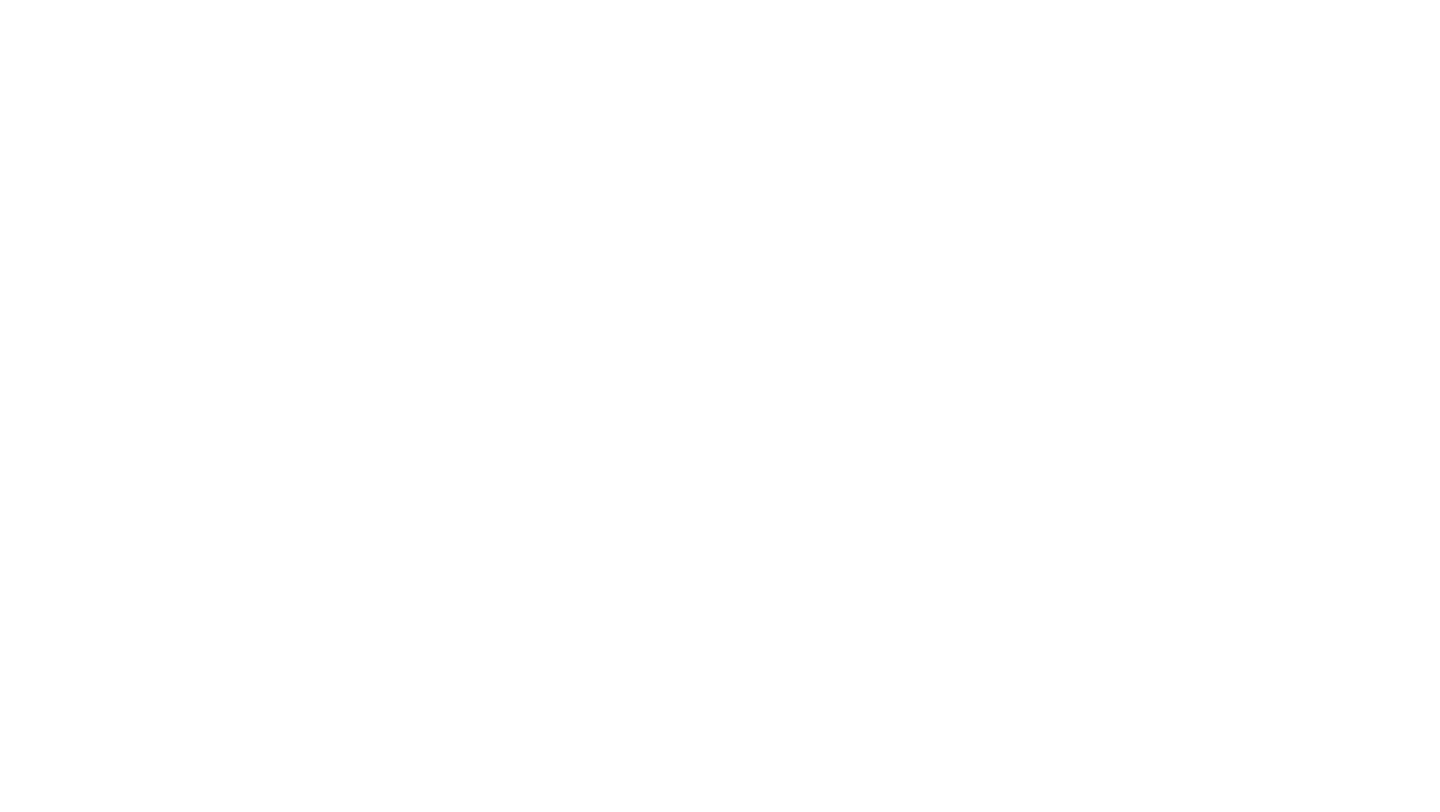 scroll, scrollTop: 0, scrollLeft: 0, axis: both 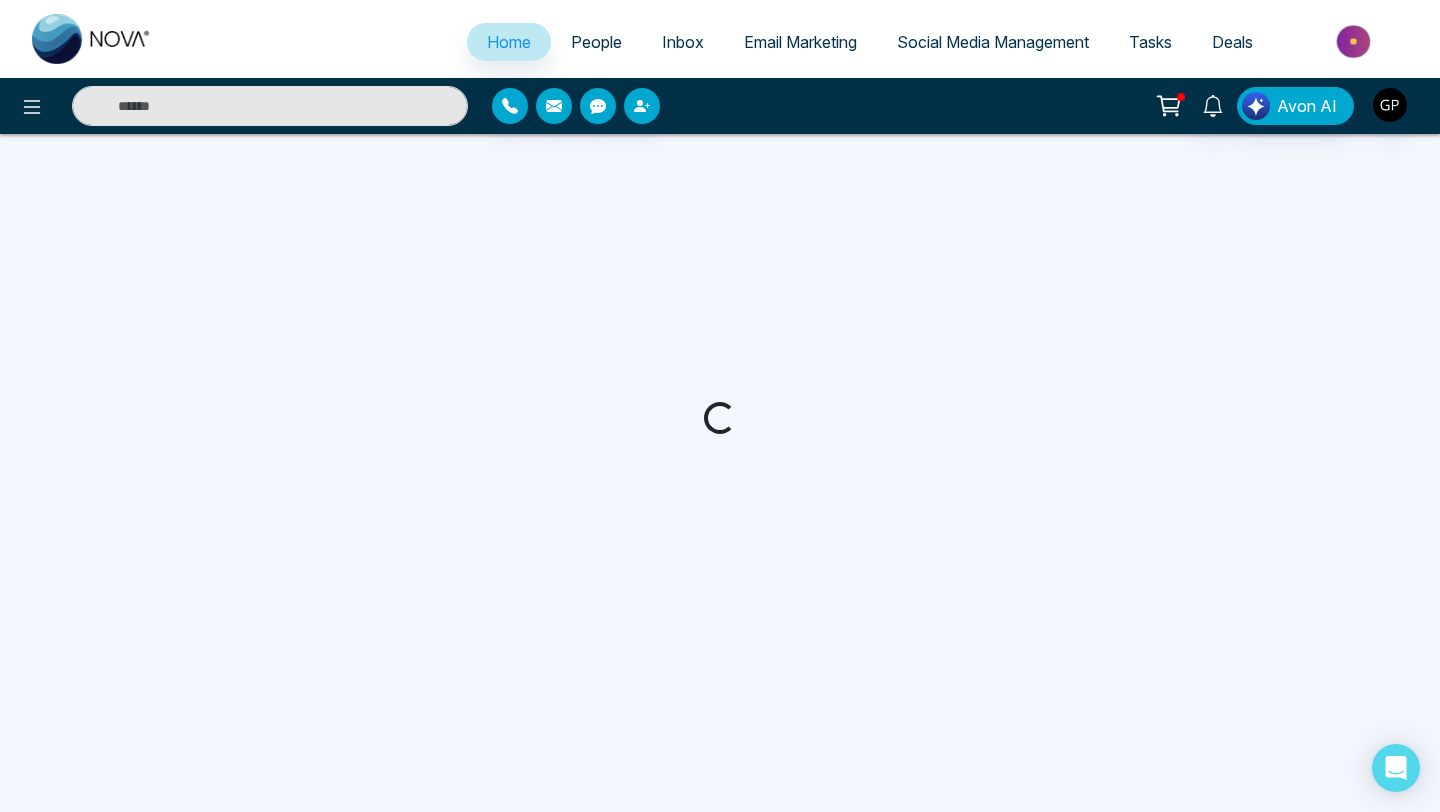 select on "*" 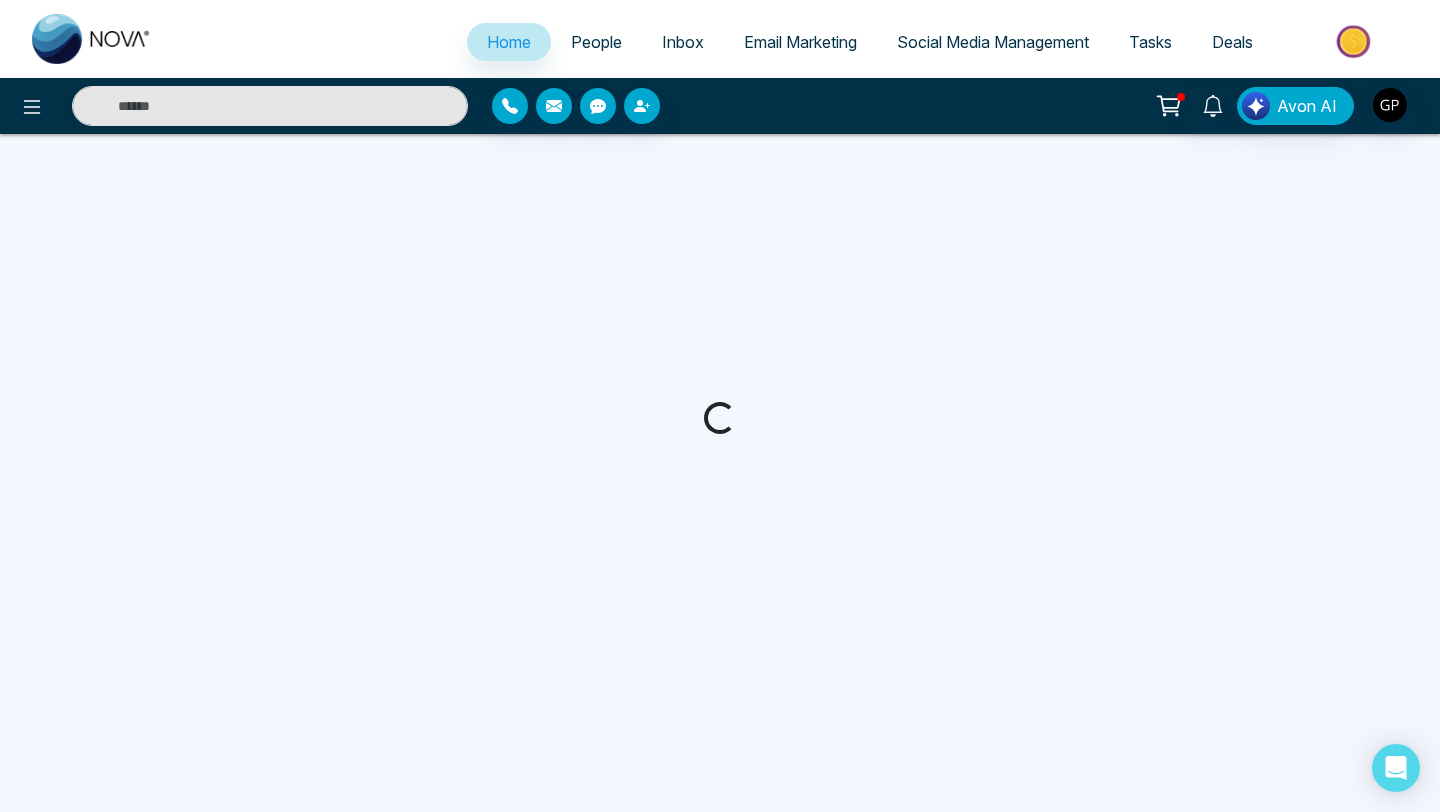 select on "*" 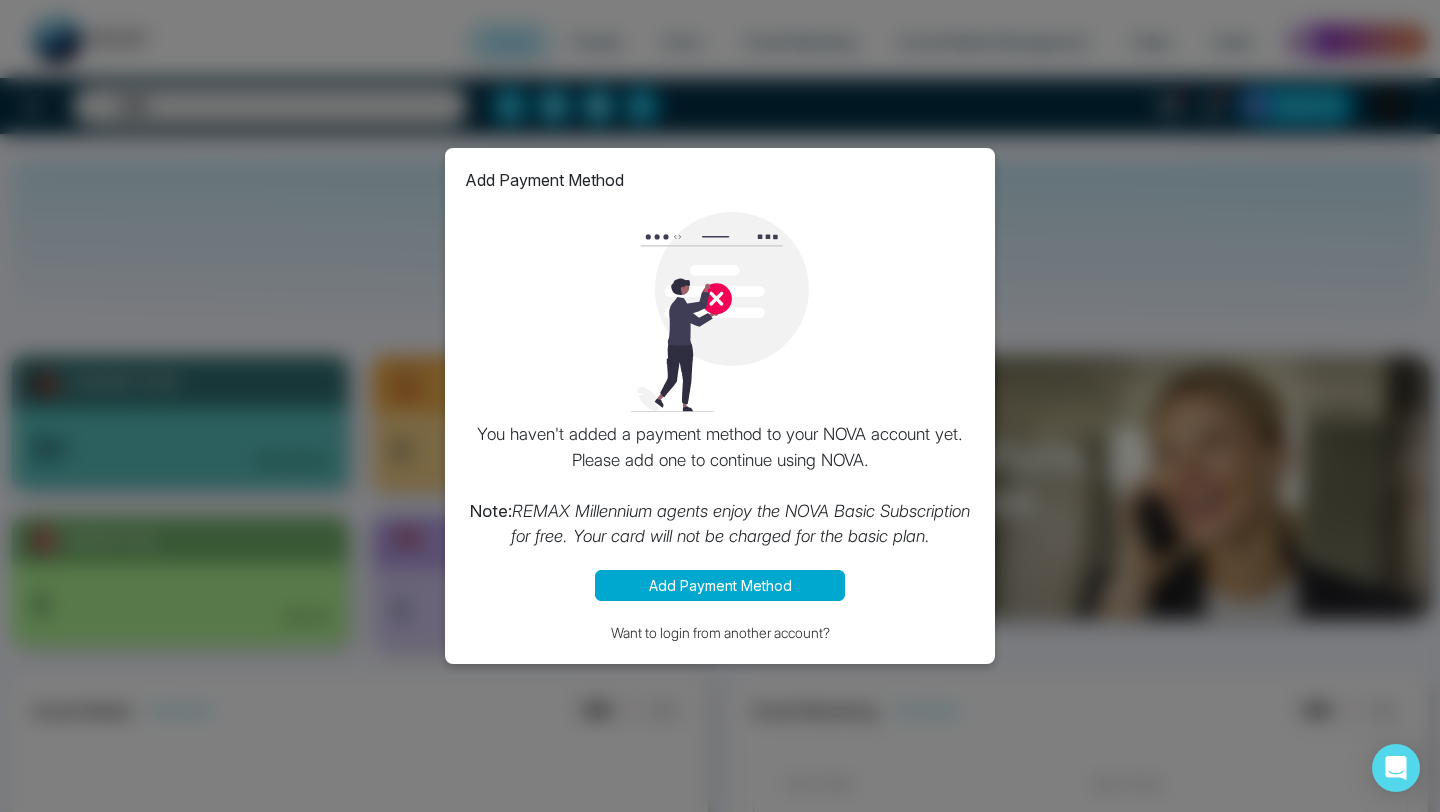 click on "Add Payment Method You haven't added a payment method to your NOVA account yet. Please add one to continue using NOVA.  Note:  REMAX Millennium agents enjoy the NOVA Basic Subscription for free. Your card will not be charged for the basic plan. Add Payment Method Want to login from another account?" at bounding box center [720, 406] 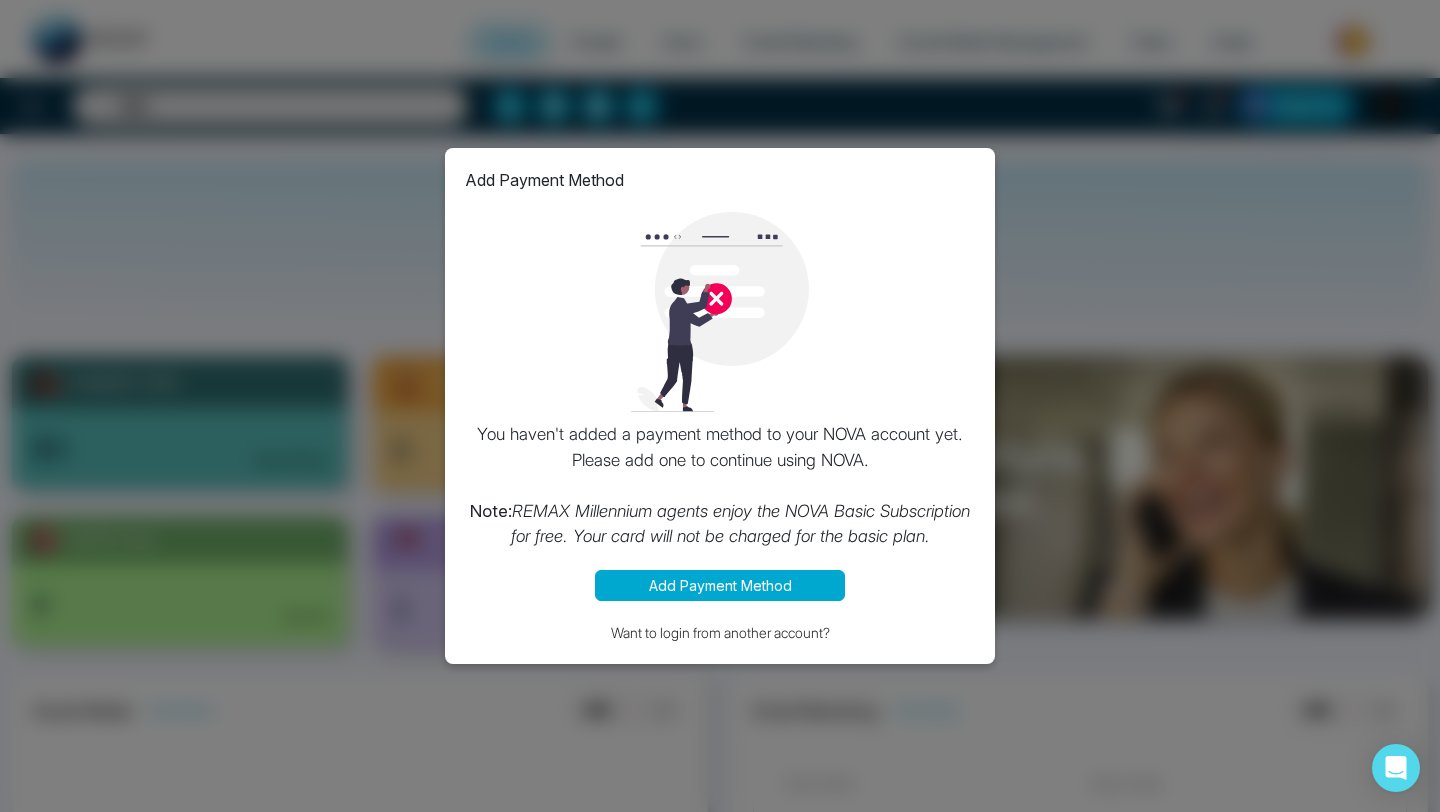 click at bounding box center [720, 312] 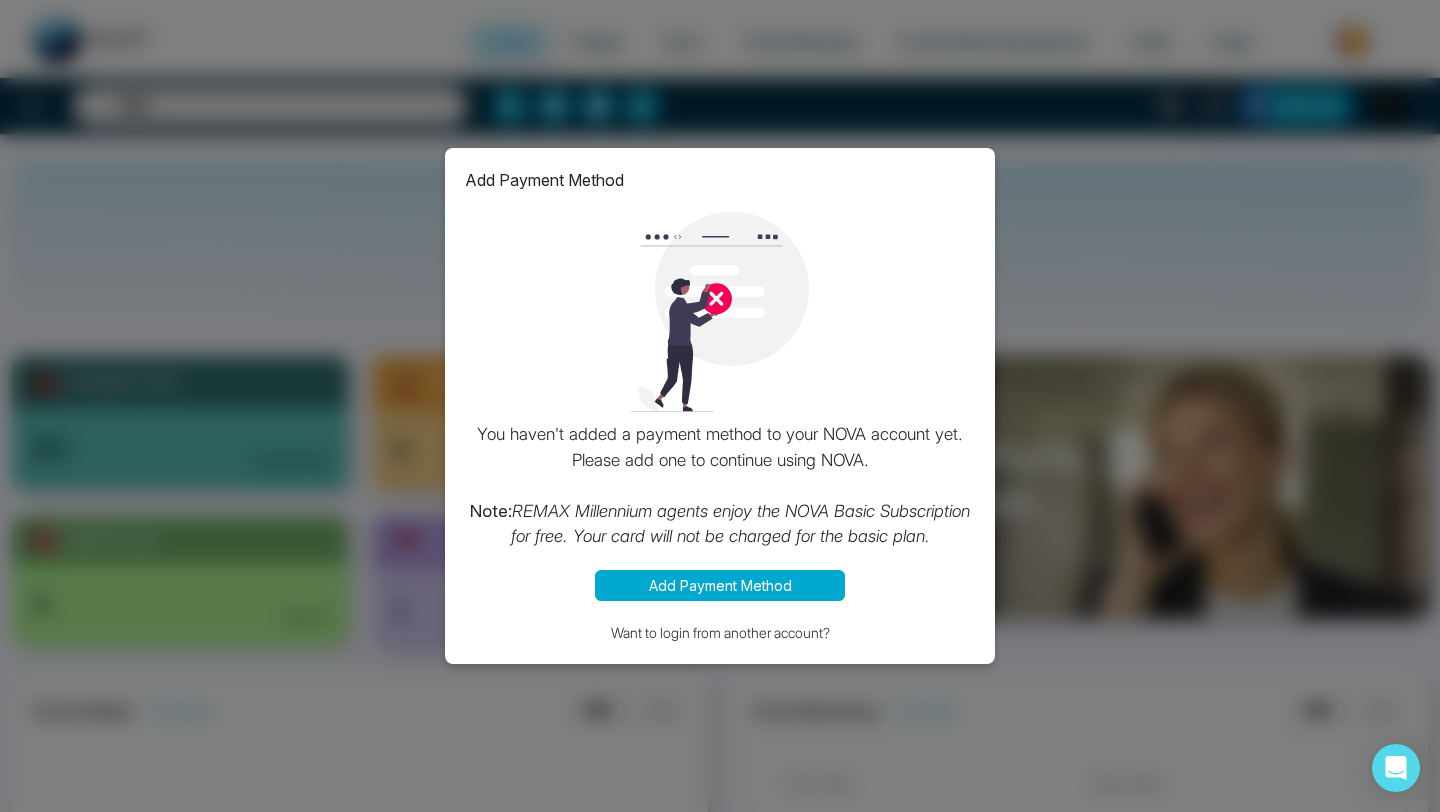 click on "Add Payment Method You haven't added a payment method to your NOVA account yet. Please add one to continue using NOVA.  Note:  REMAX Millennium agents enjoy the NOVA Basic Subscription for free. Your card will not be charged for the basic plan. Add Payment Method Want to login from another account?" at bounding box center (720, 406) 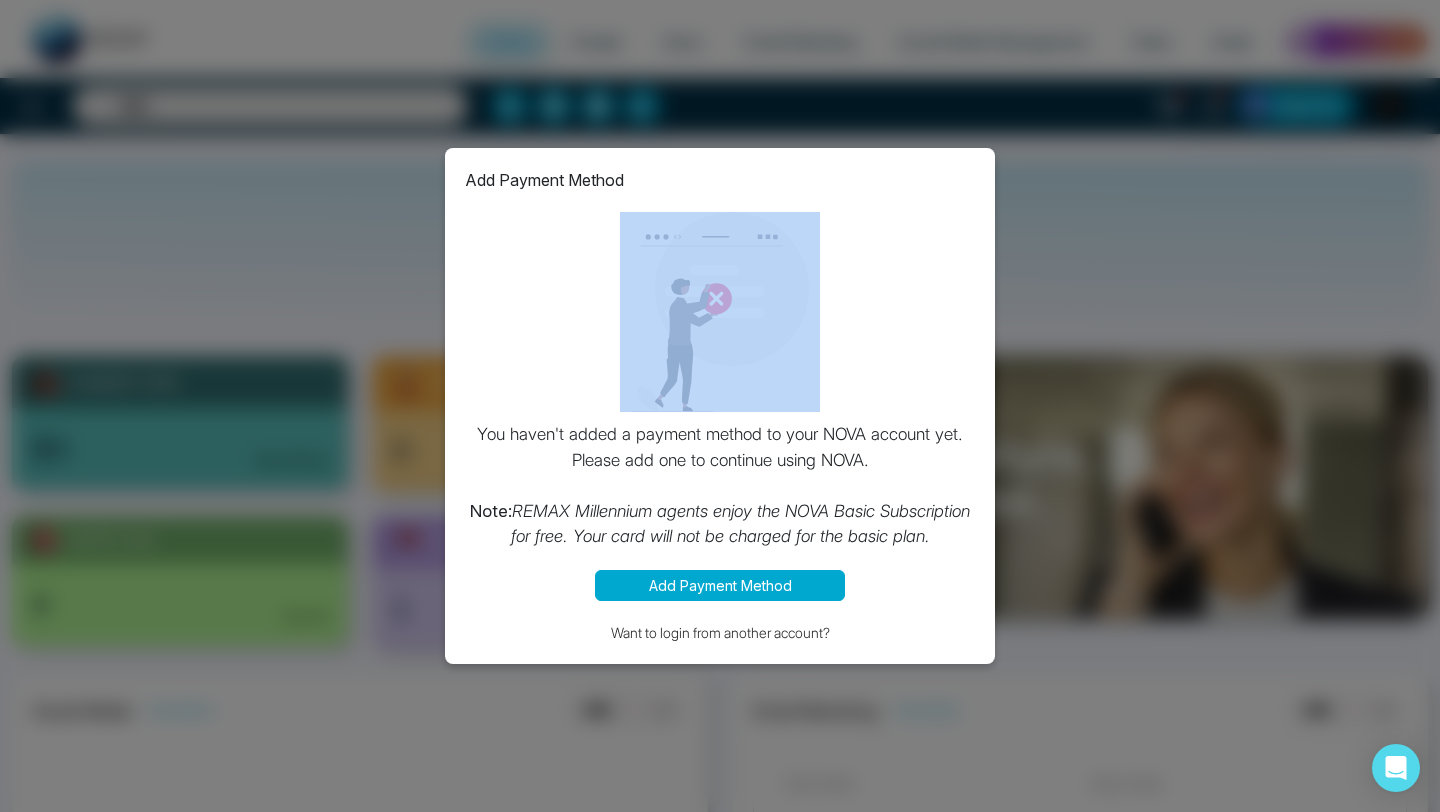 click on "Add Payment Method You haven't added a payment method to your NOVA account yet. Please add one to continue using NOVA.  Note:  REMAX Millennium agents enjoy the NOVA Basic Subscription for free. Your card will not be charged for the basic plan. Add Payment Method Want to login from another account?" at bounding box center [720, 406] 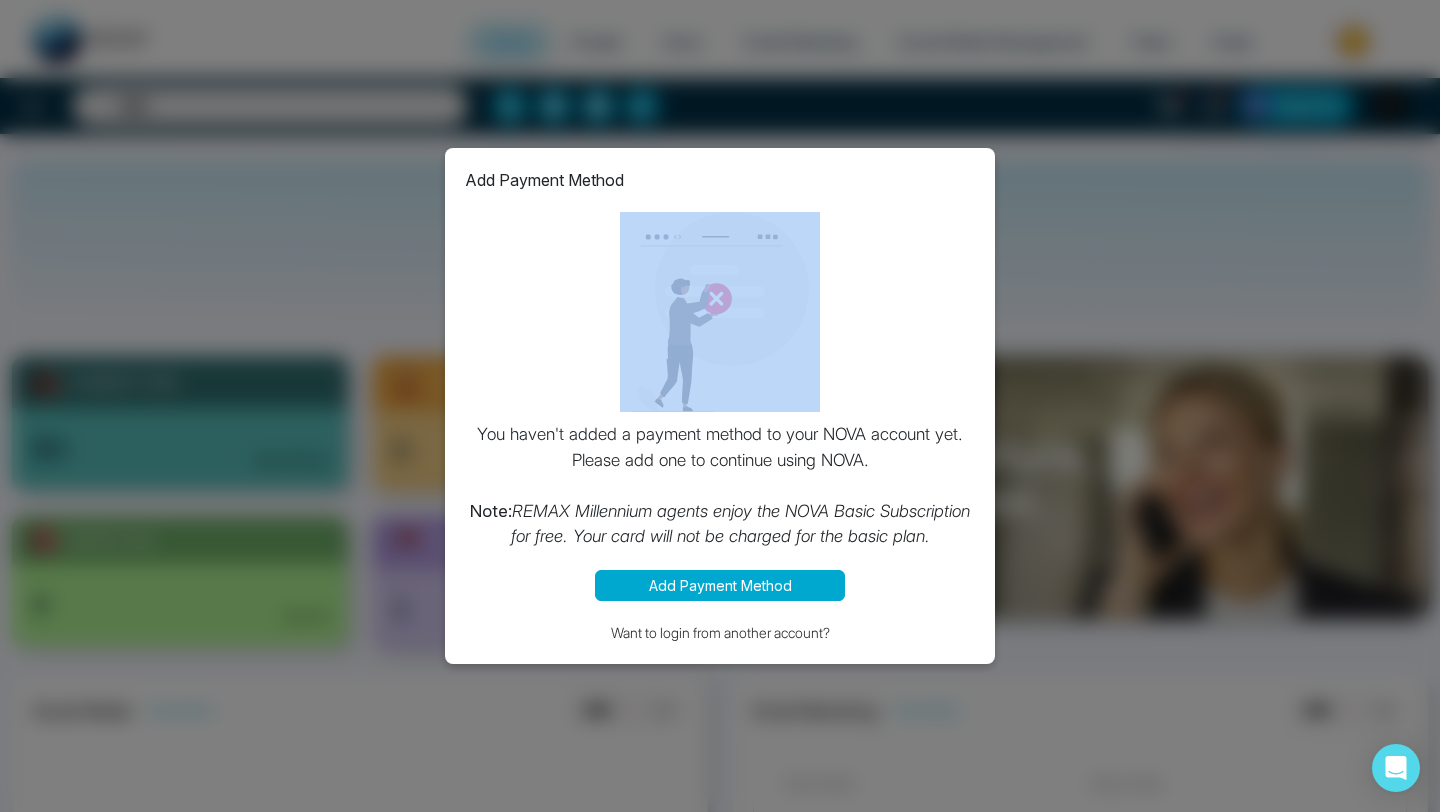 click on "Add Payment Method You haven't added a payment method to your NOVA account yet. Please add one to continue using NOVA.  Note:  REMAX Millennium agents enjoy the NOVA Basic Subscription for free. Your card will not be charged for the basic plan. Add Payment Method Want to login from another account?" at bounding box center [720, 406] 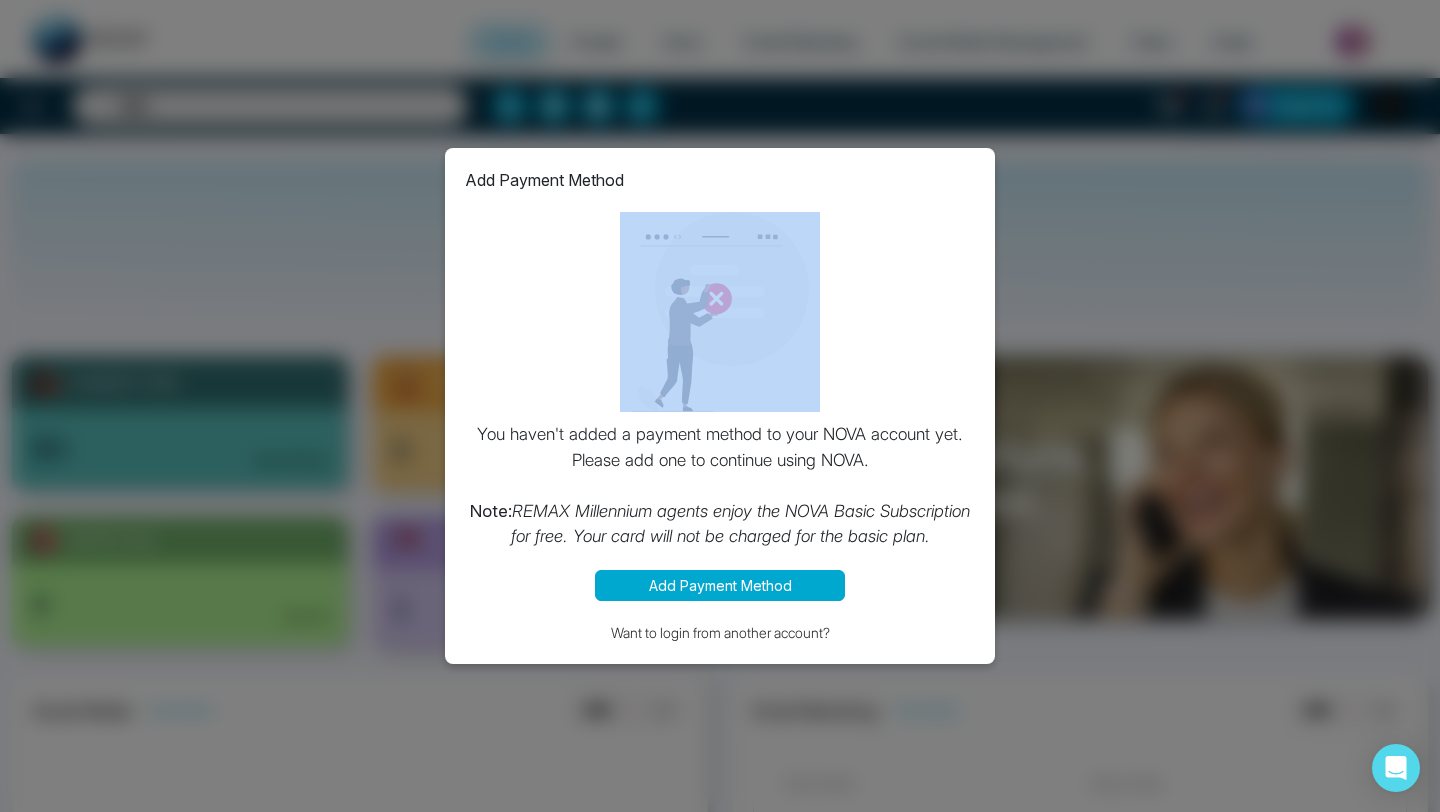 click at bounding box center (720, 312) 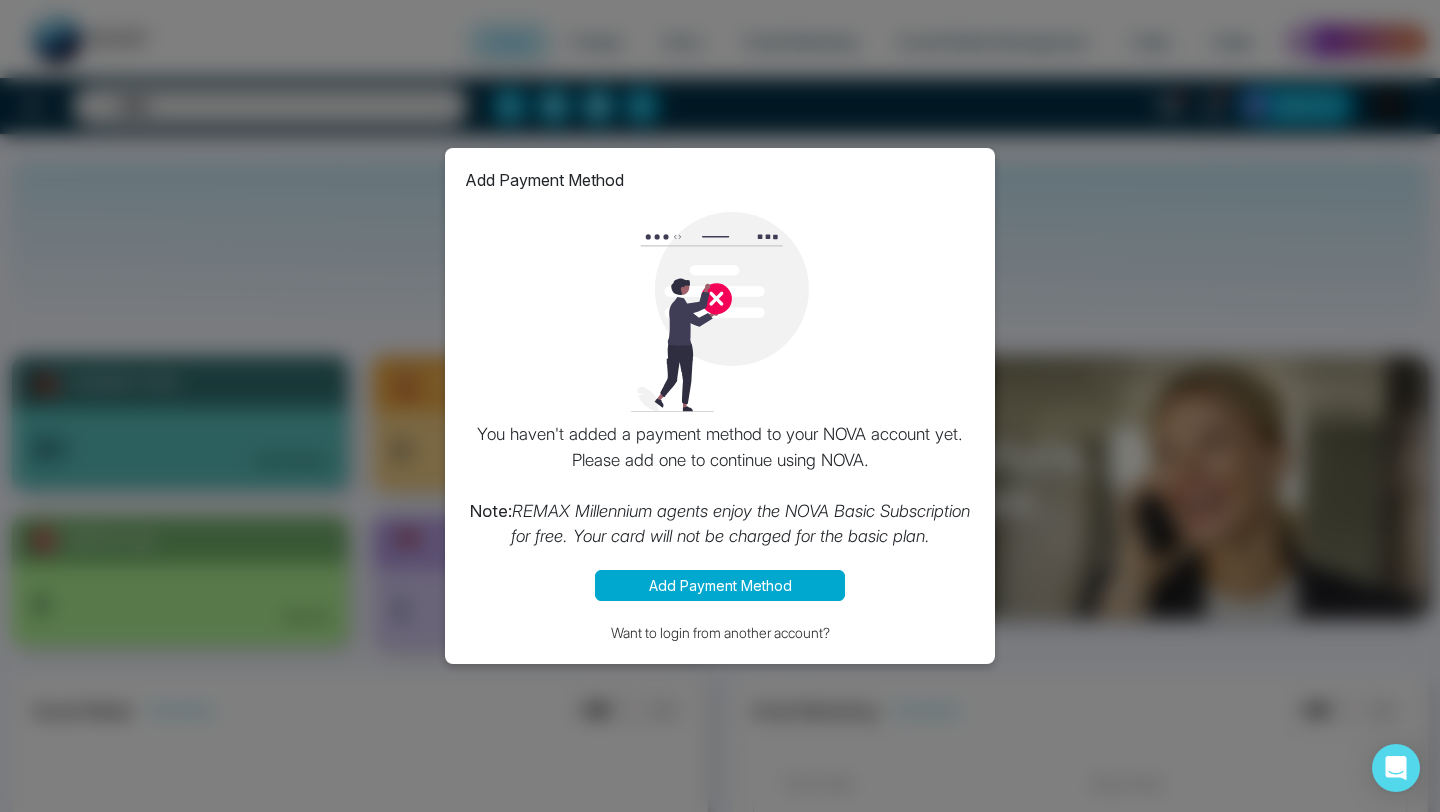 click on "Add Payment Method You haven't added a payment method to your NOVA account yet. Please add one to continue using NOVA.  Note:  REMAX Millennium agents enjoy the NOVA Basic Subscription for free. Your card will not be charged for the basic plan. Add Payment Method Want to login from another account?" at bounding box center [720, 406] 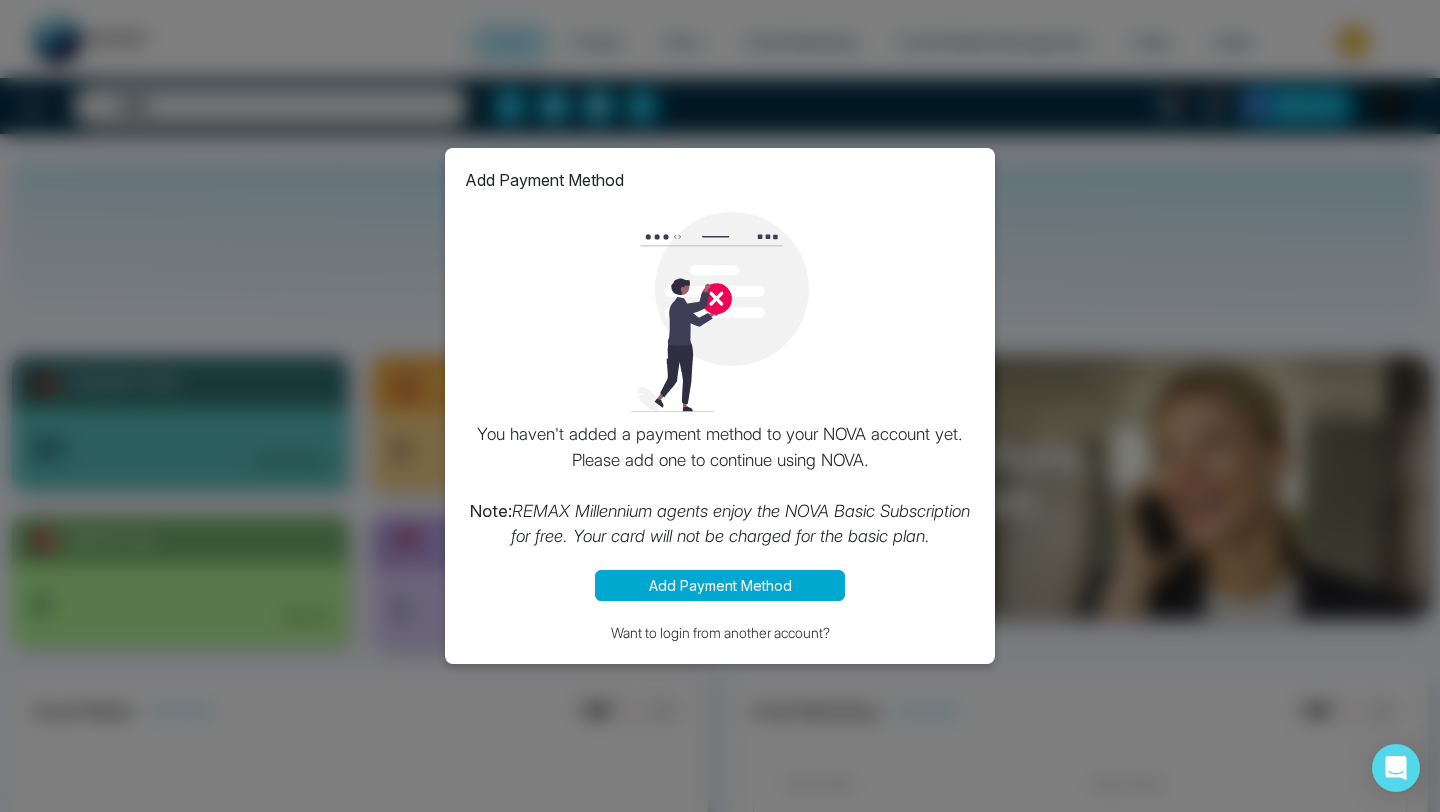 click on "Add Payment Method You haven't added a payment method to your NOVA account yet. Please add one to continue using NOVA.  Note:  REMAX Millennium agents enjoy the NOVA Basic Subscription for free. Your card will not be charged for the basic plan. Add Payment Method Want to login from another account?" at bounding box center [720, 406] 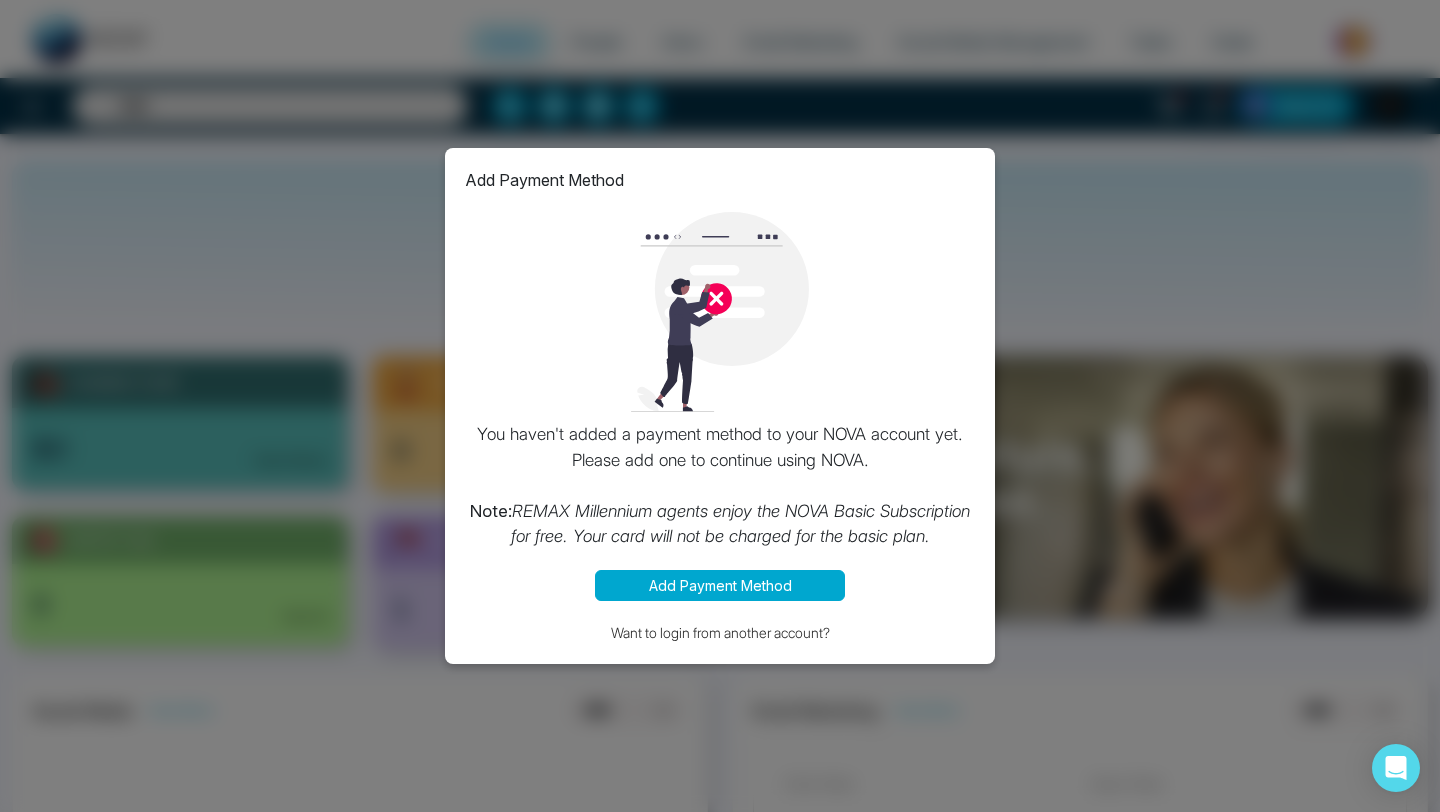 click on "Add Payment Method You haven't added a payment method to your NOVA account yet. Please add one to continue using NOVA.  Note:  REMAX Millennium agents enjoy the NOVA Basic Subscription for free. Your card will not be charged for the basic plan. Add Payment Method Want to login from another account?" at bounding box center [720, 406] 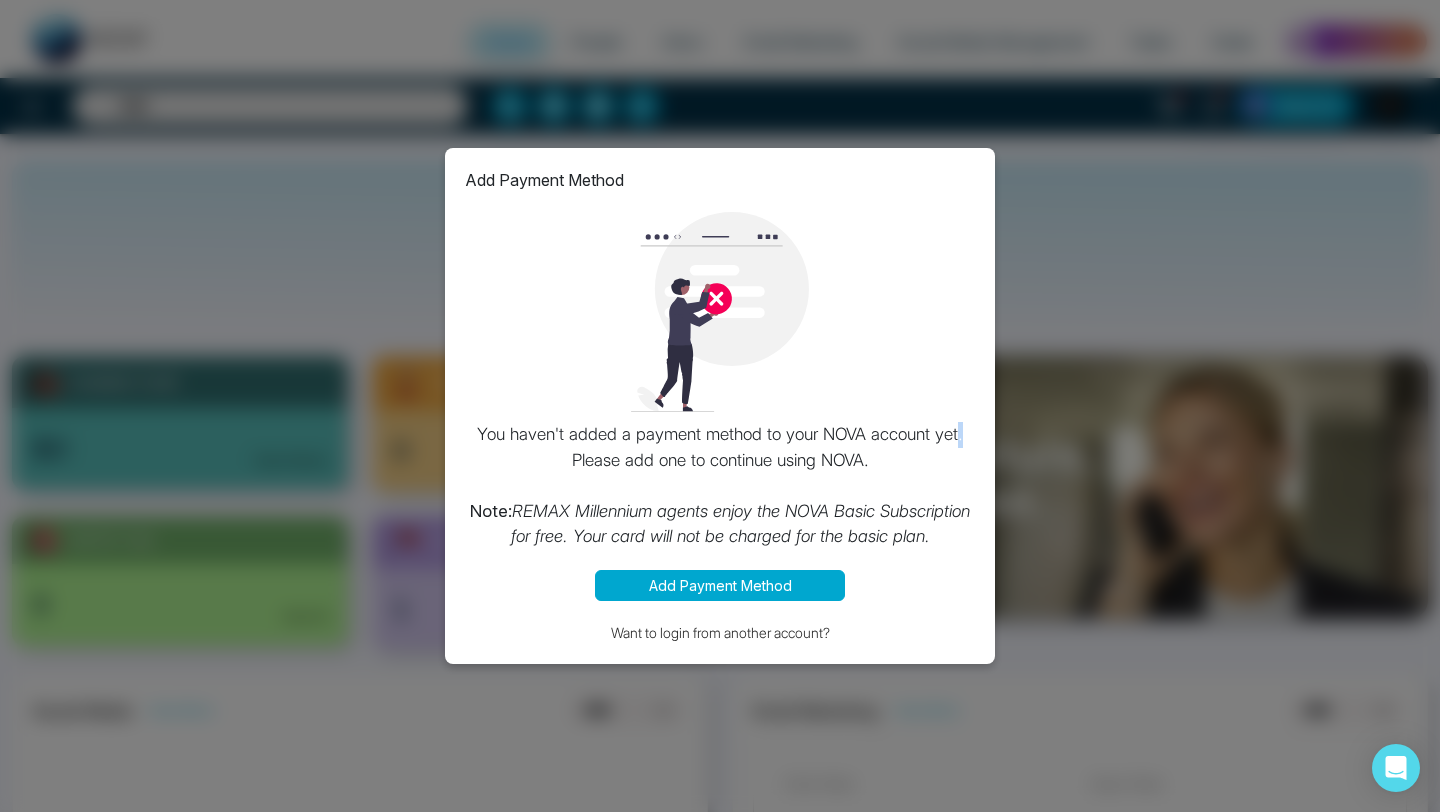 click on "Add Payment Method You haven't added a payment method to your NOVA account yet. Please add one to continue using NOVA.  Note:  REMAX Millennium agents enjoy the NOVA Basic Subscription for free. Your card will not be charged for the basic plan. Add Payment Method Want to login from another account?" at bounding box center [720, 406] 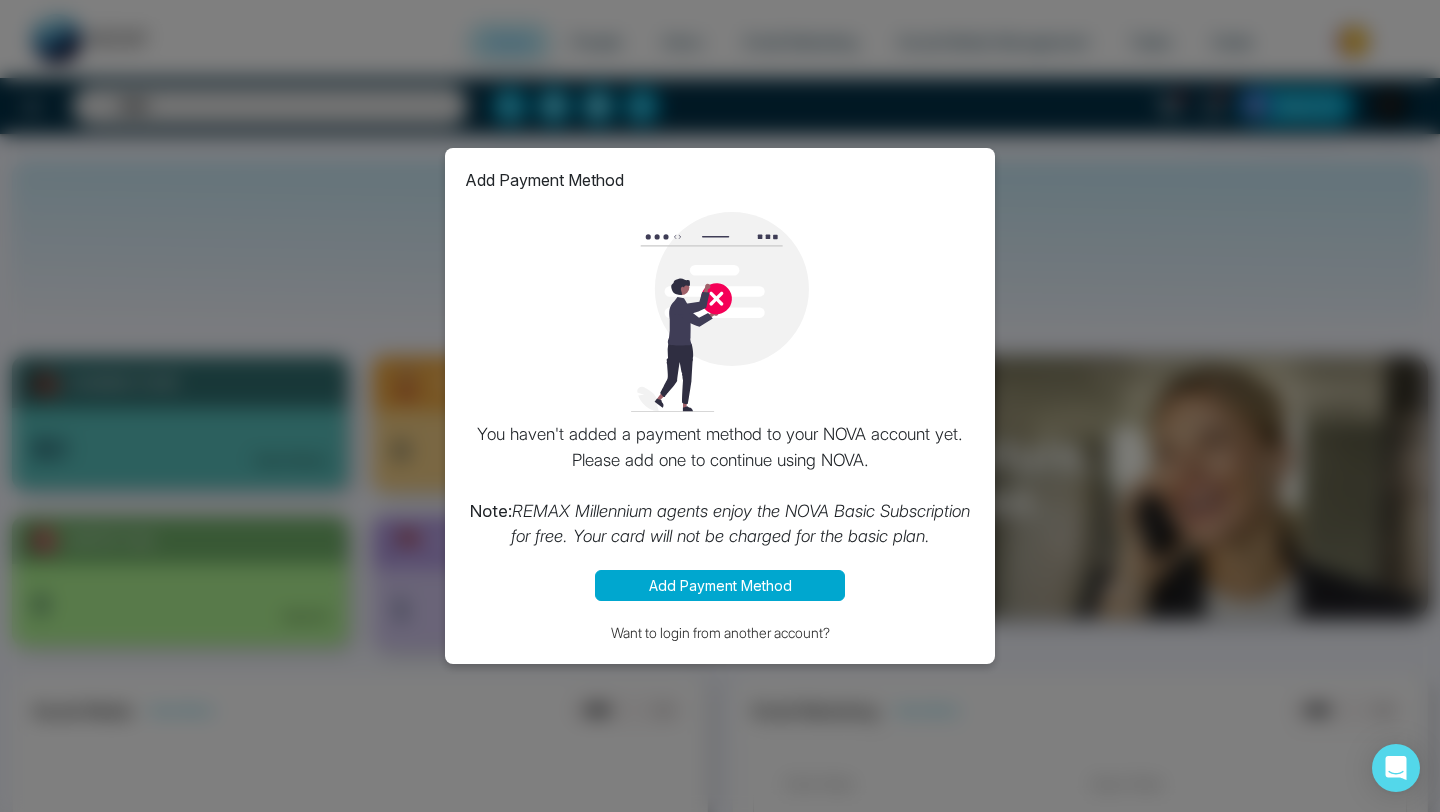 click on "Add Payment Method You haven't added a payment method to your NOVA account yet. Please add one to continue using NOVA.  Note:  REMAX Millennium agents enjoy the NOVA Basic Subscription for free. Your card will not be charged for the basic plan. Add Payment Method Want to login from another account?" at bounding box center (720, 406) 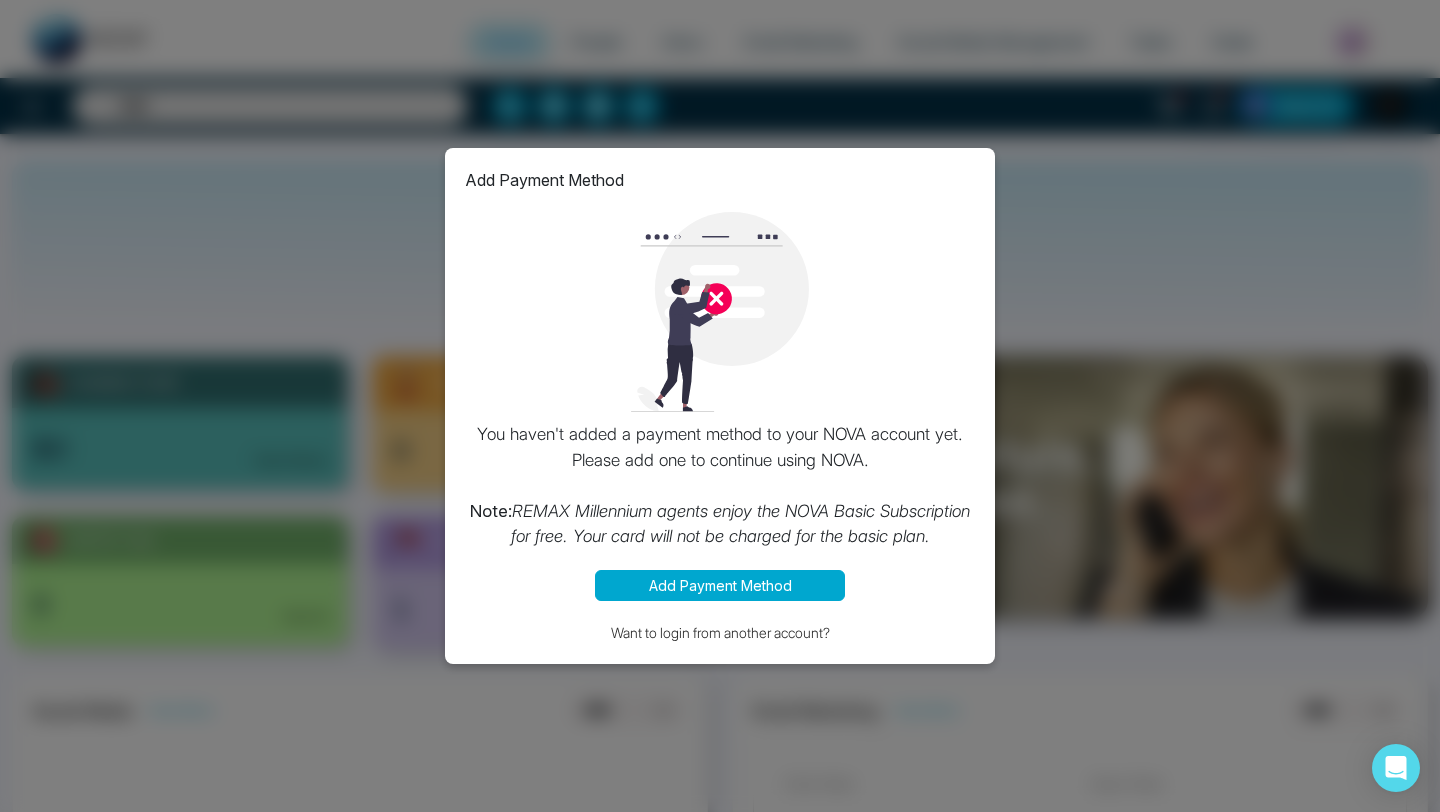 click on "Add Payment Method" at bounding box center (720, 585) 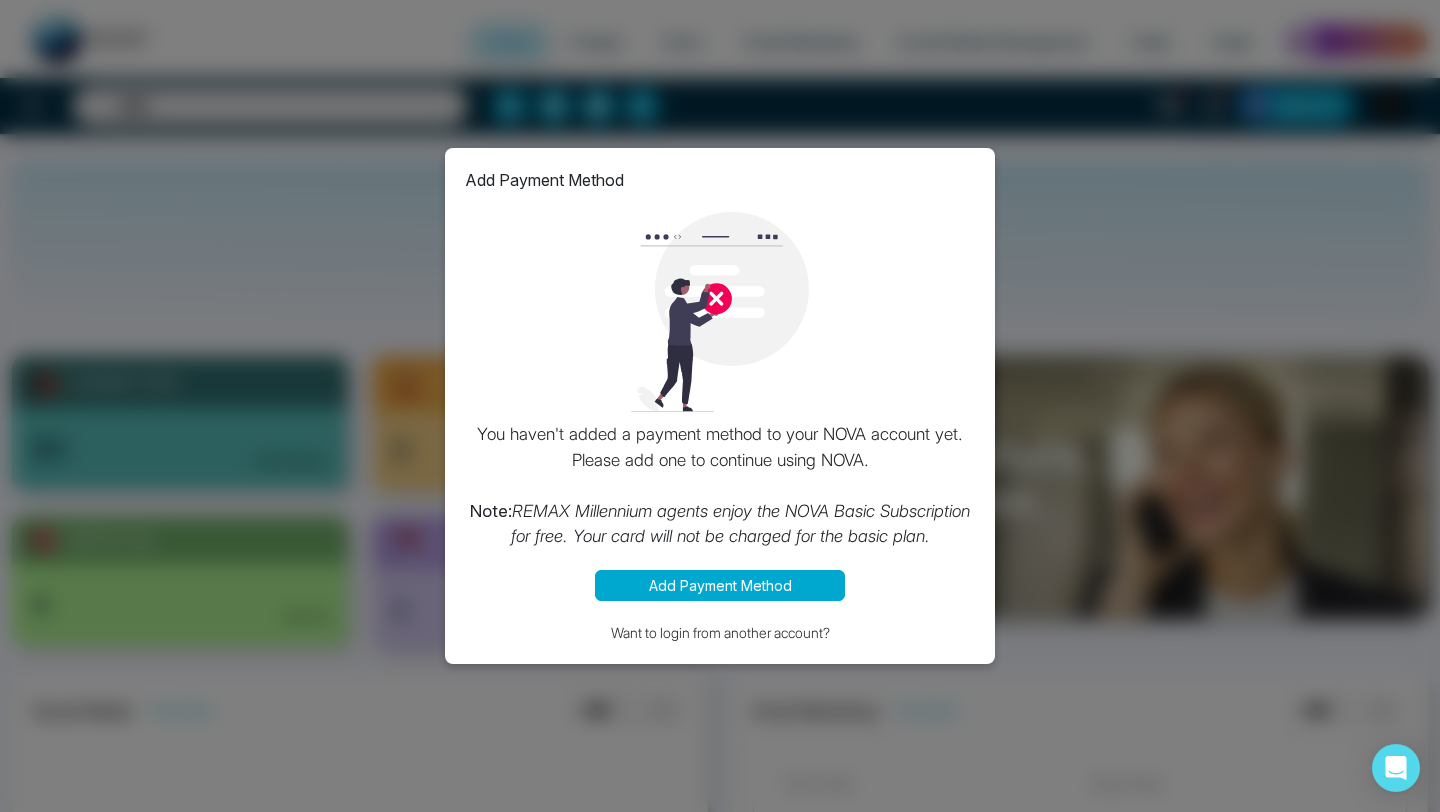 click on "Add Payment Method You haven't added a payment method to your NOVA account yet. Please add one to continue using NOVA.  Note:  REMAX Millennium agents enjoy the NOVA Basic Subscription for free. Your card will not be charged for the basic plan. Add Payment Method Want to login from another account?" at bounding box center (720, 406) 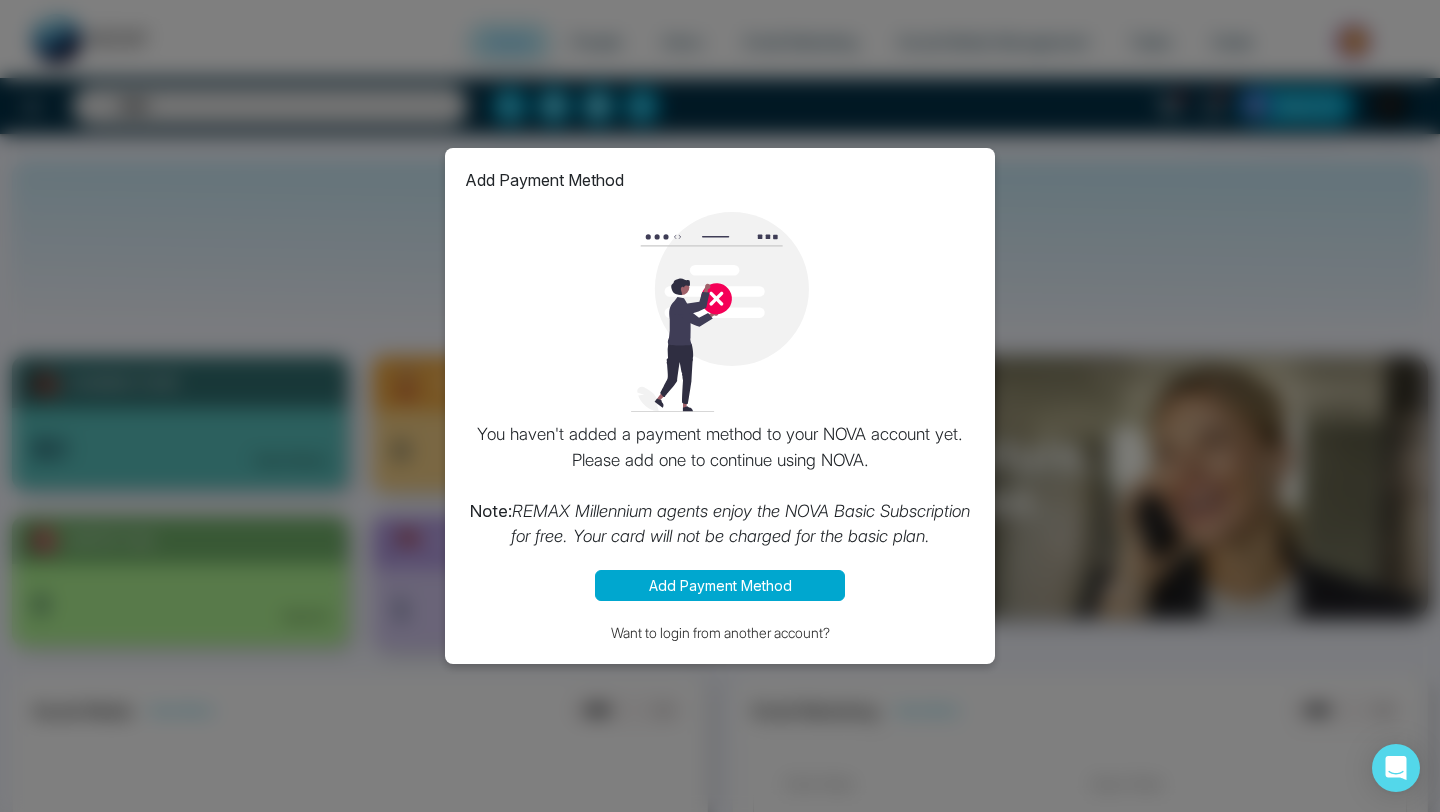 click on "Add Payment Method You haven't added a payment method to your NOVA account yet. Please add one to continue using NOVA.  Note:  REMAX Millennium agents enjoy the NOVA Basic Subscription for free. Your card will not be charged for the basic plan. Add Payment Method Want to login from another account?" at bounding box center [720, 406] 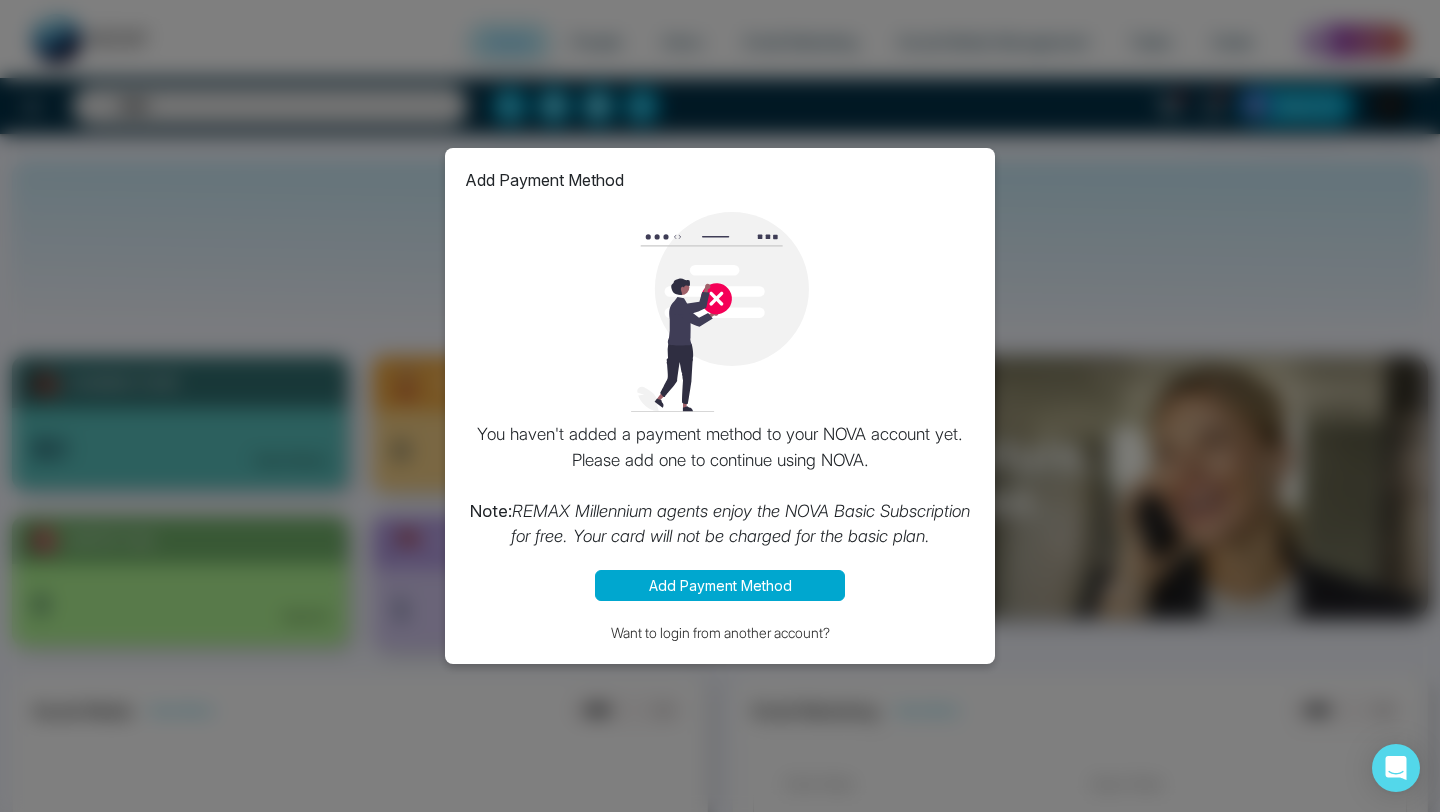 click on "Add Payment Method You haven't added a payment method to your NOVA account yet. Please add one to continue using NOVA.  Note:  REMAX Millennium agents enjoy the NOVA Basic Subscription for free. Your card will not be charged for the basic plan. Add Payment Method Want to login from another account?" at bounding box center (720, 406) 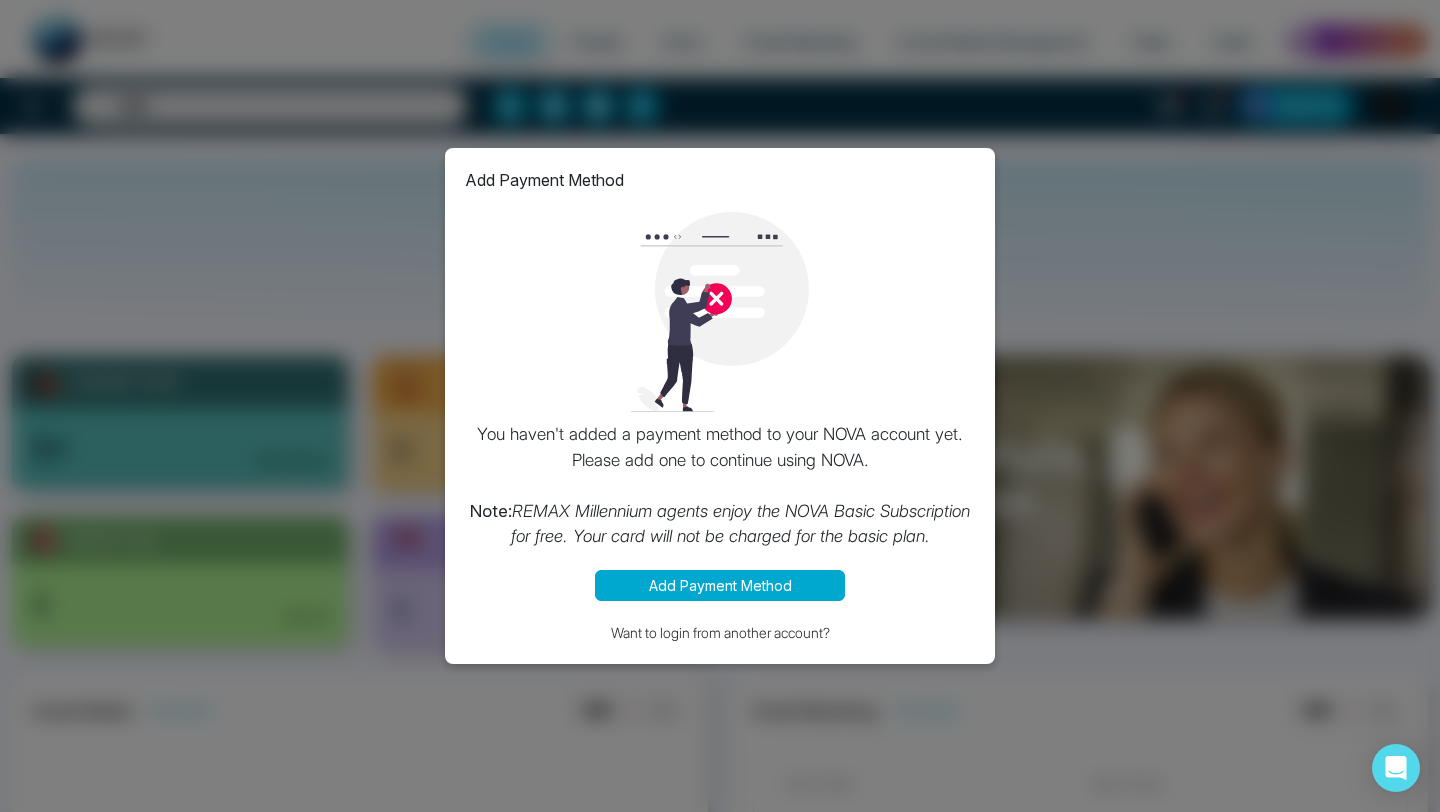 click on "Add Payment Method You haven't added a payment method to your NOVA account yet. Please add one to continue using NOVA.  Note:  REMAX Millennium agents enjoy the NOVA Basic Subscription for free. Your card will not be charged for the basic plan. Add Payment Method Want to login from another account?" at bounding box center (720, 406) 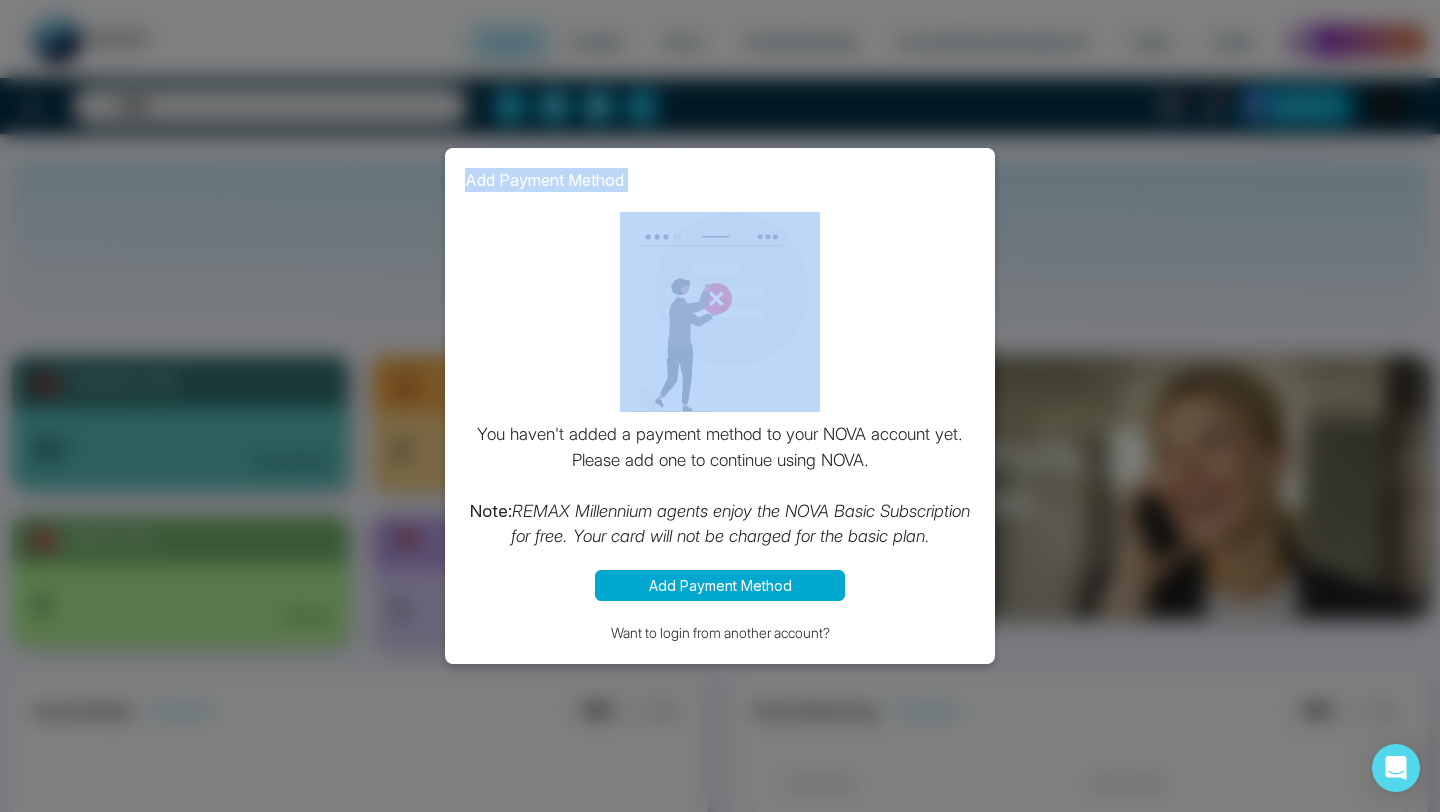 click on "Add Payment Method You haven't added a payment method to your NOVA account yet. Please add one to continue using NOVA.  Note:  REMAX Millennium agents enjoy the NOVA Basic Subscription for free. Your card will not be charged for the basic plan. Add Payment Method Want to login from another account?" at bounding box center (720, 406) 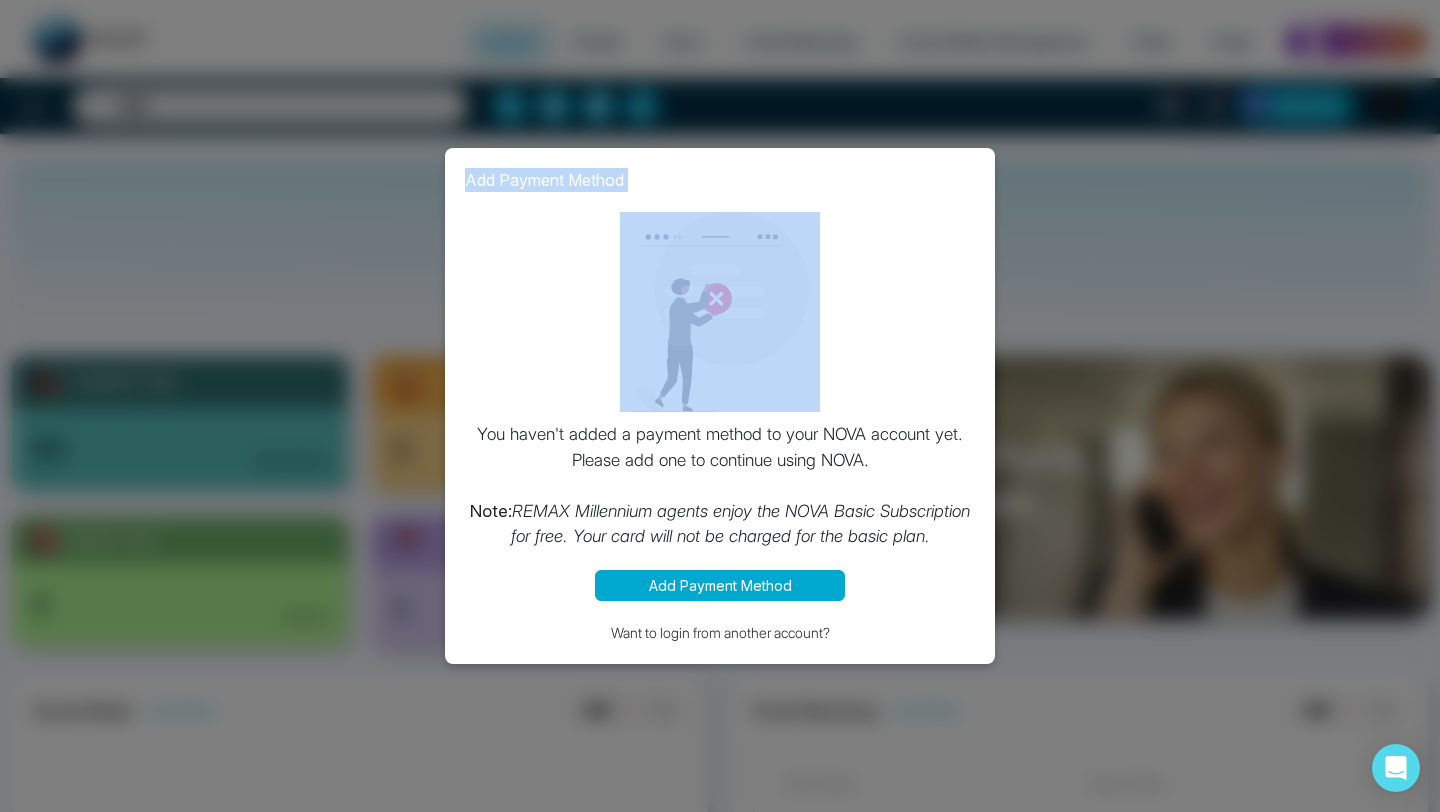 click on "Add Payment Method You haven't added a payment method to your NOVA account yet. Please add one to continue using NOVA.  Note:  REMAX Millennium agents enjoy the NOVA Basic Subscription for free. Your card will not be charged for the basic plan. Add Payment Method Want to login from another account?" at bounding box center [720, 406] 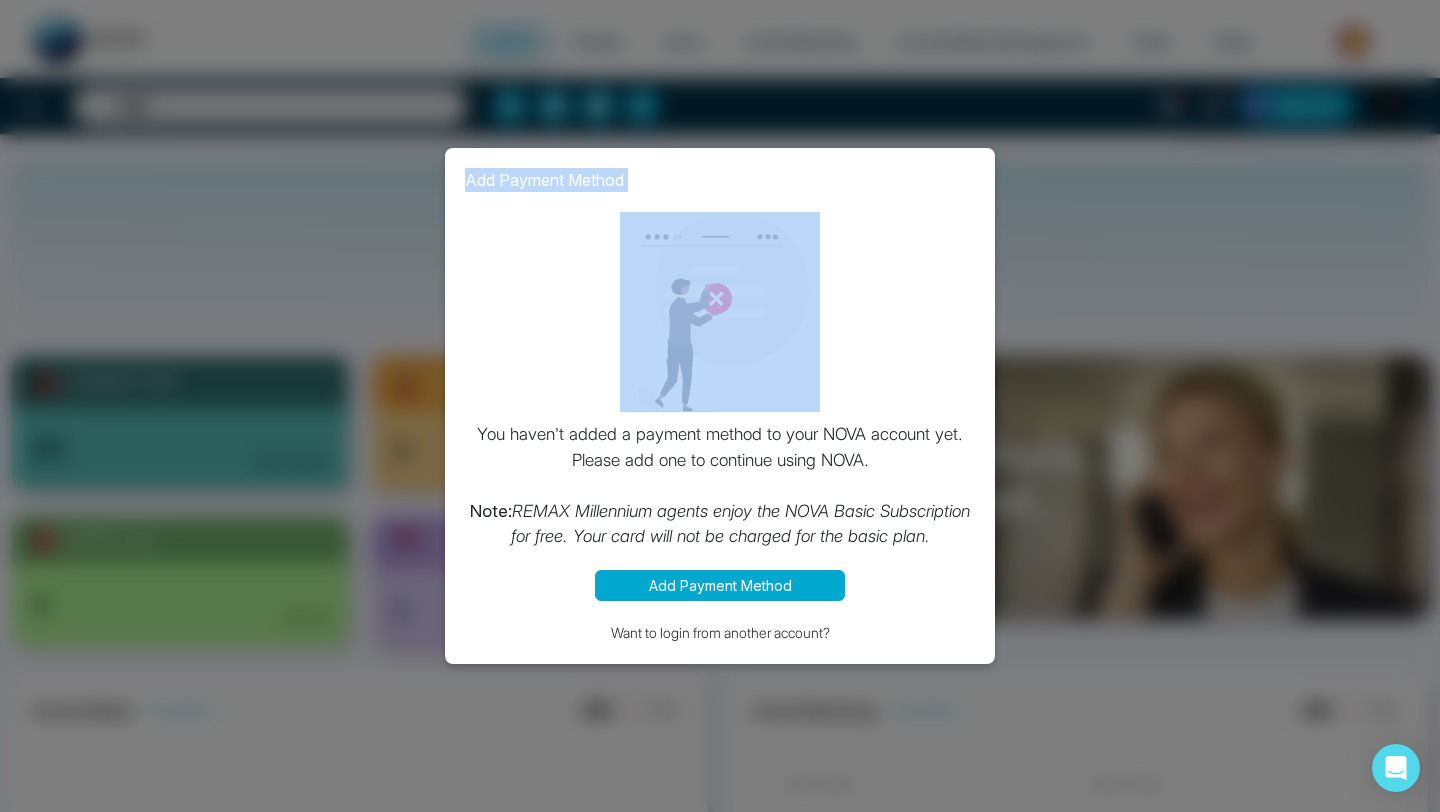 click on "Add Payment Method You haven't added a payment method to your NOVA account yet. Please add one to continue using NOVA.  Note:  REMAX Millennium agents enjoy the NOVA Basic Subscription for free. Your card will not be charged for the basic plan. Add Payment Method Want to login from another account?" at bounding box center (720, 406) 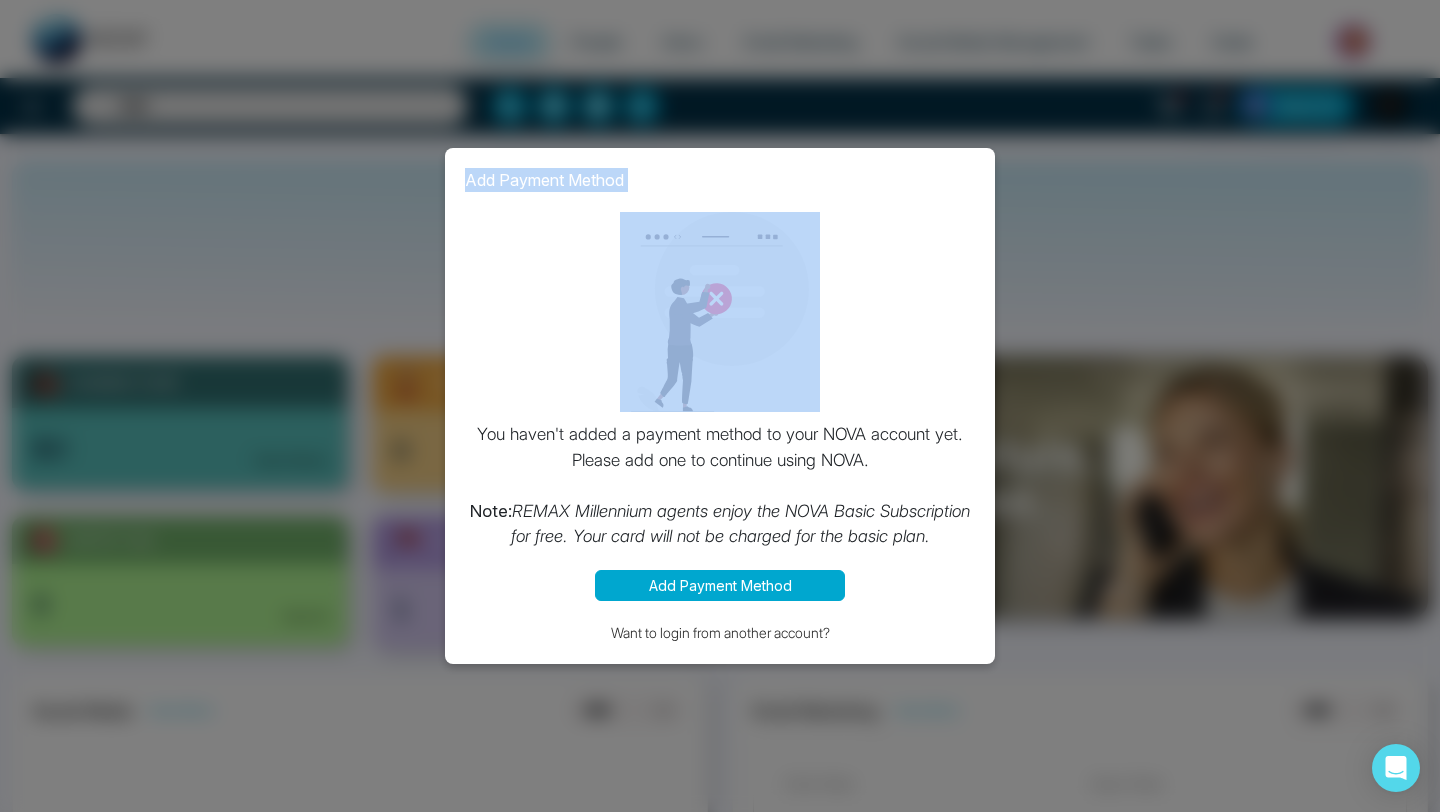 click on "Add Payment Method You haven't added a payment method to your NOVA account yet. Please add one to continue using NOVA.  Note:  REMAX Millennium agents enjoy the NOVA Basic Subscription for free. Your card will not be charged for the basic plan. Add Payment Method Want to login from another account?" at bounding box center [720, 406] 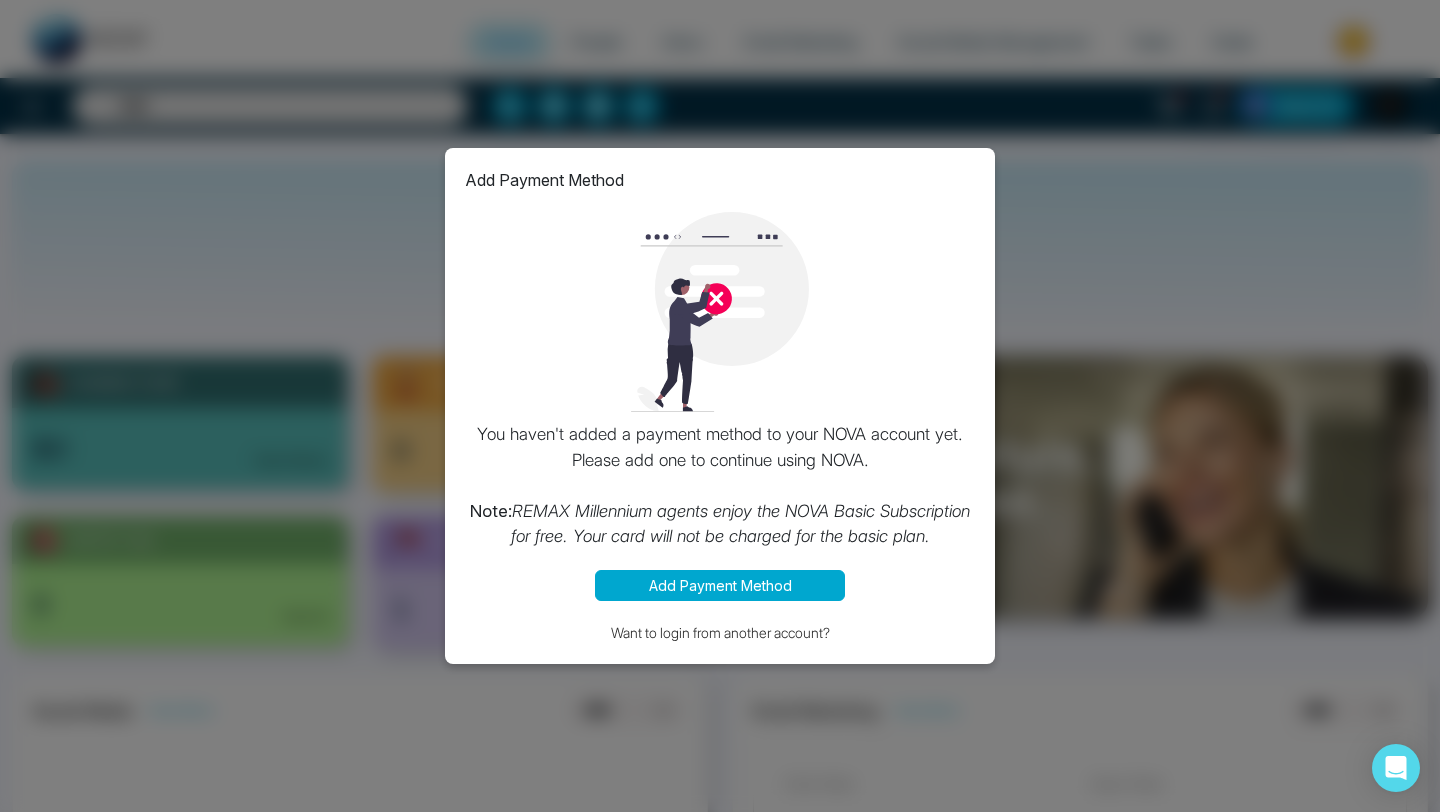 click on "Add Payment Method You haven't added a payment method to your NOVA account yet. Please add one to continue using NOVA.  Note:  REMAX Millennium agents enjoy the NOVA Basic Subscription for free. Your card will not be charged for the basic plan. Add Payment Method Want to login from another account?" at bounding box center (720, 406) 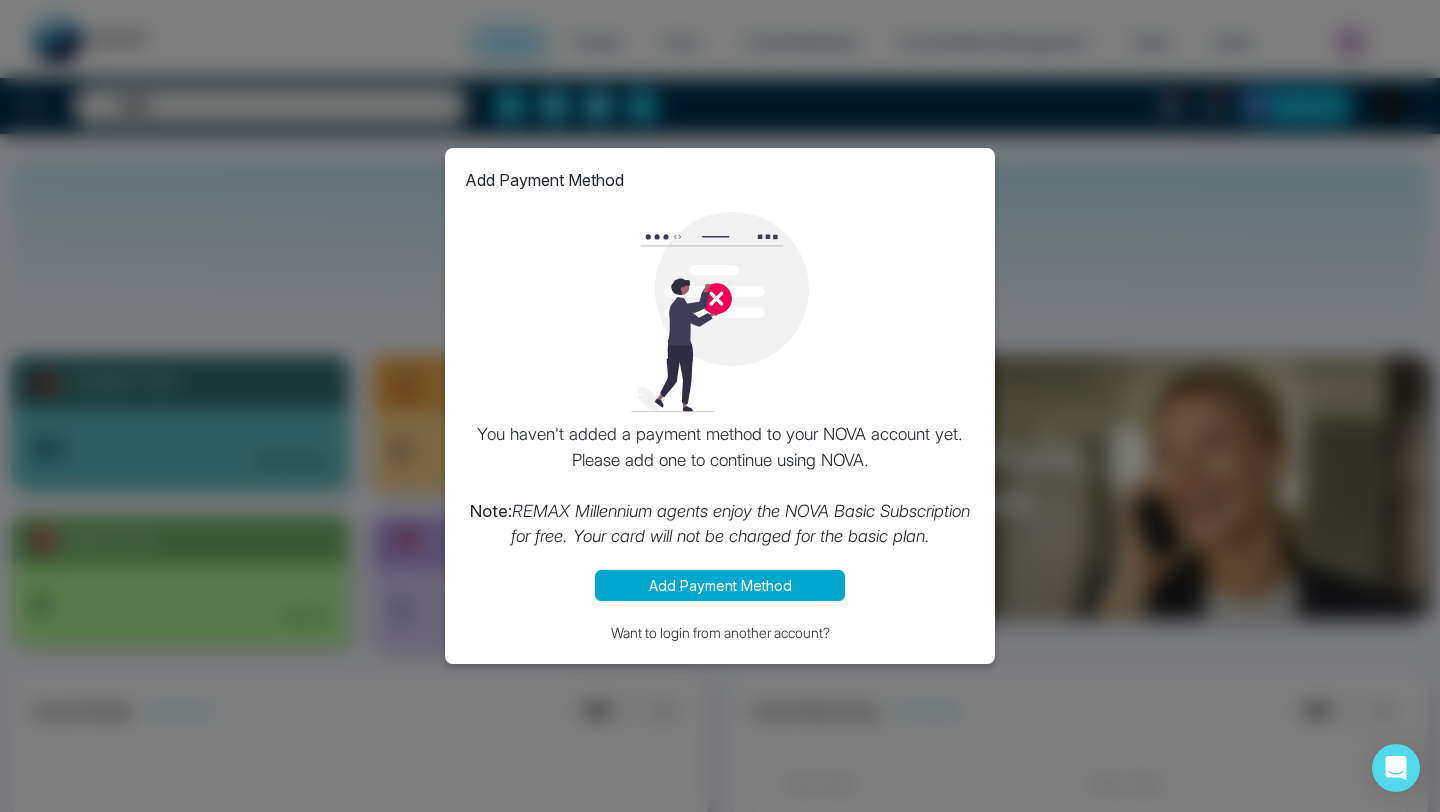 click on "Add Payment Method You haven't added a payment method to your NOVA account yet. Please add one to continue using NOVA.  Note:  REMAX Millennium agents enjoy the NOVA Basic Subscription for free. Your card will not be charged for the basic plan. Add Payment Method Want to login from another account?" at bounding box center [720, 406] 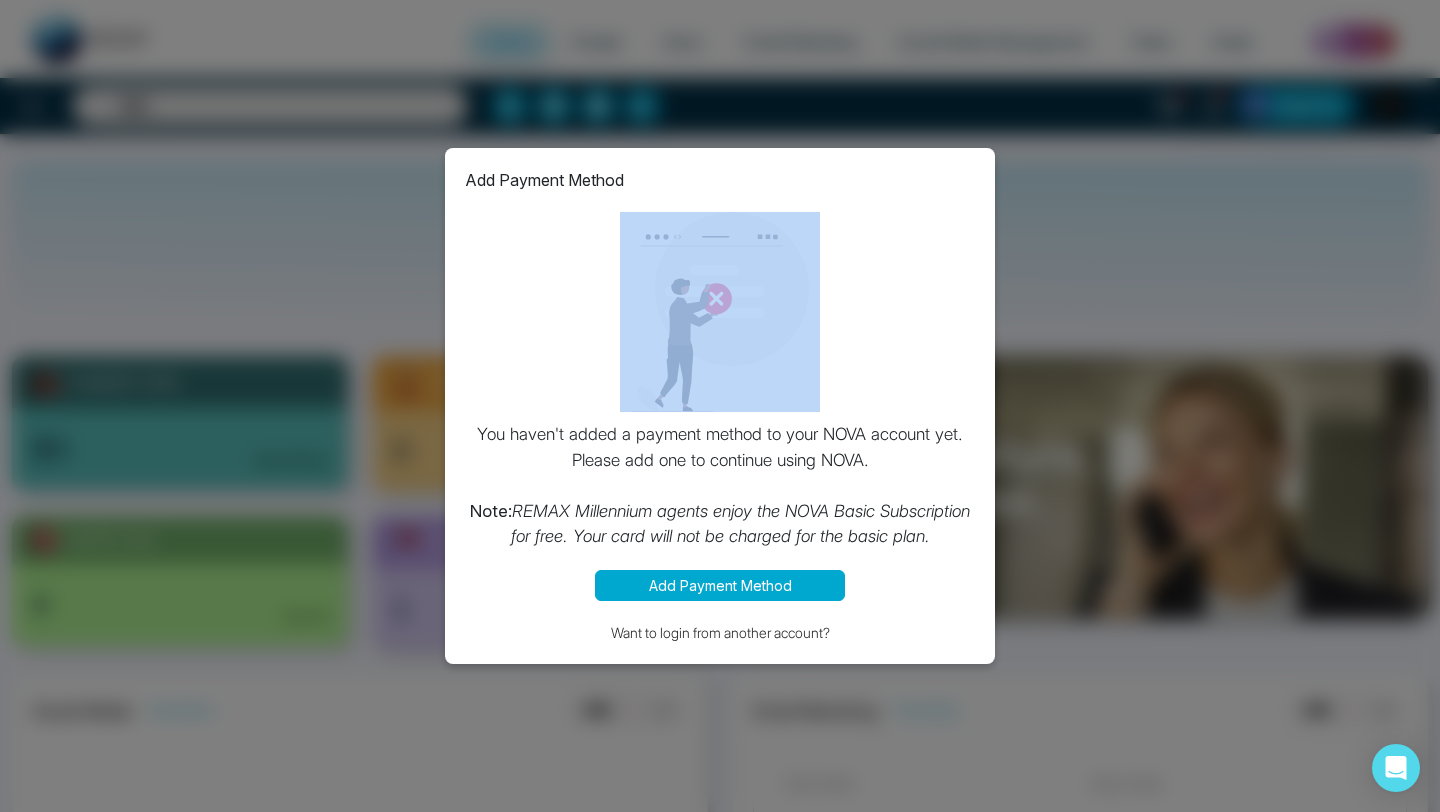 click on "Add Payment Method You haven't added a payment method to your NOVA account yet. Please add one to continue using NOVA.  Note:  REMAX Millennium agents enjoy the NOVA Basic Subscription for free. Your card will not be charged for the basic plan. Add Payment Method Want to login from another account?" at bounding box center (720, 406) 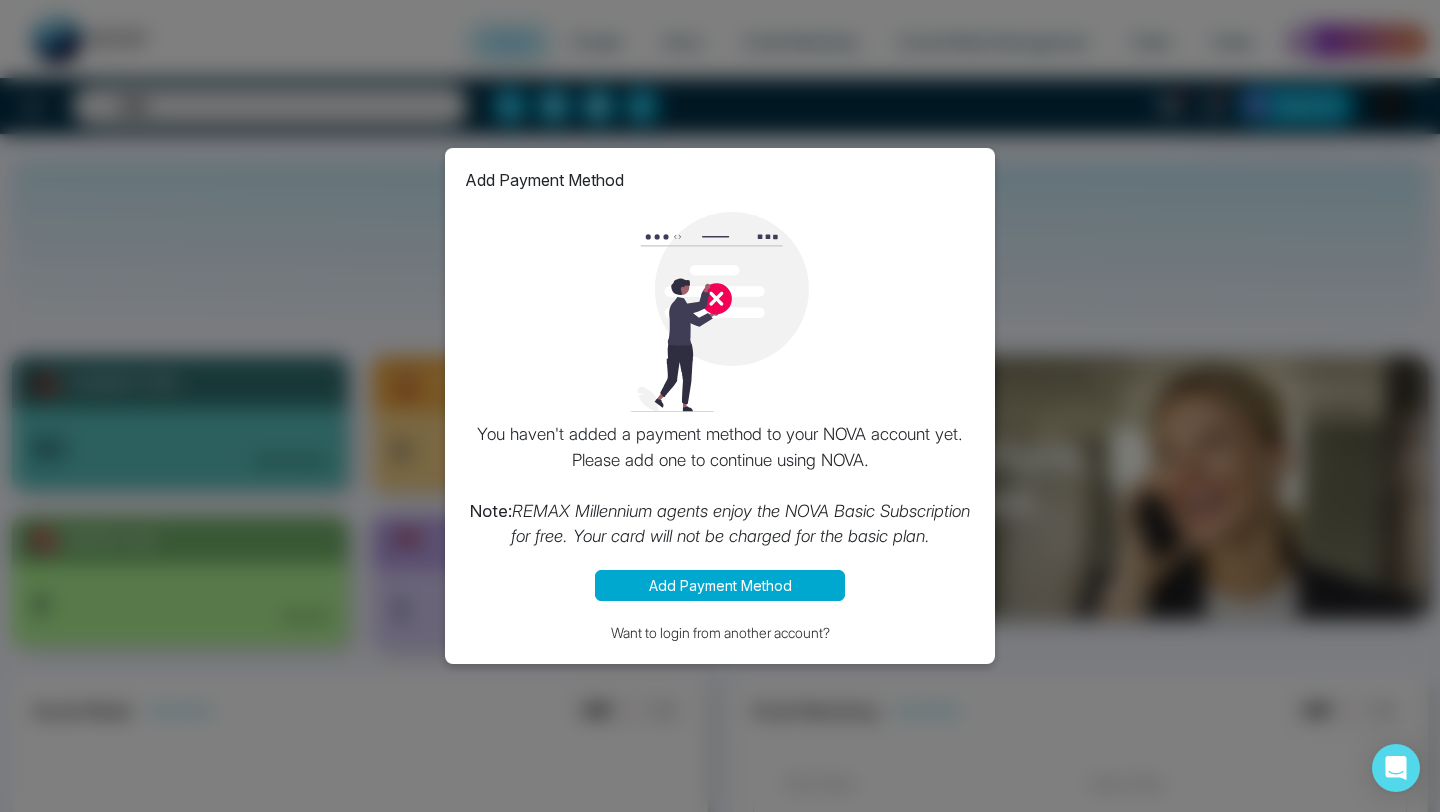 click on "Add Payment Method You haven't added a payment method to your NOVA account yet. Please add one to continue using NOVA.  Note:  REMAX Millennium agents enjoy the NOVA Basic Subscription for free. Your card will not be charged for the basic plan. Add Payment Method Want to login from another account?" at bounding box center (720, 406) 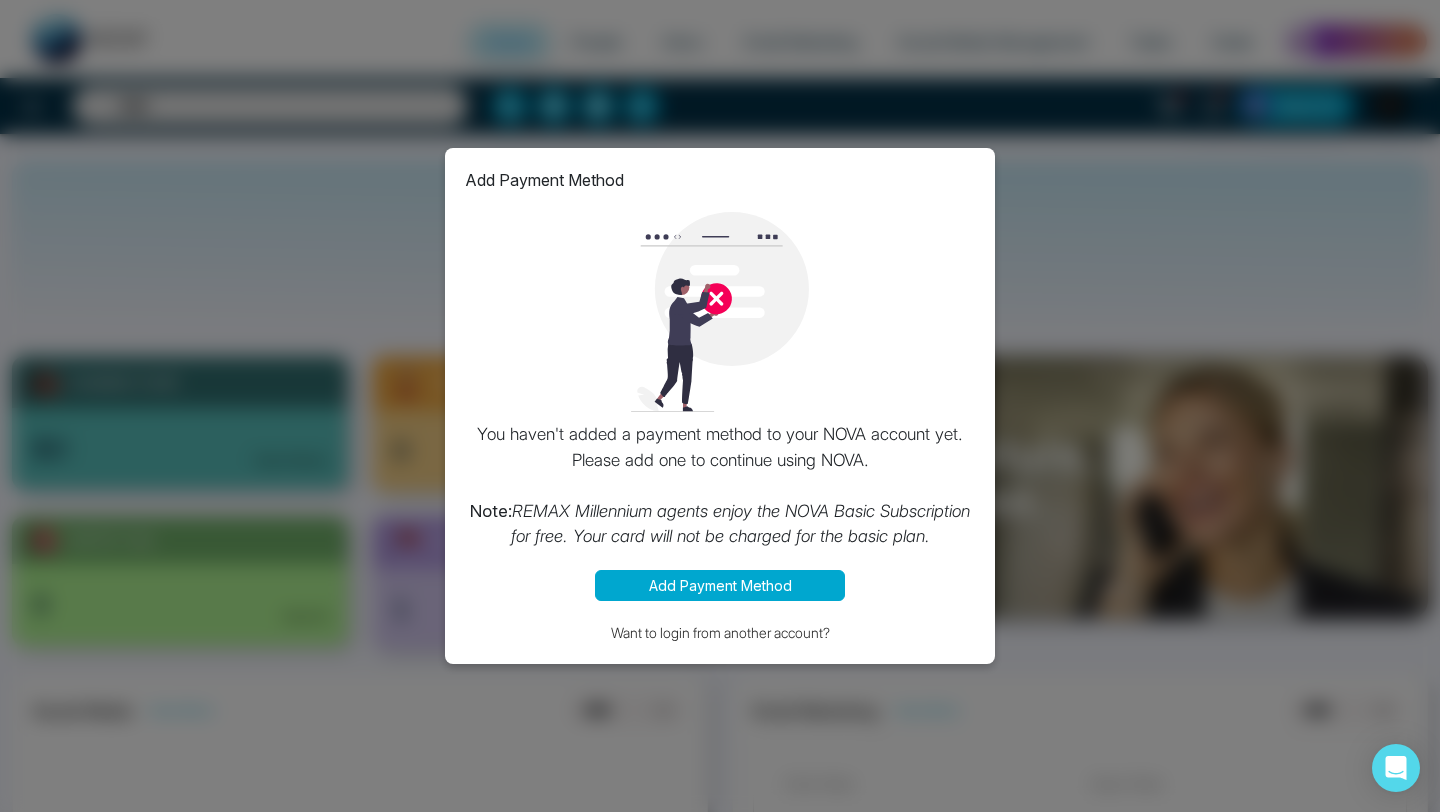 click on "Add Payment Method You haven't added a payment method to your NOVA account yet. Please add one to continue using NOVA.  Note:  REMAX Millennium agents enjoy the NOVA Basic Subscription for free. Your card will not be charged for the basic plan. Add Payment Method Want to login from another account?" at bounding box center (720, 406) 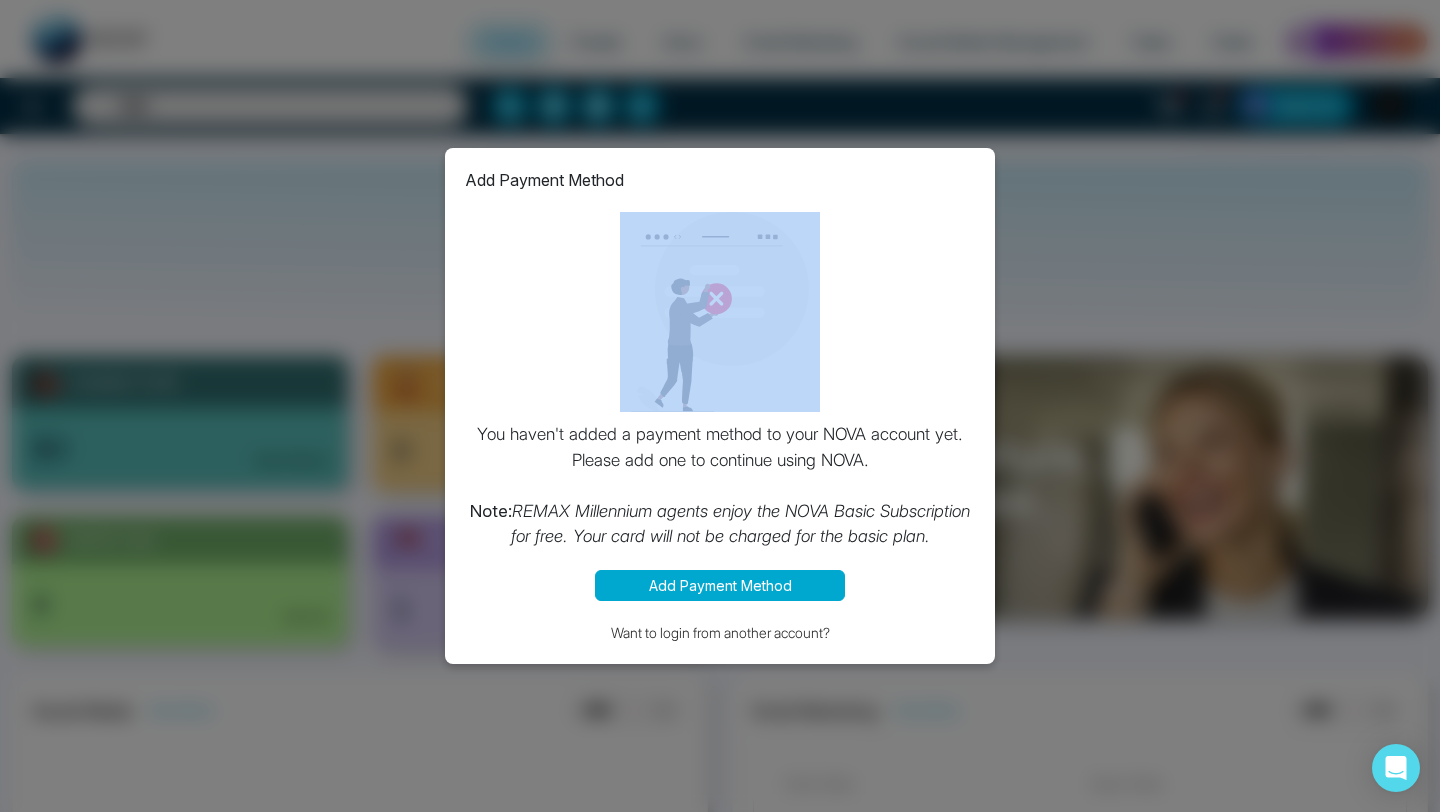 click on "Add Payment Method You haven't added a payment method to your NOVA account yet. Please add one to continue using NOVA.  Note:  REMAX Millennium agents enjoy the NOVA Basic Subscription for free. Your card will not be charged for the basic plan. Add Payment Method Want to login from another account?" at bounding box center [720, 406] 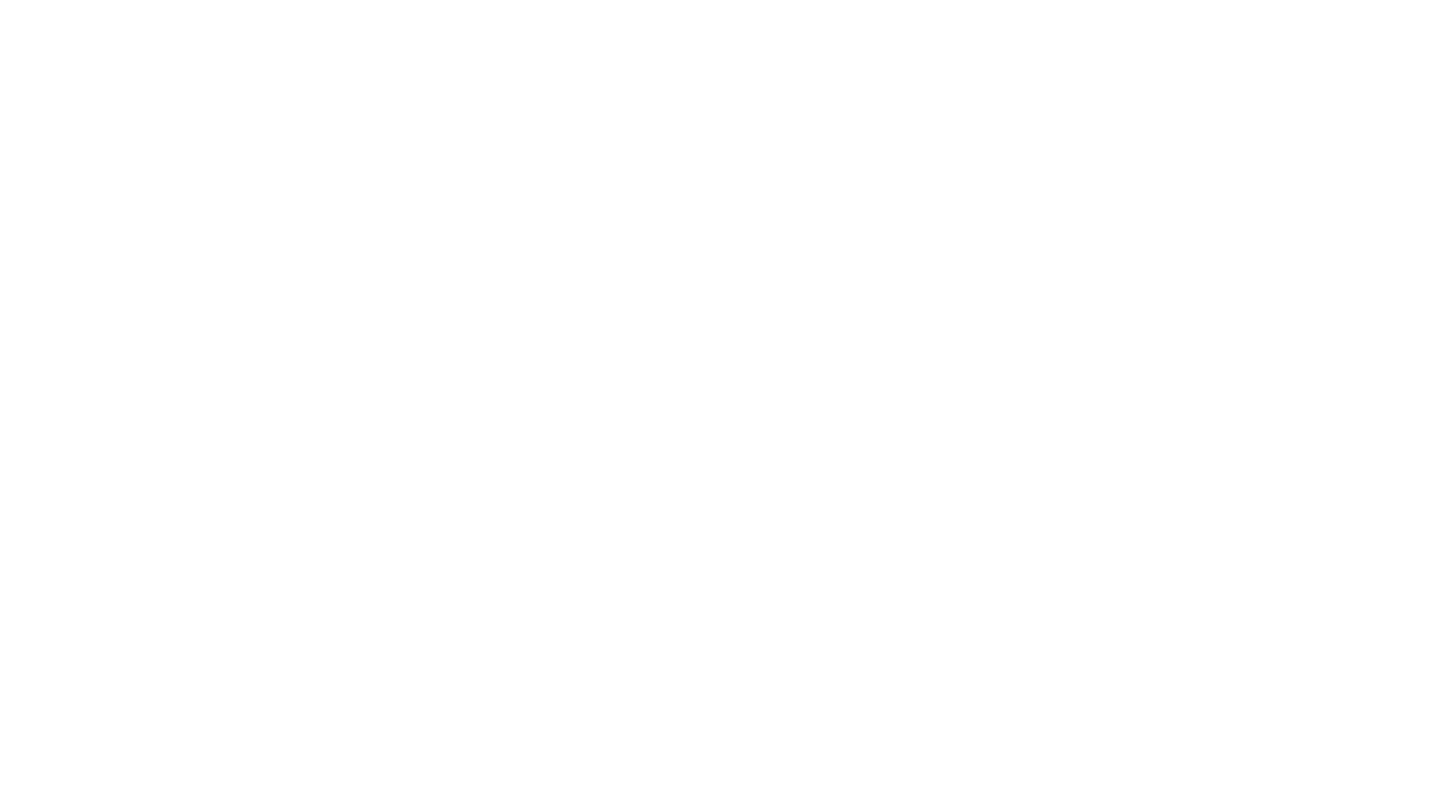 scroll, scrollTop: 0, scrollLeft: 0, axis: both 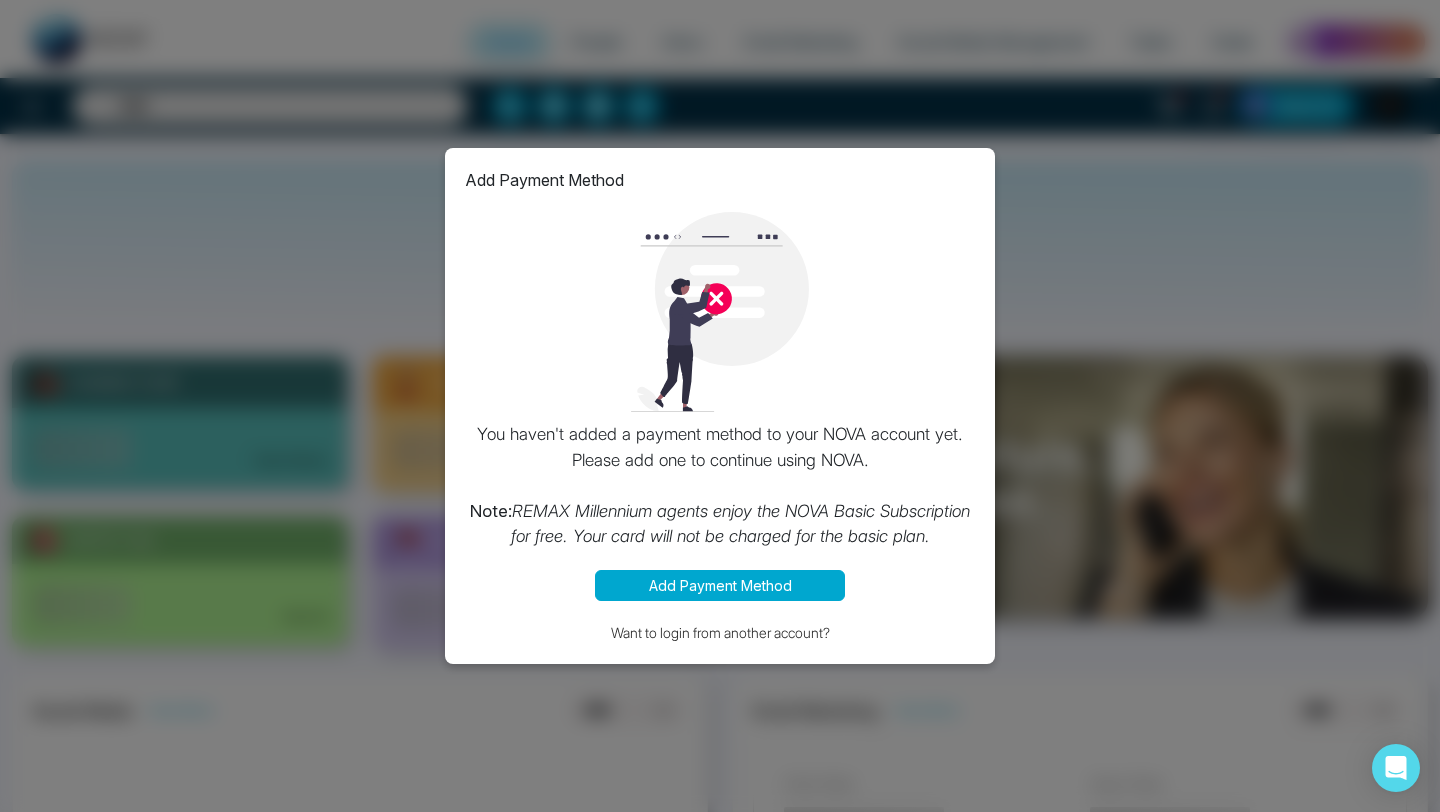 click on "Add Payment Method You haven't added a payment method to your NOVA account yet. Please add one to continue using NOVA.  Note:  REMAX Millennium agents enjoy the NOVA Basic Subscription for free. Your card will not be charged for the basic plan. Add Payment Method Want to login from another account?" at bounding box center [720, 406] 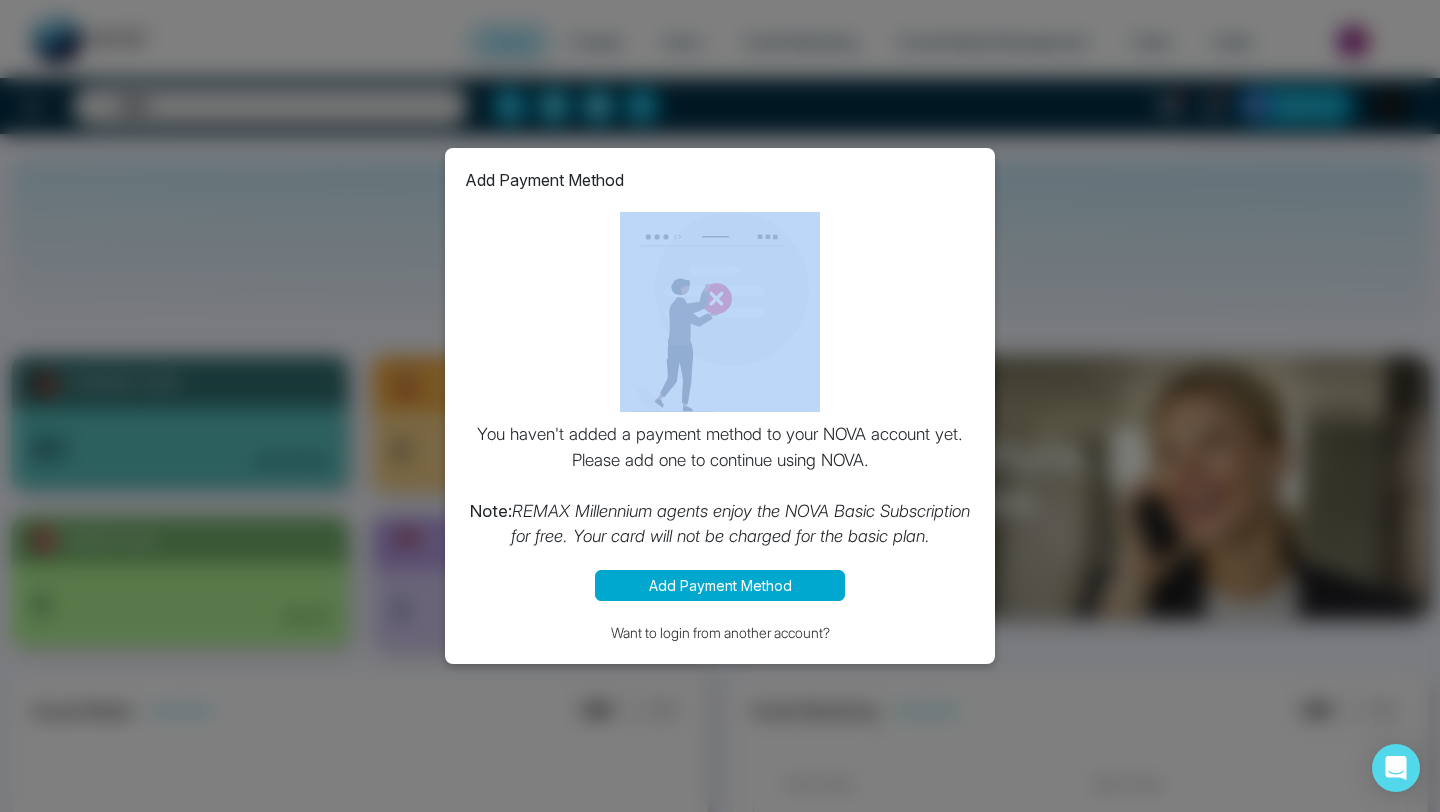 click on "Add Payment Method You haven't added a payment method to your NOVA account yet. Please add one to continue using NOVA.  Note:  REMAX Millennium agents enjoy the NOVA Basic Subscription for free. Your card will not be charged for the basic plan. Add Payment Method Want to login from another account?" at bounding box center (720, 406) 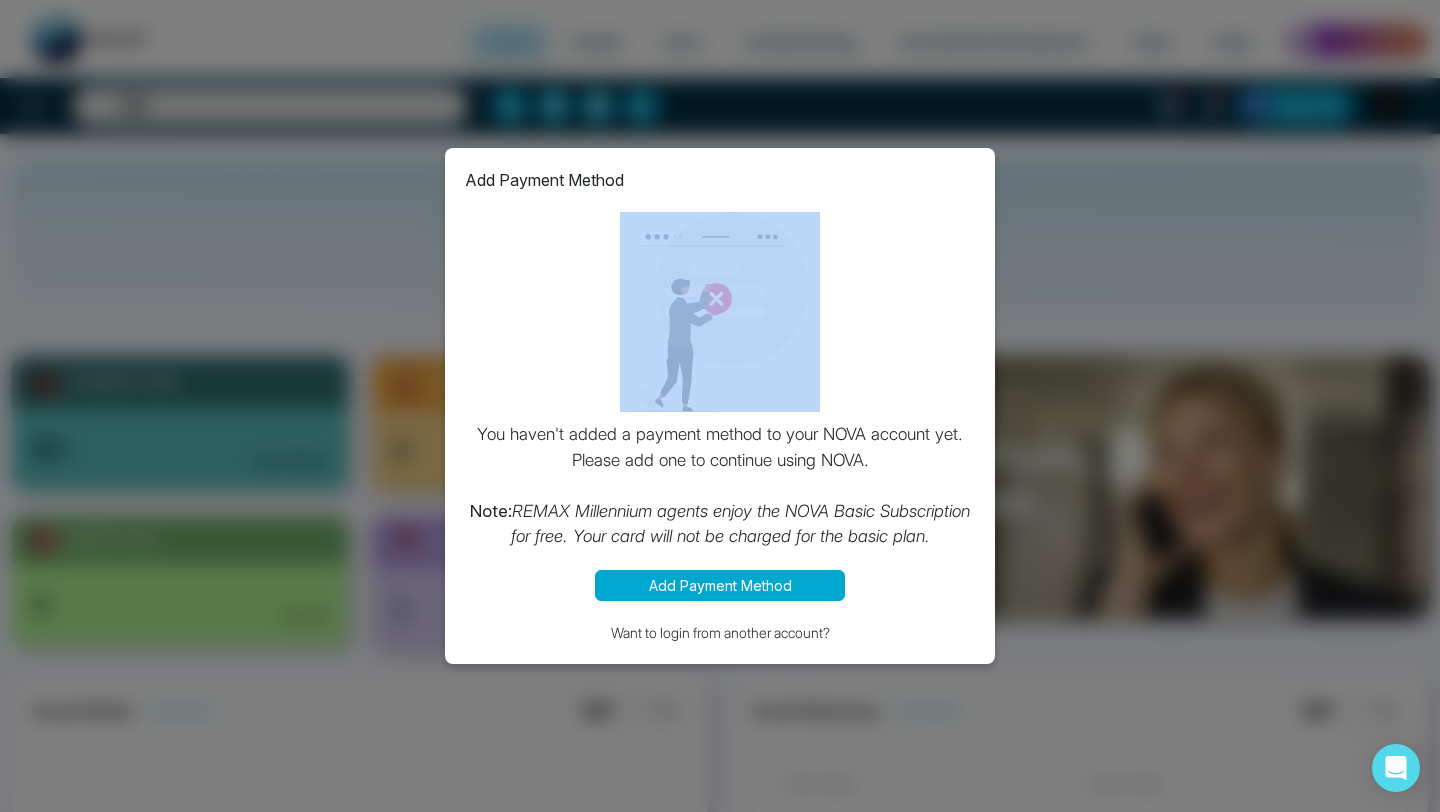 click on "Add Payment Method You haven't added a payment method to your NOVA account yet. Please add one to continue using NOVA.  Note:  REMAX Millennium agents enjoy the NOVA Basic Subscription for free. Your card will not be charged for the basic plan. Add Payment Method Want to login from another account?" at bounding box center (720, 406) 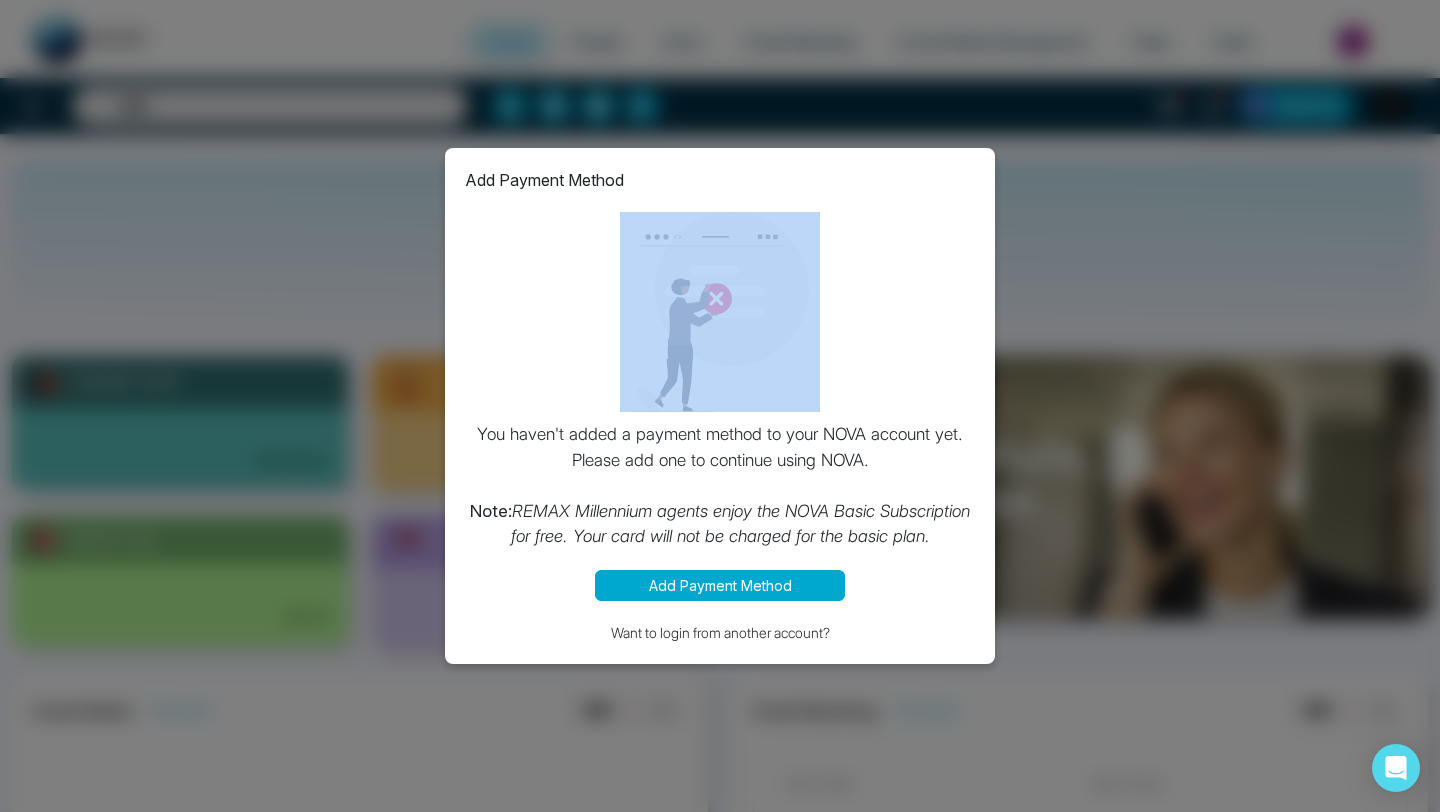 click on "Add Payment Method You haven't added a payment method to your NOVA account yet. Please add one to continue using NOVA.  Note:  REMAX Millennium agents enjoy the NOVA Basic Subscription for free. Your card will not be charged for the basic plan. Add Payment Method Want to login from another account?" at bounding box center (720, 406) 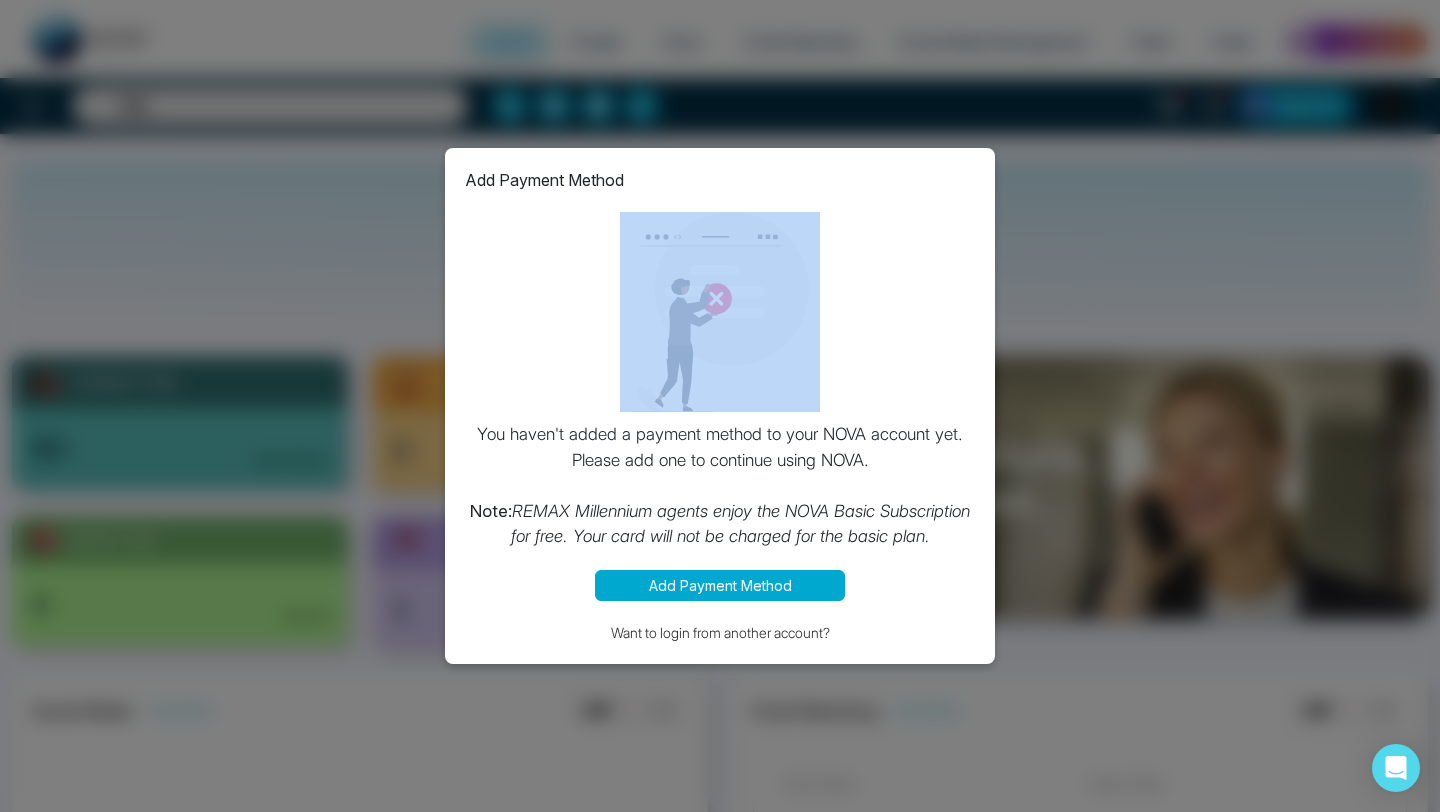 click on "Add Payment Method You haven't added a payment method to your NOVA account yet. Please add one to continue using NOVA.  Note:  REMAX Millennium agents enjoy the NOVA Basic Subscription for free. Your card will not be charged for the basic plan. Add Payment Method Want to login from another account?" at bounding box center [720, 406] 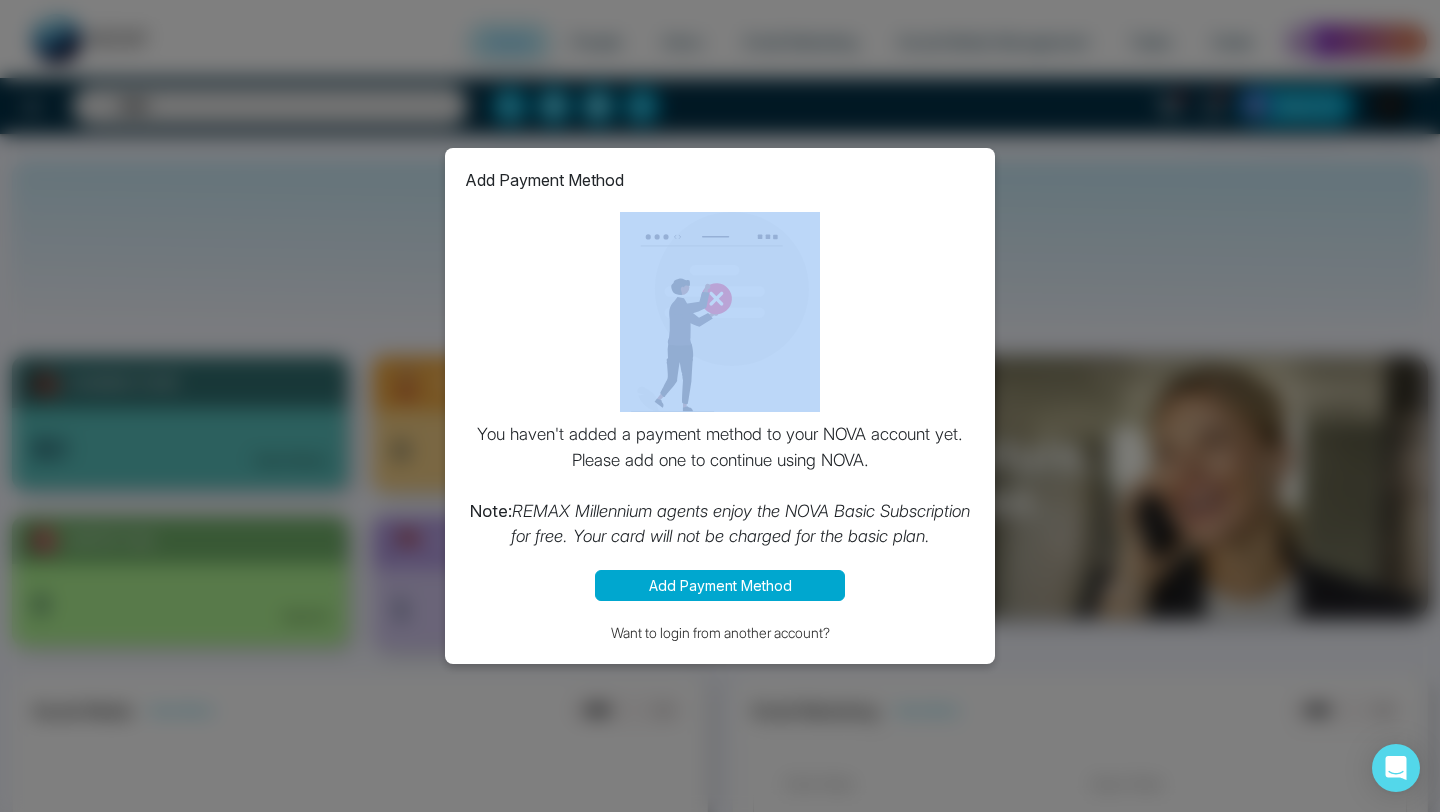 click on "Add Payment Method You haven't added a payment method to your NOVA account yet. Please add one to continue using NOVA.  Note:  REMAX Millennium agents enjoy the NOVA Basic Subscription for free. Your card will not be charged for the basic plan. Add Payment Method Want to login from another account?" at bounding box center (720, 406) 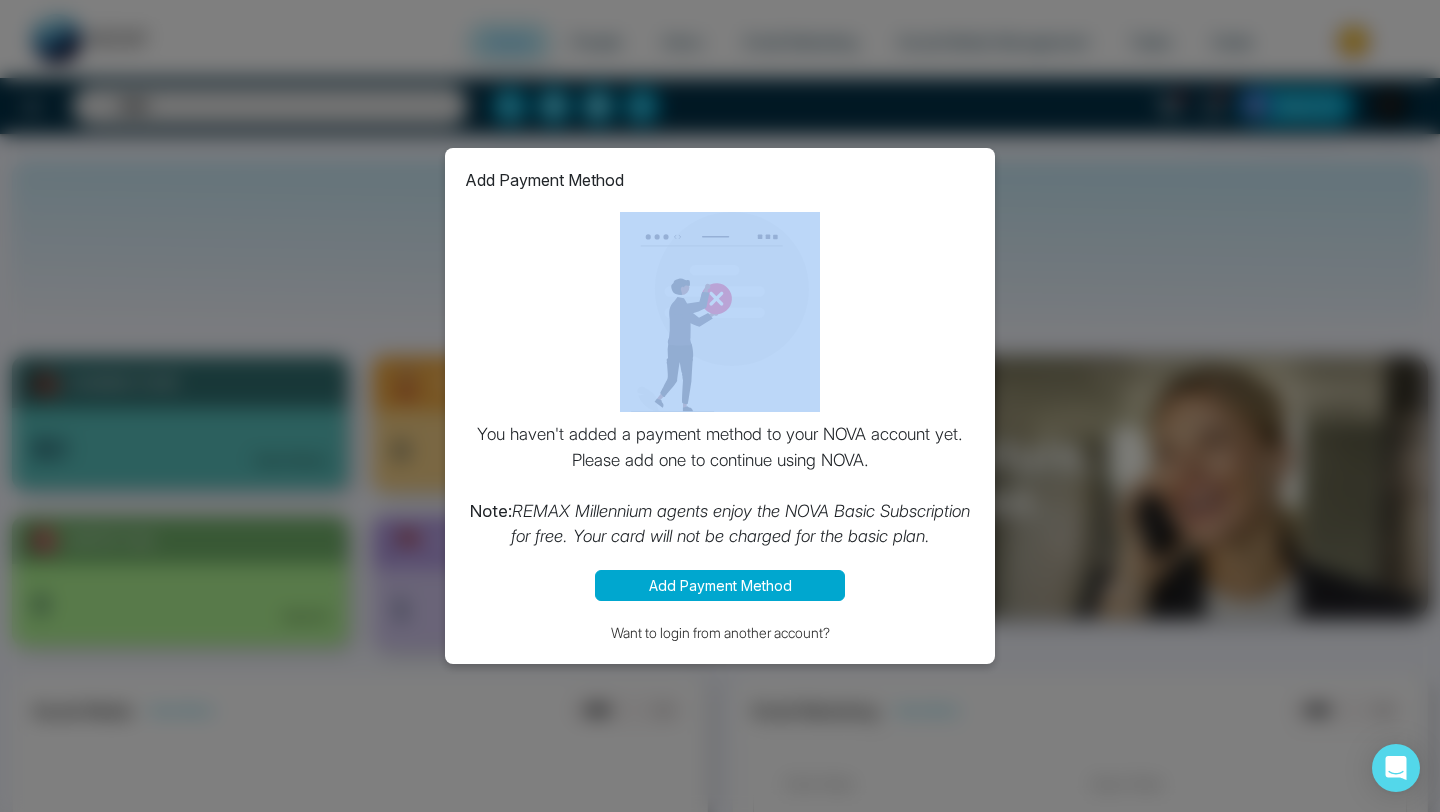 click on "Add Payment Method You haven't added a payment method to your NOVA account yet. Please add one to continue using NOVA.  Note:  REMAX Millennium agents enjoy the NOVA Basic Subscription for free. Your card will not be charged for the basic plan. Add Payment Method Want to login from another account?" at bounding box center (720, 406) 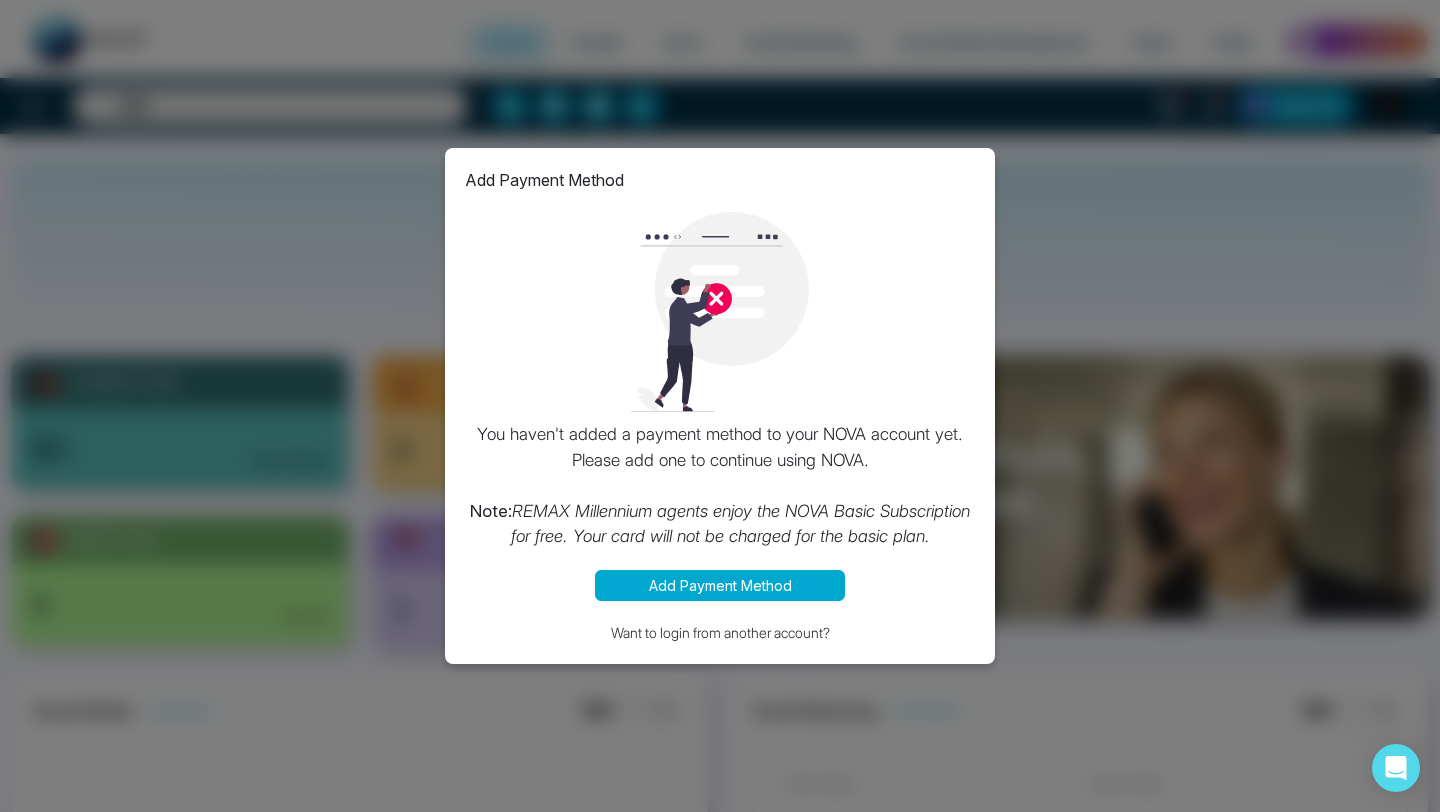 click on "Add Payment Method You haven't added a payment method to your NOVA account yet. Please add one to continue using NOVA.  Note:  REMAX Millennium agents enjoy the NOVA Basic Subscription for free. Your card will not be charged for the basic plan. Add Payment Method Want to login from another account?" at bounding box center (720, 406) 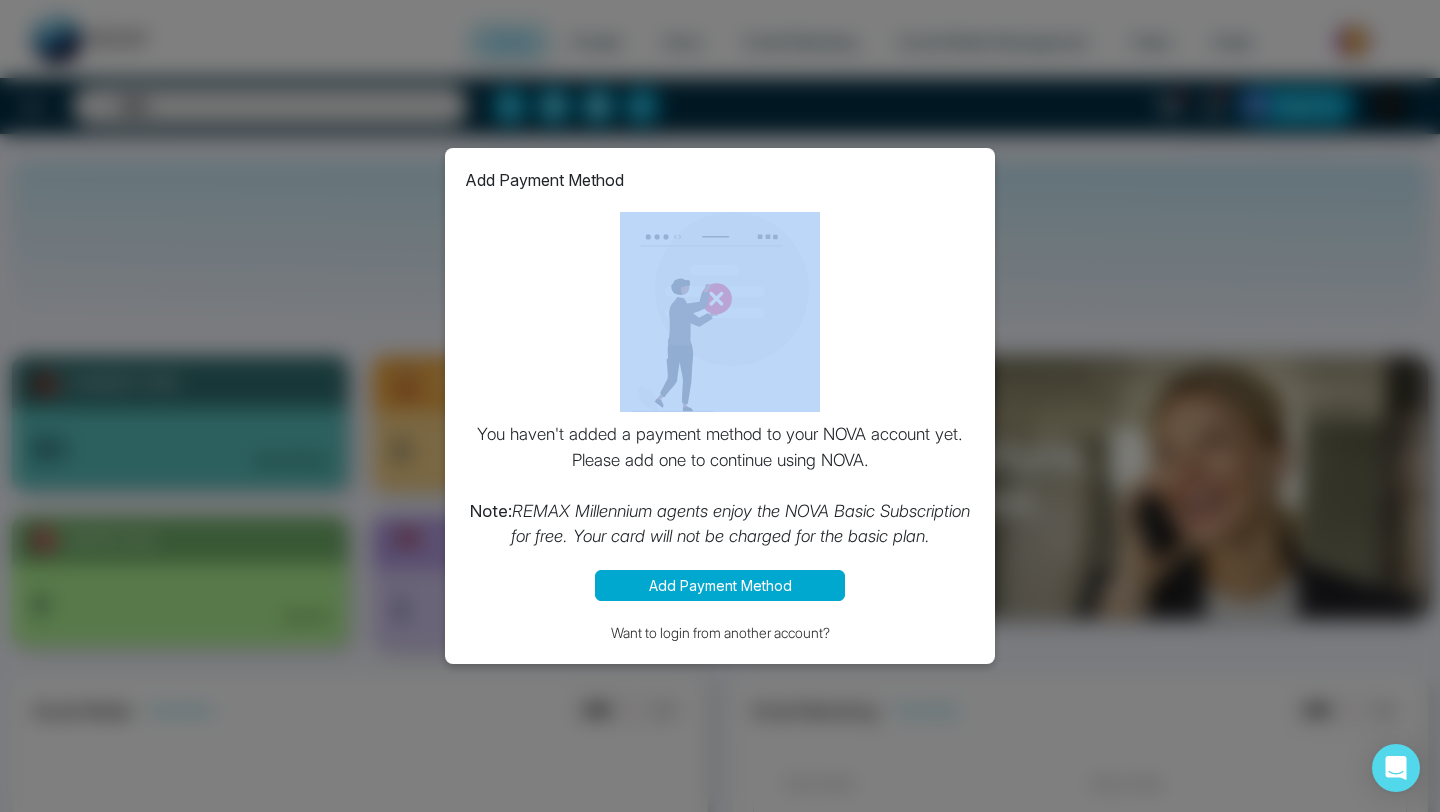 click on "Add Payment Method You haven't added a payment method to your NOVA account yet. Please add one to continue using NOVA.  Note:  REMAX Millennium agents enjoy the NOVA Basic Subscription for free. Your card will not be charged for the basic plan. Add Payment Method Want to login from another account?" at bounding box center (720, 406) 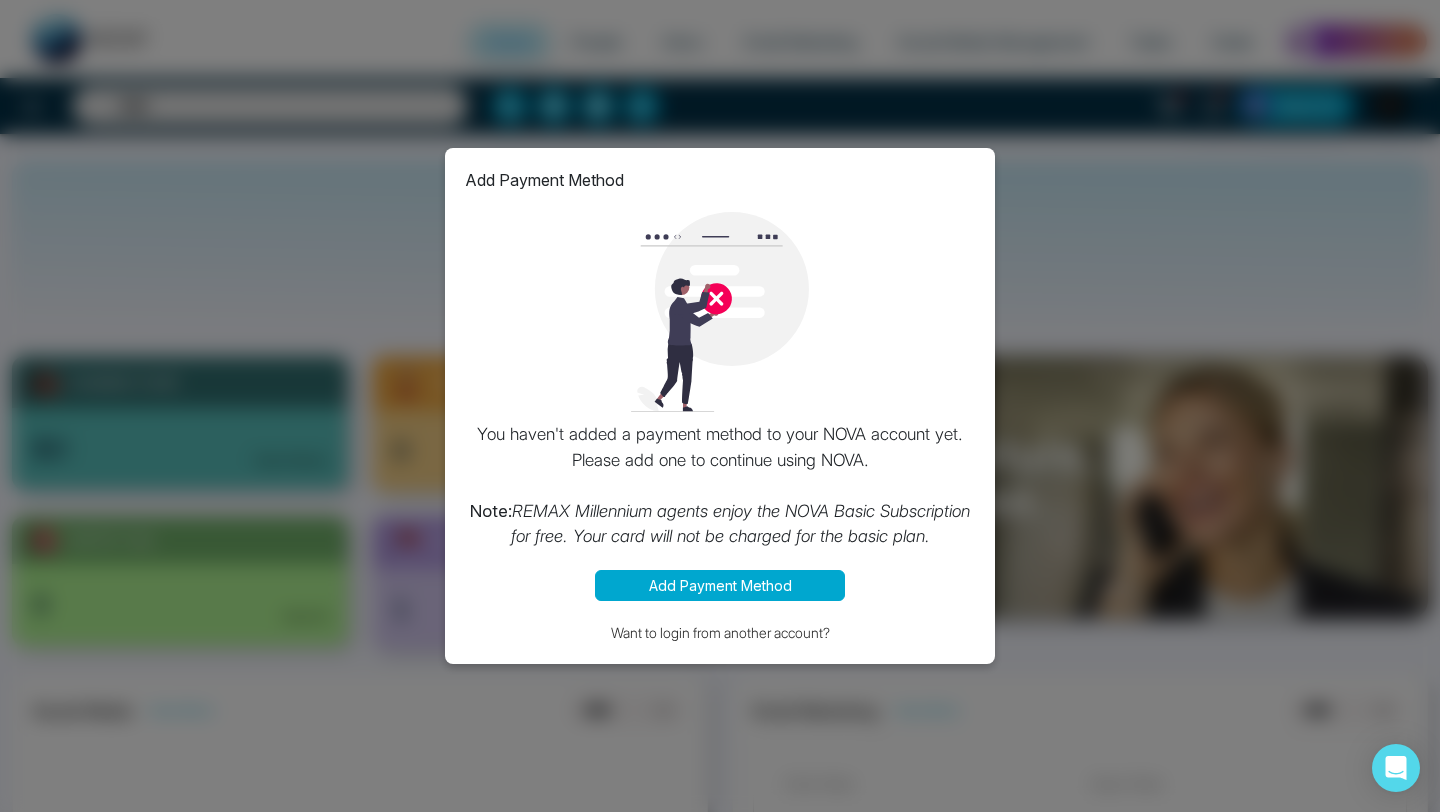 click on "Add Payment Method You haven't added a payment method to your NOVA account yet. Please add one to continue using NOVA.  Note:  REMAX Millennium agents enjoy the NOVA Basic Subscription for free. Your card will not be charged for the basic plan. Add Payment Method Want to login from another account?" at bounding box center (720, 406) 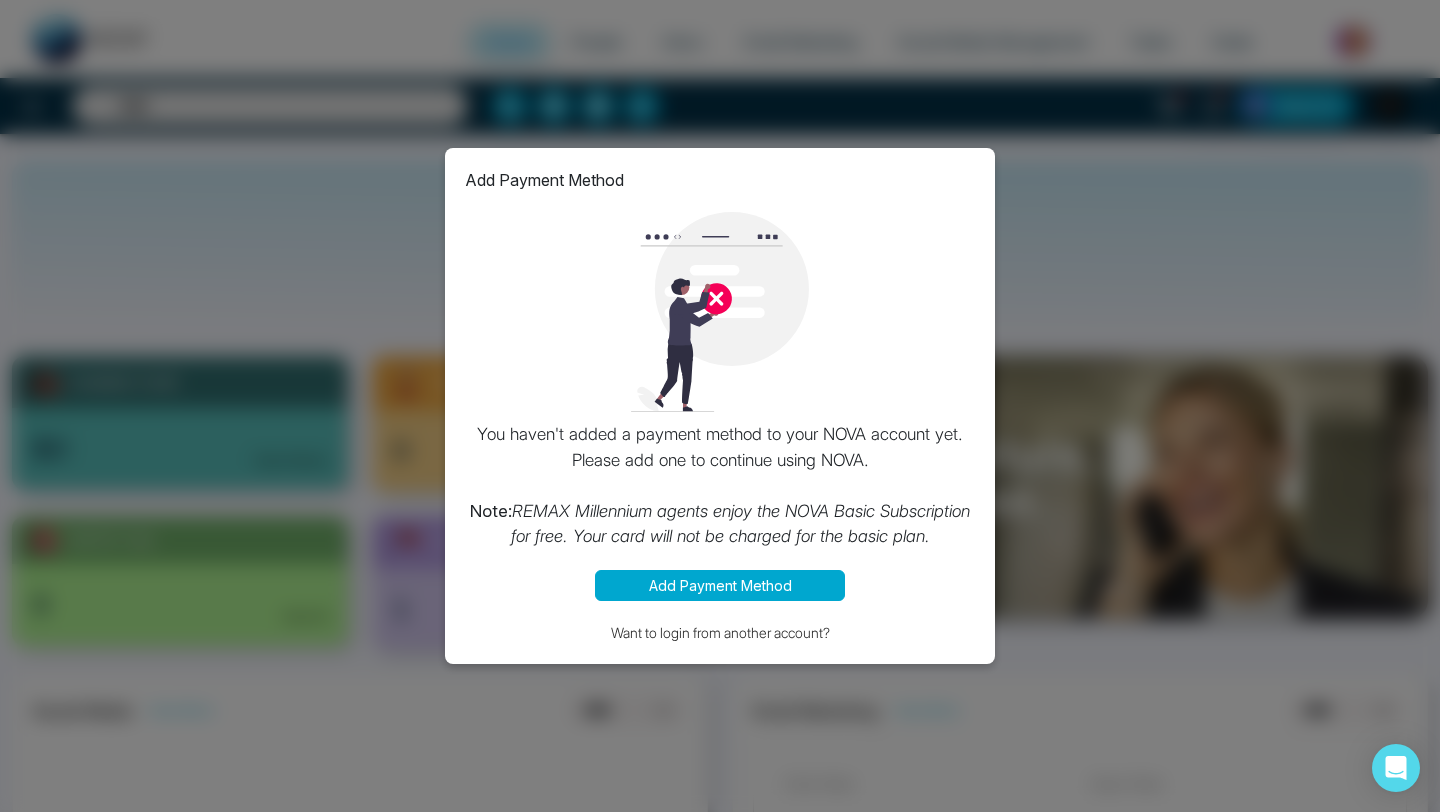 click on "Add Payment Method You haven't added a payment method to your NOVA account yet. Please add one to continue using NOVA.  Note:  REMAX Millennium agents enjoy the NOVA Basic Subscription for free. Your card will not be charged for the basic plan. Add Payment Method Want to login from another account?" at bounding box center [720, 406] 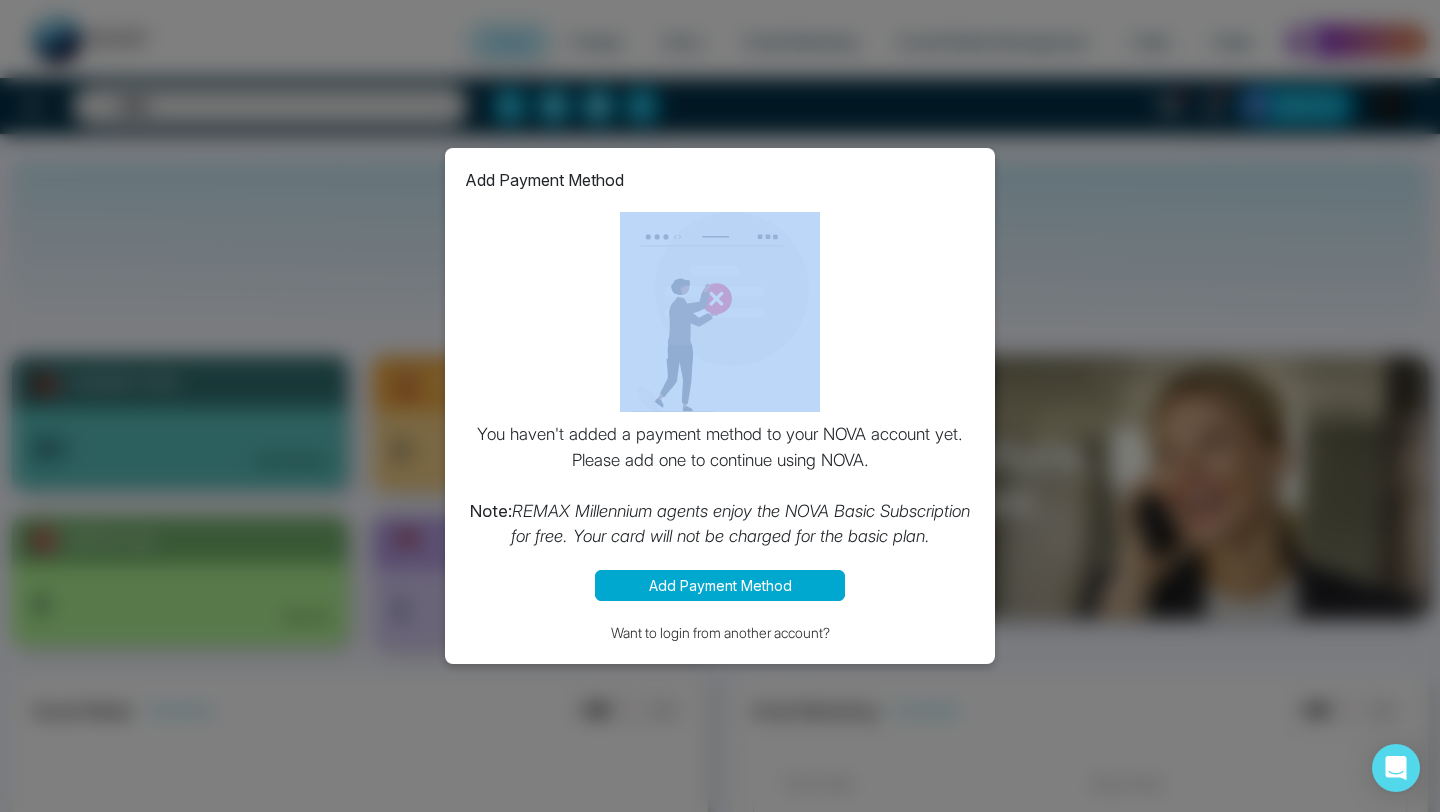 click on "Add Payment Method You haven't added a payment method to your NOVA account yet. Please add one to continue using NOVA.  Note:  REMAX Millennium agents enjoy the NOVA Basic Subscription for free. Your card will not be charged for the basic plan. Add Payment Method Want to login from another account?" at bounding box center (720, 406) 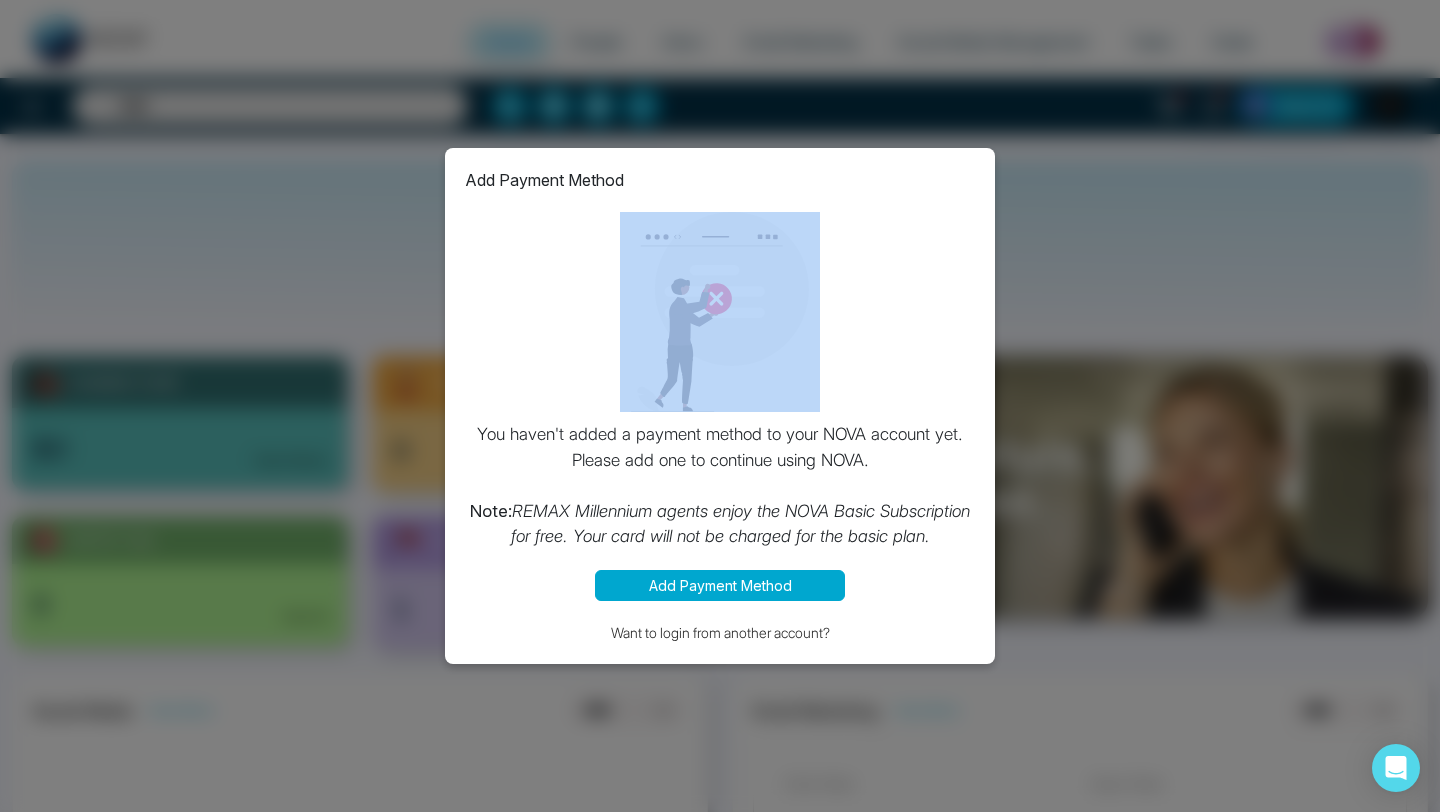 click on "Add Payment Method You haven't added a payment method to your NOVA account yet. Please add one to continue using NOVA.  Note:  REMAX Millennium agents enjoy the NOVA Basic Subscription for free. Your card will not be charged for the basic plan. Add Payment Method Want to login from another account?" at bounding box center [720, 406] 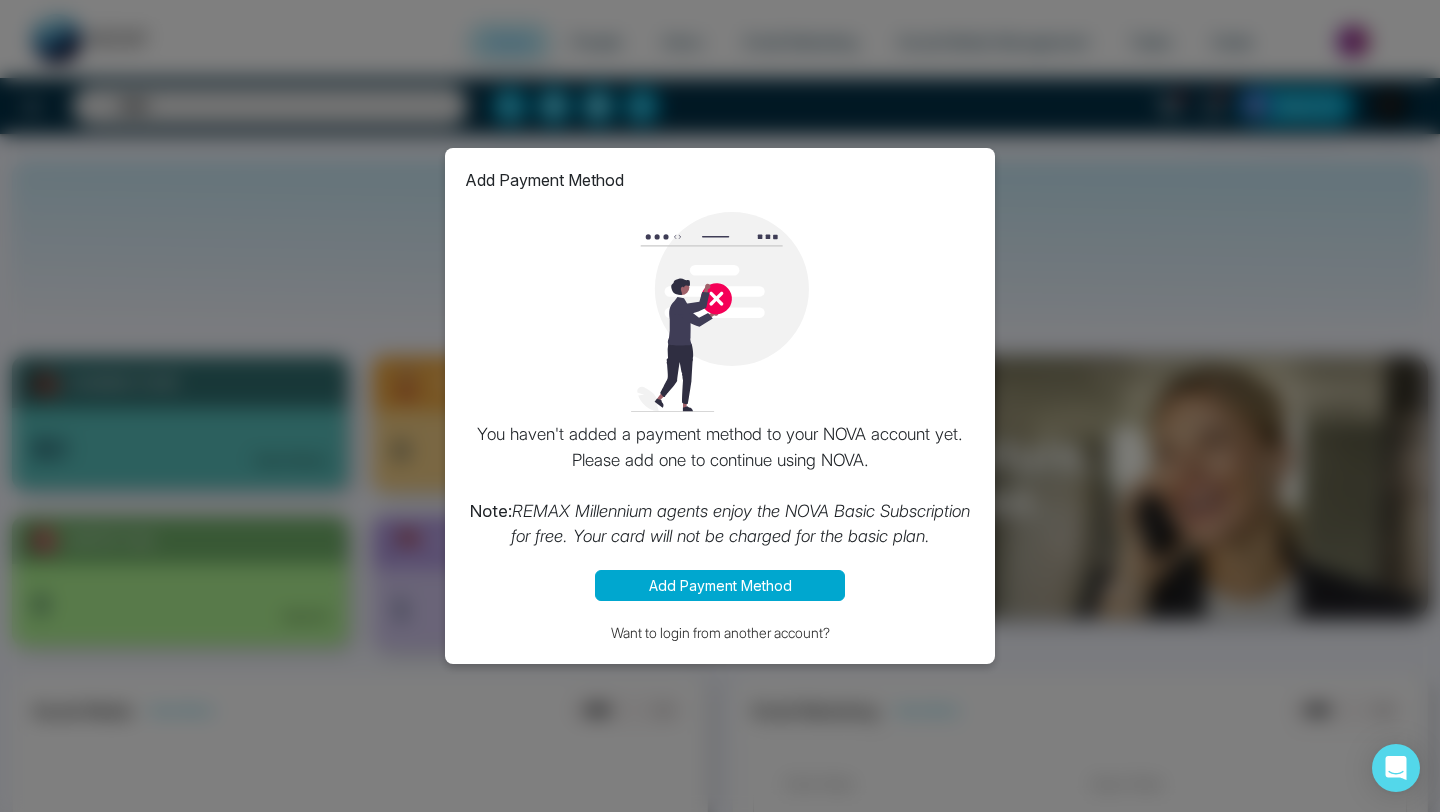 click on "Add Payment Method You haven't added a payment method to your NOVA account yet. Please add one to continue using NOVA.  Note:  REMAX Millennium agents enjoy the NOVA Basic Subscription for free. Your card will not be charged for the basic plan. Add Payment Method Want to login from another account?" at bounding box center [720, 406] 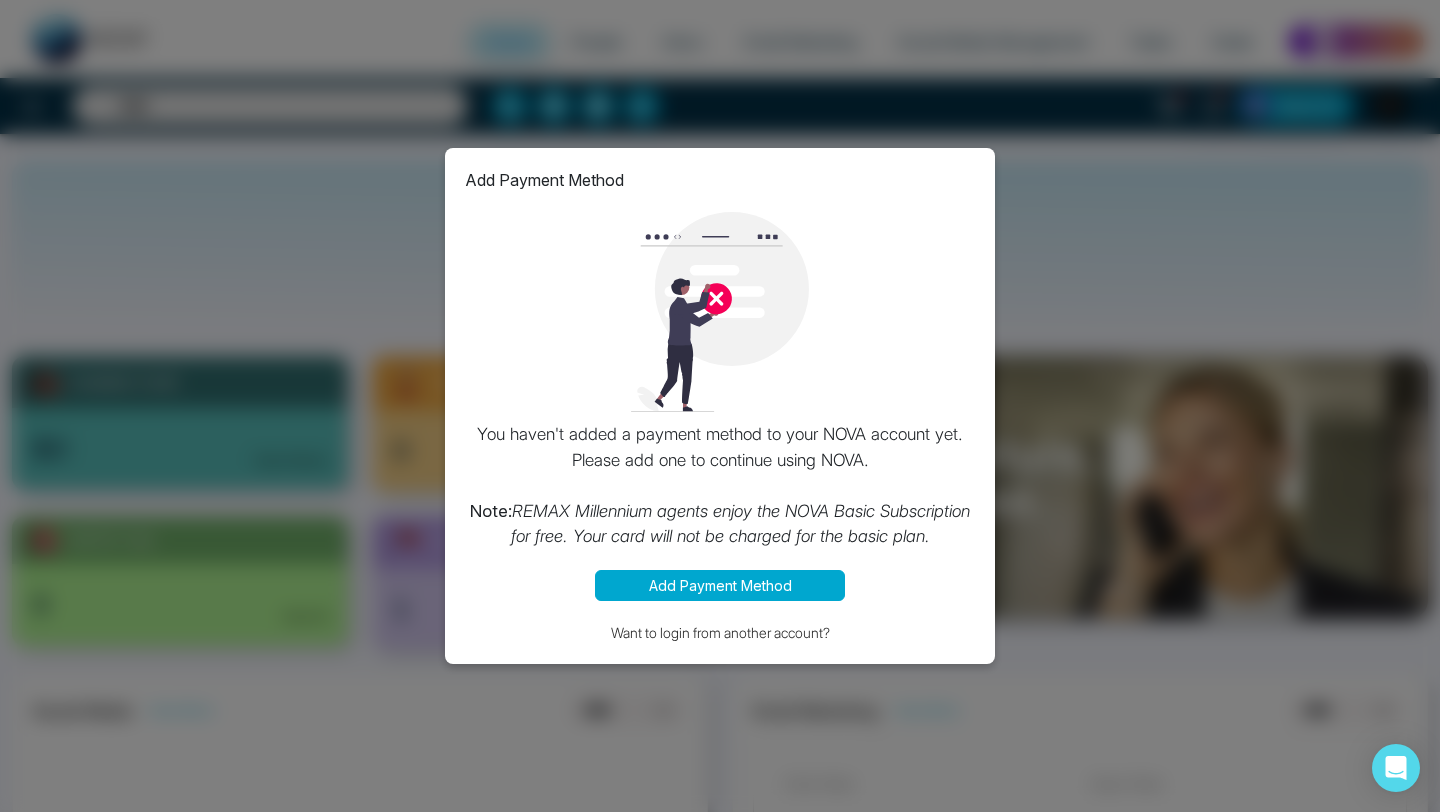 click on "Add Payment Method" at bounding box center (720, 585) 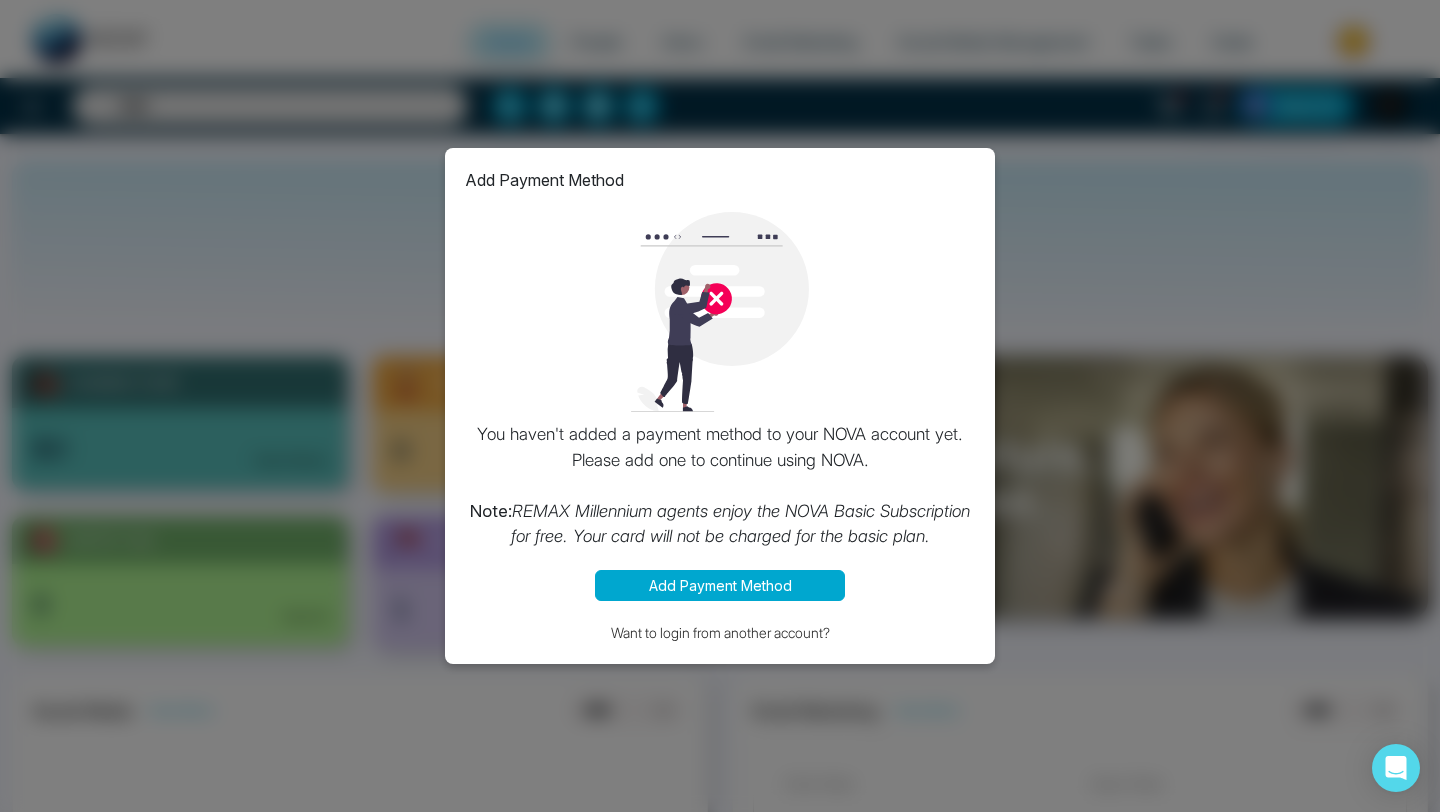 click on "Add Payment Method You haven't added a payment method to your NOVA account yet. Please add one to continue using NOVA.  Note:  REMAX Millennium agents enjoy the NOVA Basic Subscription for free. Your card will not be charged for the basic plan. Add Payment Method Want to login from another account?" at bounding box center (720, 406) 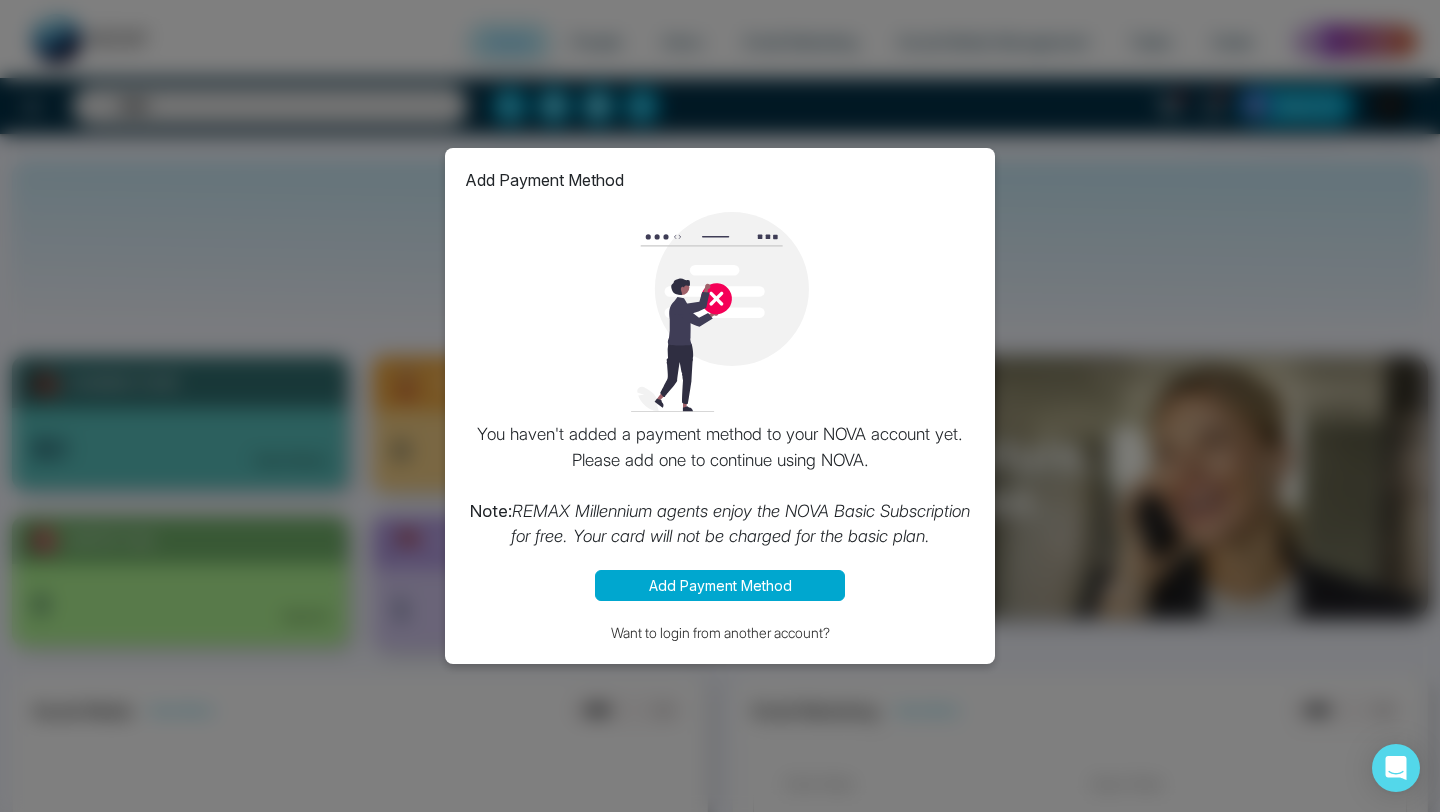 click on "Add Payment Method You haven't added a payment method to your NOVA account yet. Please add one to continue using NOVA.  Note:  REMAX Millennium agents enjoy the NOVA Basic Subscription for free. Your card will not be charged for the basic plan. Add Payment Method Want to login from another account?" at bounding box center [720, 406] 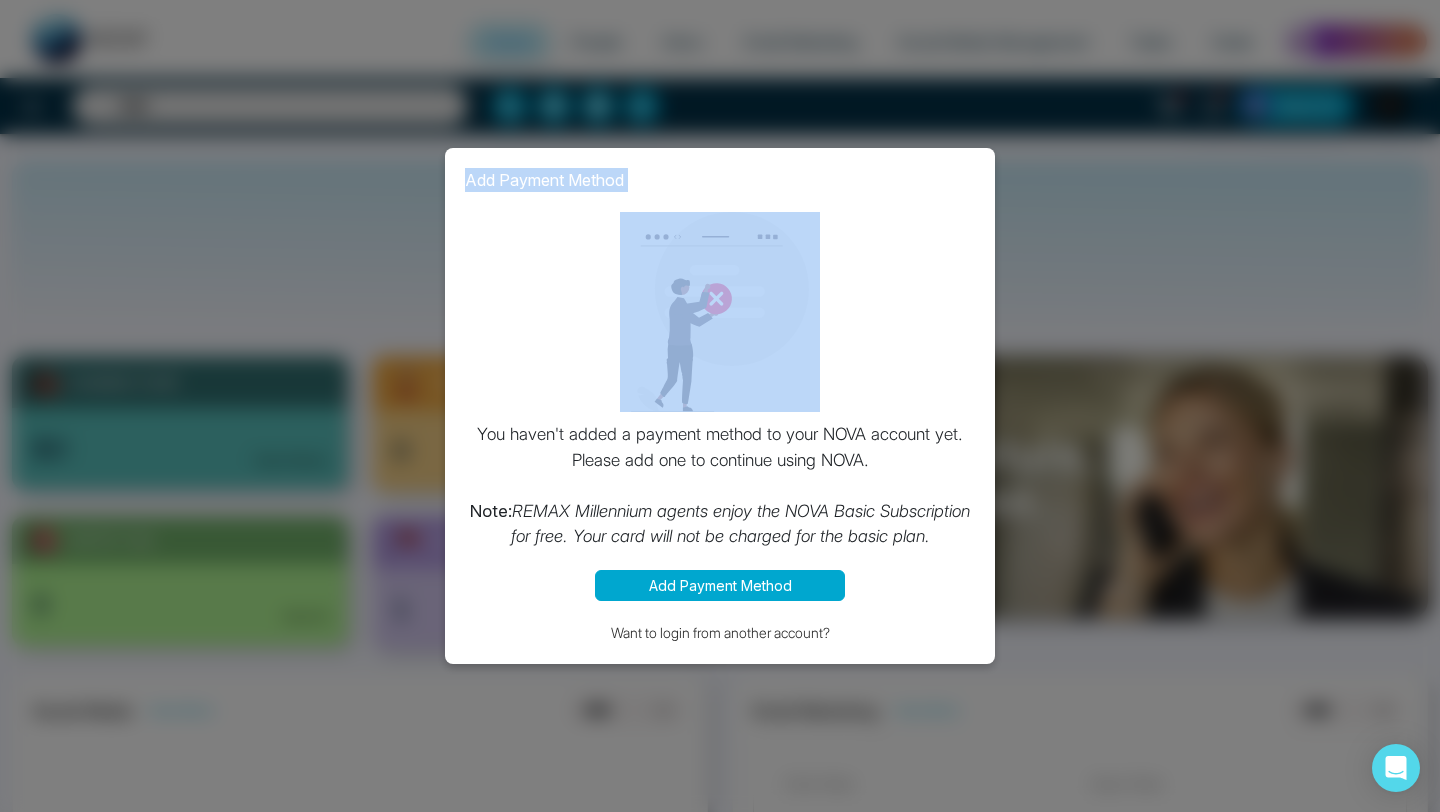 click on "Add Payment Method You haven't added a payment method to your NOVA account yet. Please add one to continue using NOVA.  Note:  REMAX Millennium agents enjoy the NOVA Basic Subscription for free. Your card will not be charged for the basic plan. Add Payment Method Want to login from another account?" at bounding box center [720, 406] 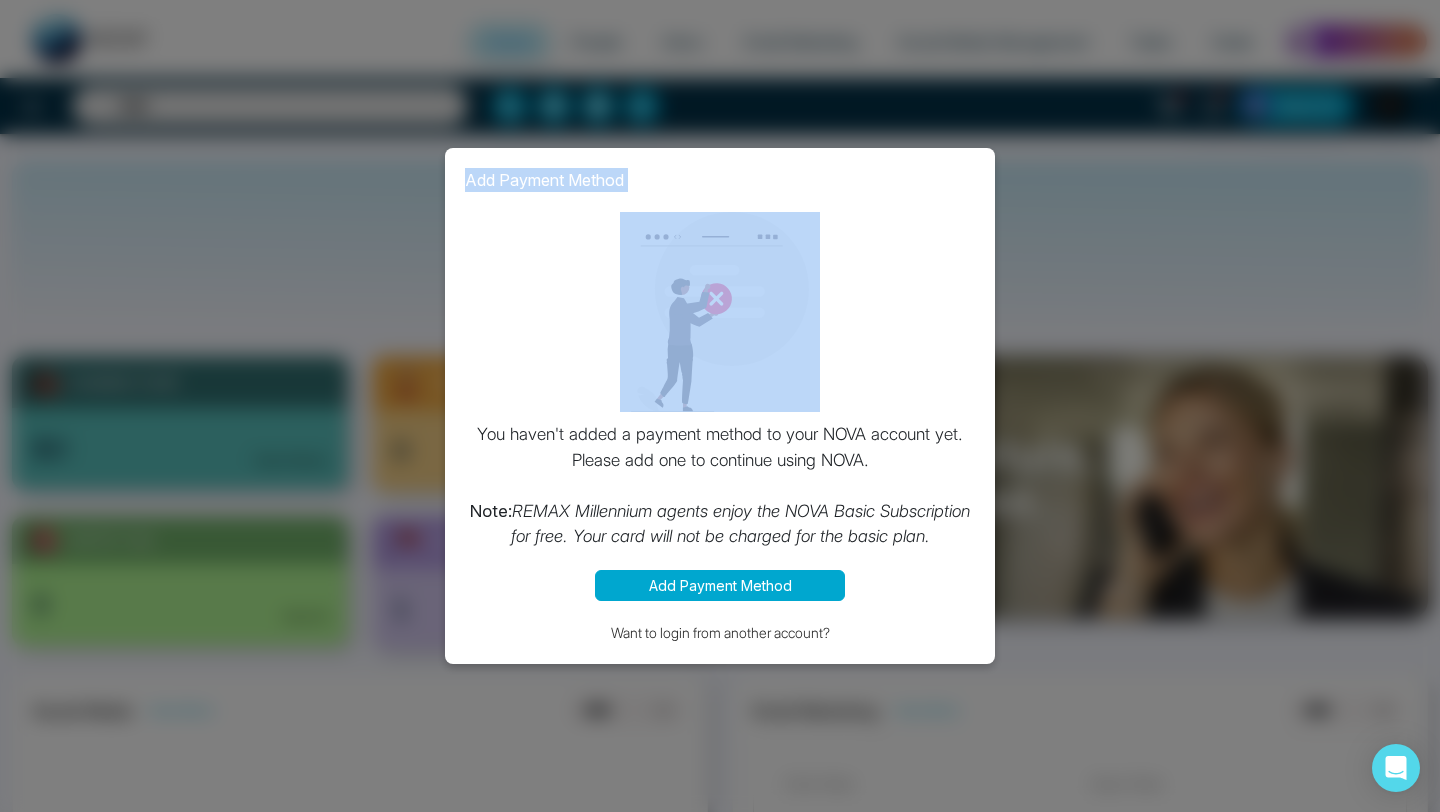 click on "Add Payment Method You haven't added a payment method to your NOVA account yet. Please add one to continue using NOVA.  Note:  REMAX Millennium agents enjoy the NOVA Basic Subscription for free. Your card will not be charged for the basic plan. Add Payment Method Want to login from another account?" at bounding box center [720, 406] 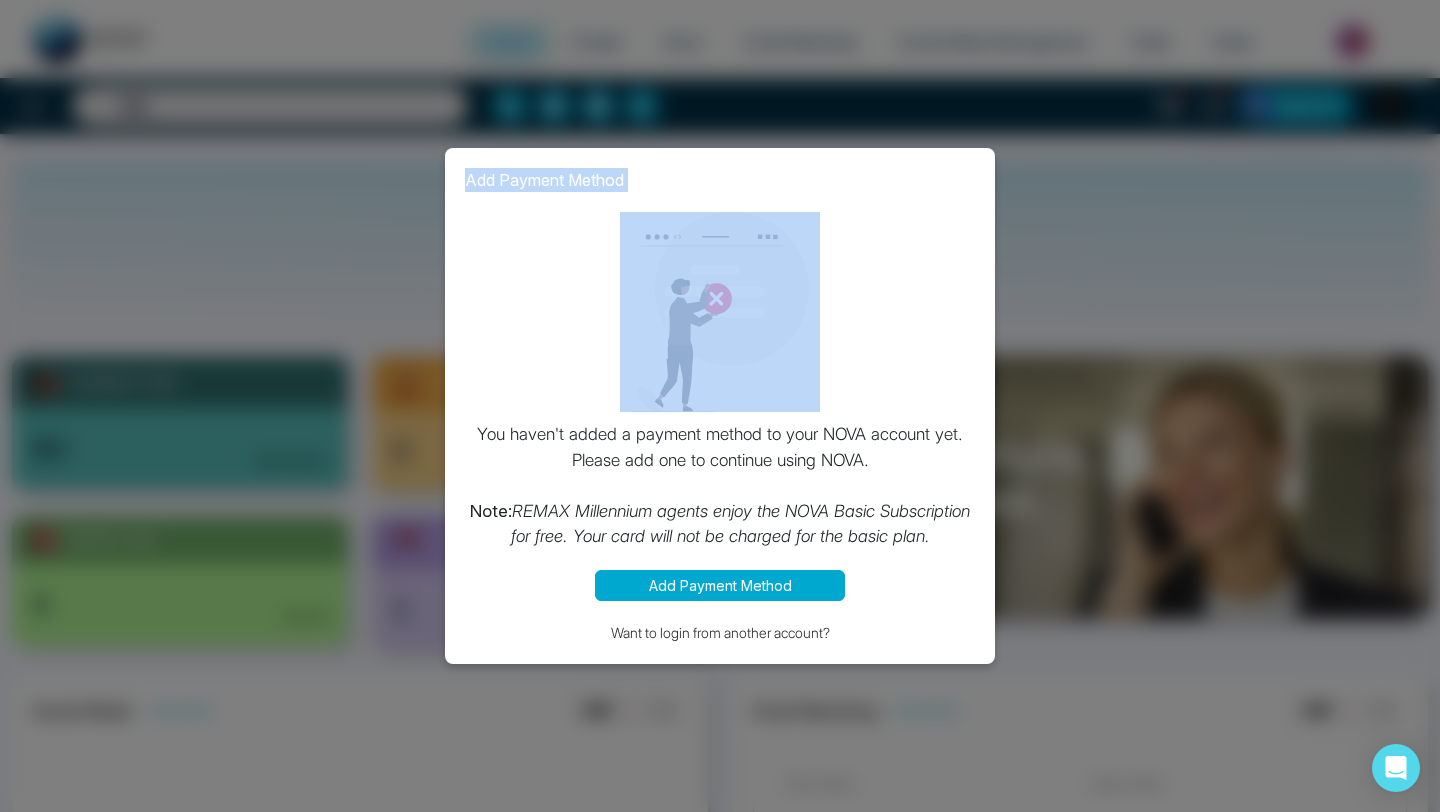 click on "Add Payment Method You haven't added a payment method to your NOVA account yet. Please add one to continue using NOVA.  Note:  REMAX Millennium agents enjoy the NOVA Basic Subscription for free. Your card will not be charged for the basic plan. Add Payment Method Want to login from another account?" at bounding box center [720, 406] 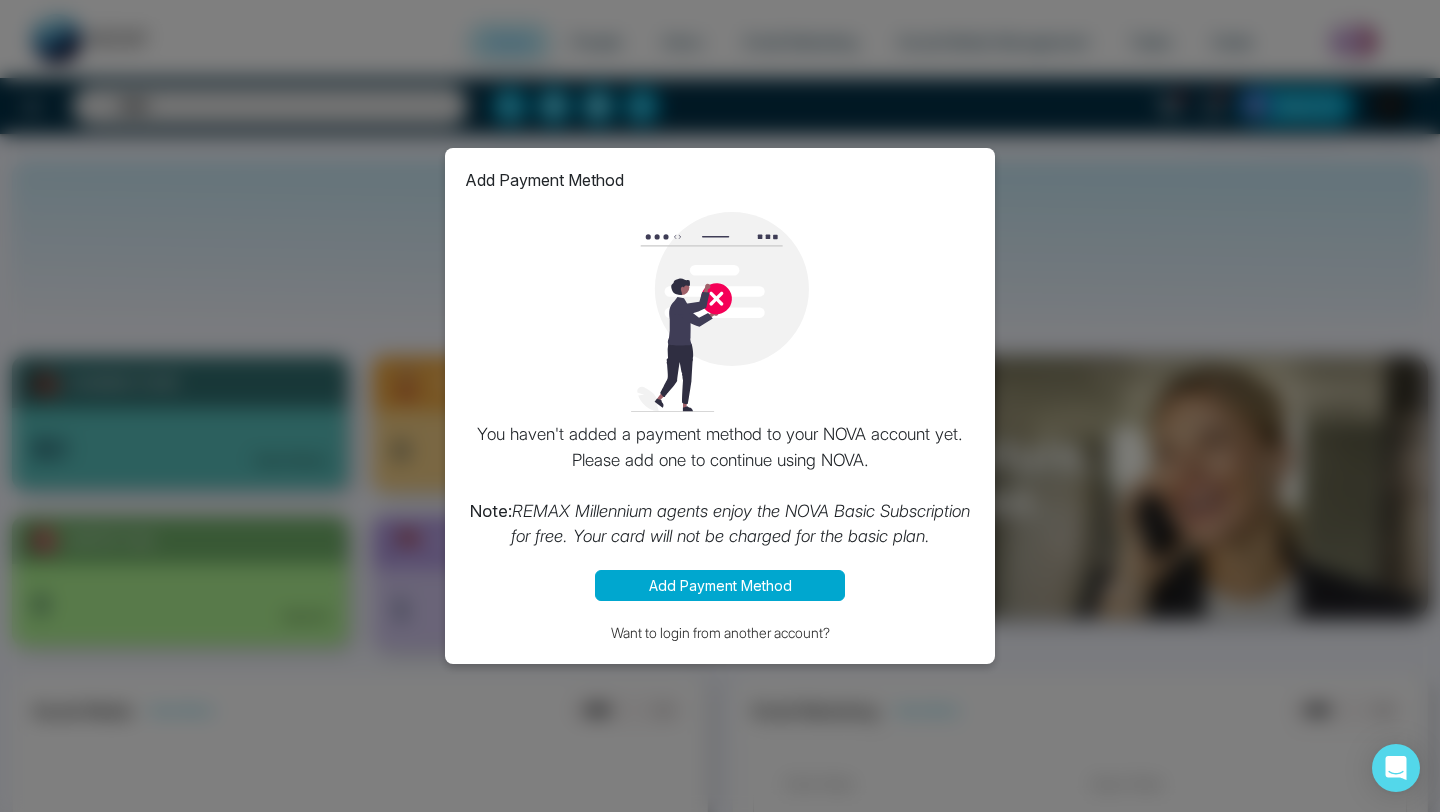 click on "Add Payment Method You haven't added a payment method to your NOVA account yet. Please add one to continue using NOVA.  Note:  REMAX Millennium agents enjoy the NOVA Basic Subscription for free. Your card will not be charged for the basic plan. Add Payment Method Want to login from another account?" at bounding box center [720, 406] 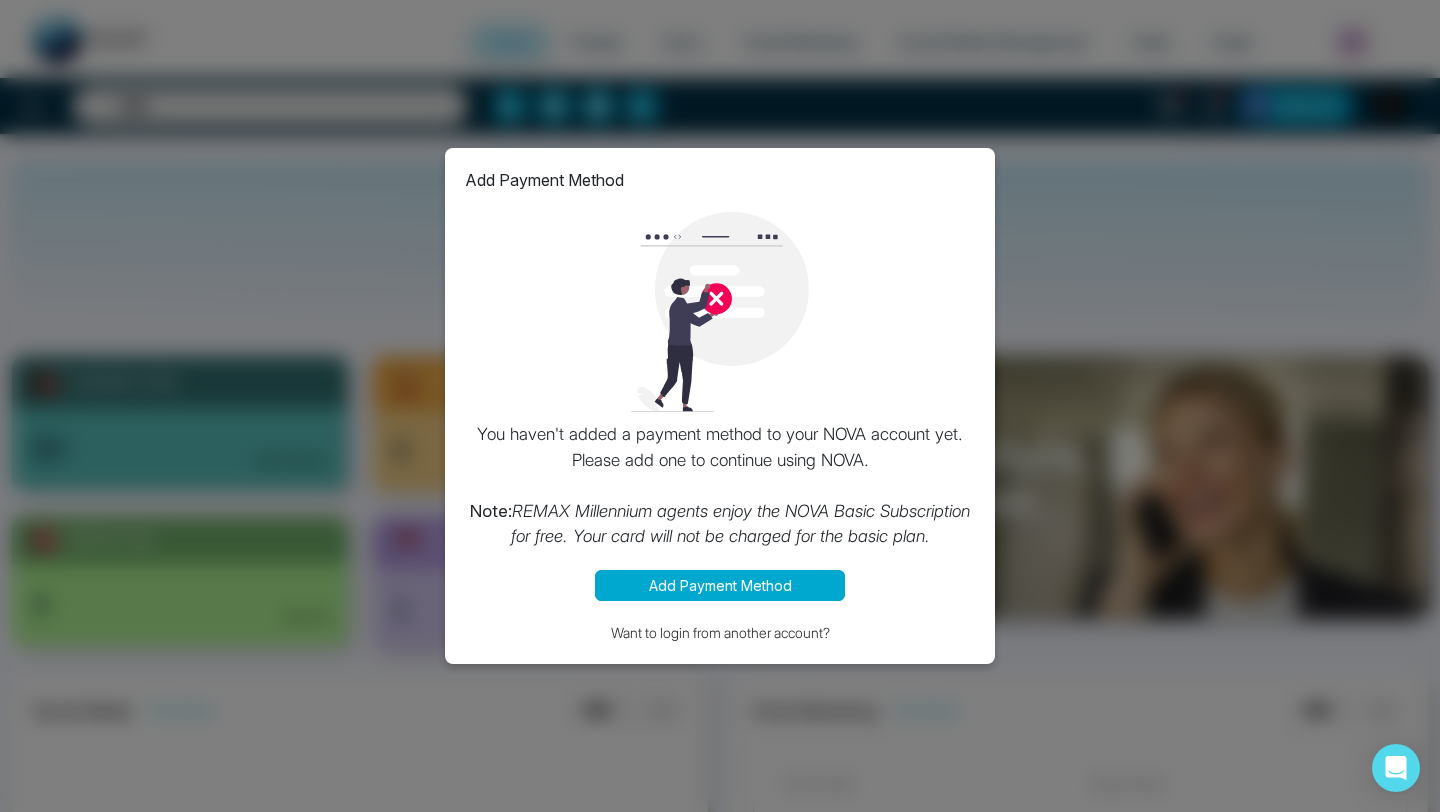 click on "Add Payment Method" at bounding box center [720, 585] 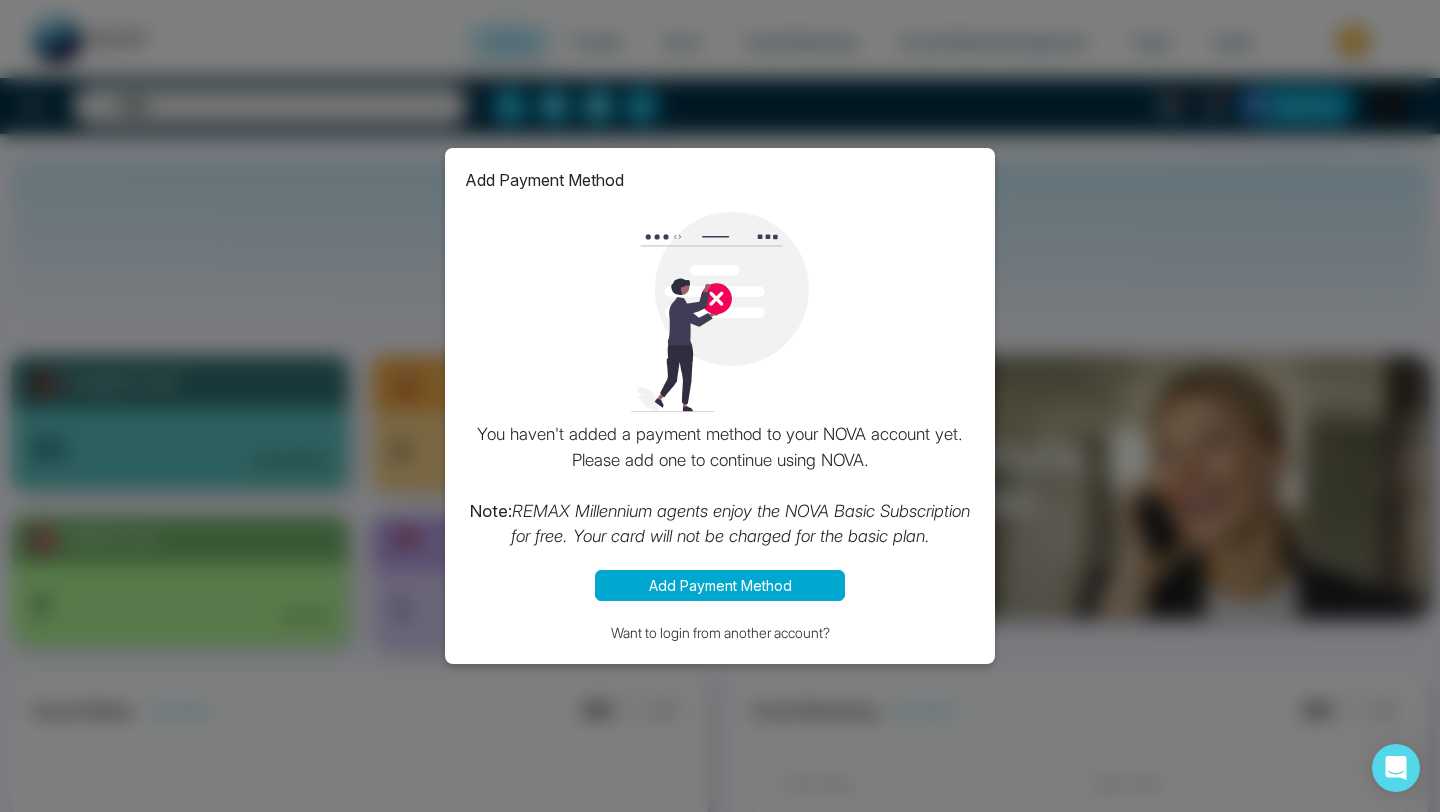 click on "Add Payment Method You haven't added a payment method to your NOVA account yet. Please add one to continue using NOVA.  Note:  REMAX Millennium agents enjoy the NOVA Basic Subscription for free. Your card will not be charged for the basic plan. Add Payment Method Want to login from another account?" at bounding box center (720, 406) 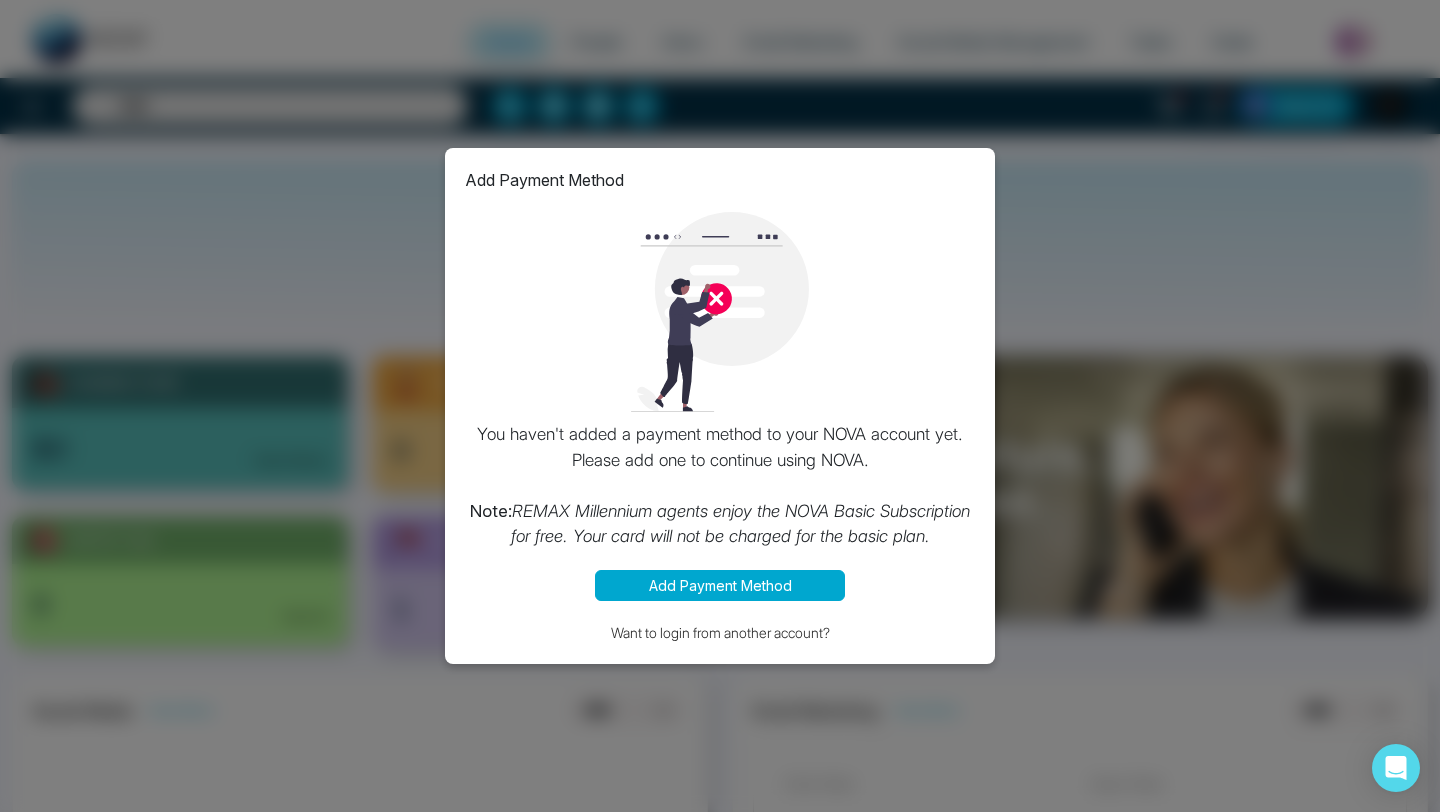 click on "Add Payment Method You haven't added a payment method to your NOVA account yet. Please add one to continue using NOVA.  Note:  REMAX Millennium agents enjoy the NOVA Basic Subscription for free. Your card will not be charged for the basic plan. Add Payment Method Want to login from another account?" at bounding box center (720, 406) 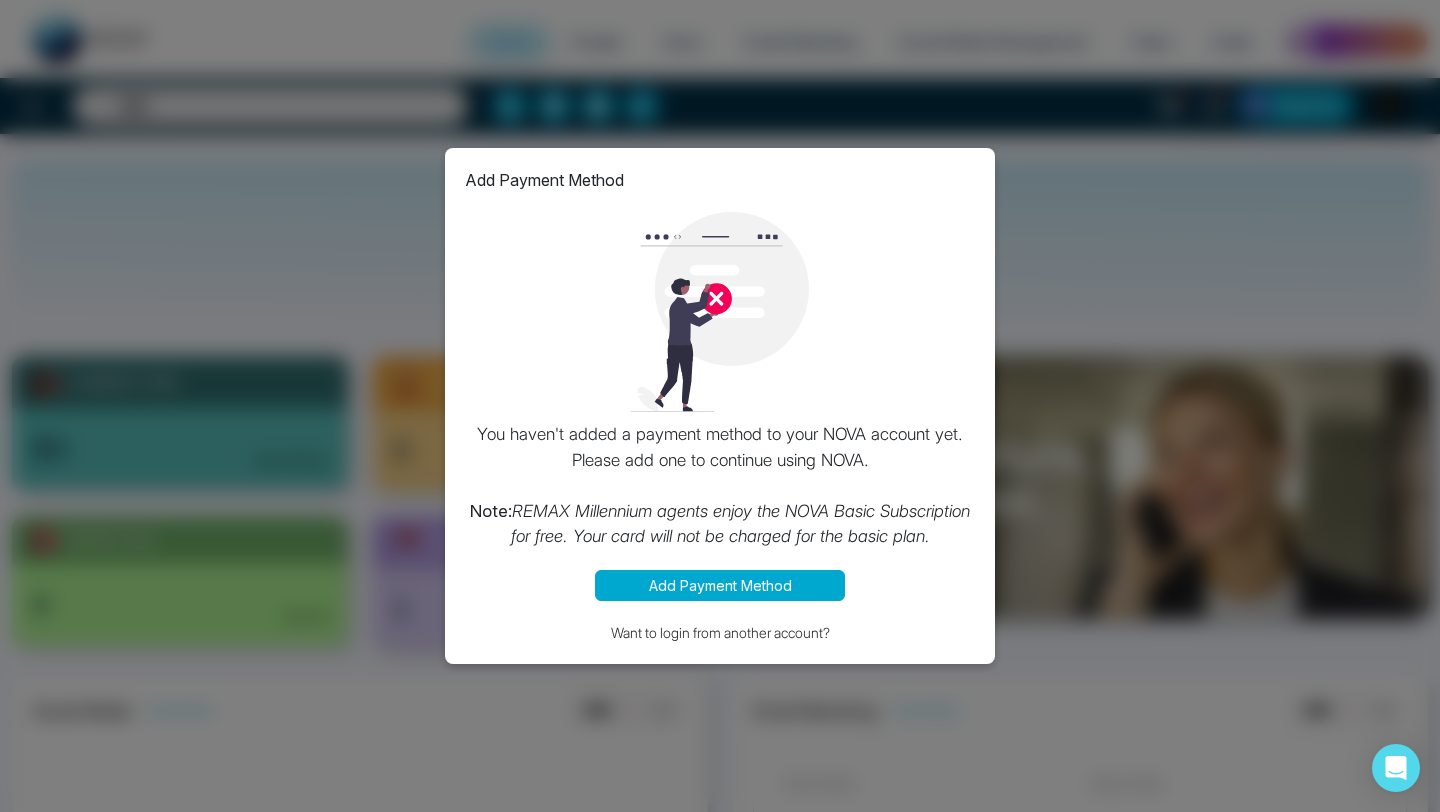 click on "Add Payment Method You haven't added a payment method to your NOVA account yet. Please add one to continue using NOVA.  Note:  REMAX Millennium agents enjoy the NOVA Basic Subscription for free. Your card will not be charged for the basic plan. Add Payment Method Want to login from another account?" at bounding box center [720, 406] 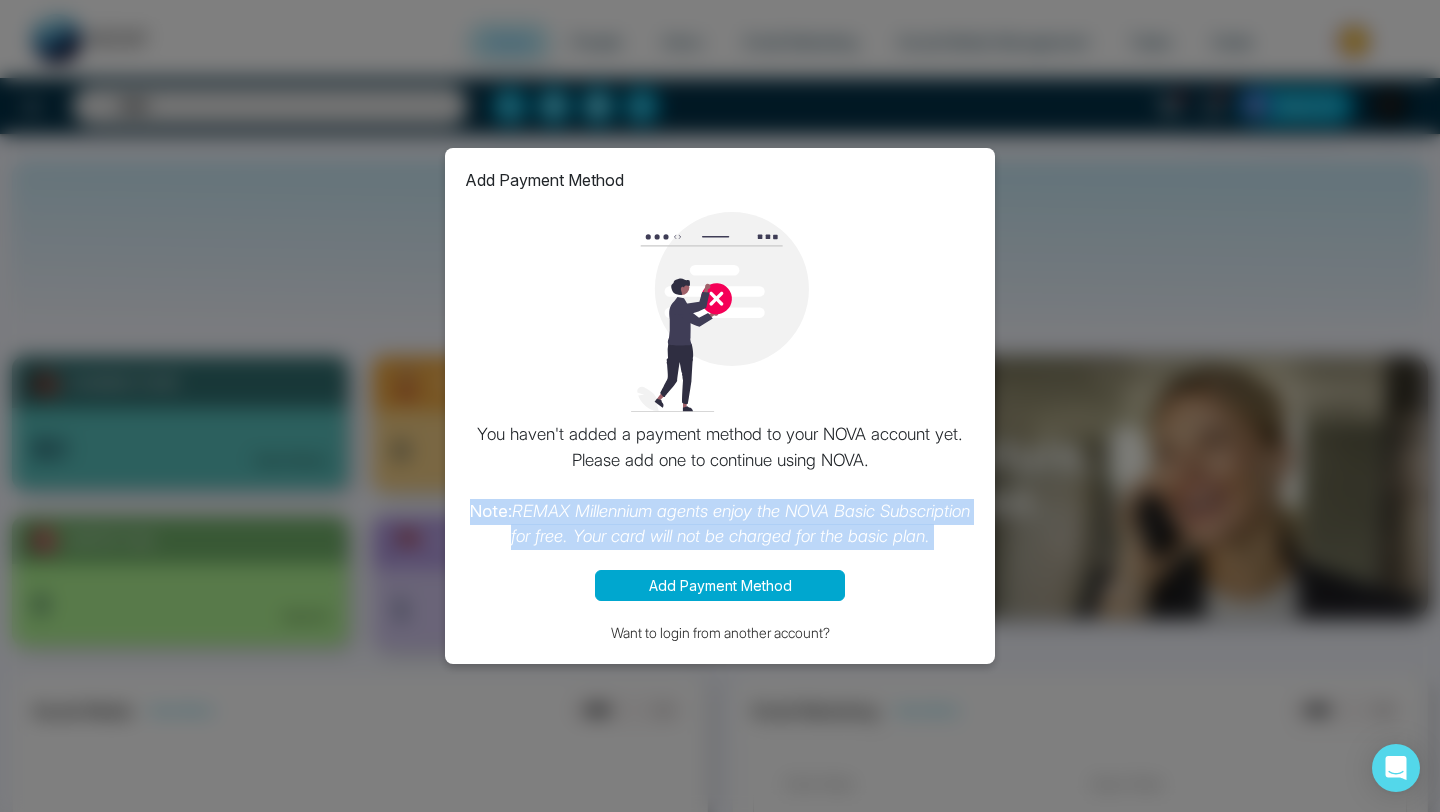 click on "Add Payment Method You haven't added a payment method to your NOVA account yet. Please add one to continue using NOVA.  Note:  REMAX Millennium agents enjoy the NOVA Basic Subscription for free. Your card will not be charged for the basic plan. Add Payment Method Want to login from another account?" at bounding box center [720, 406] 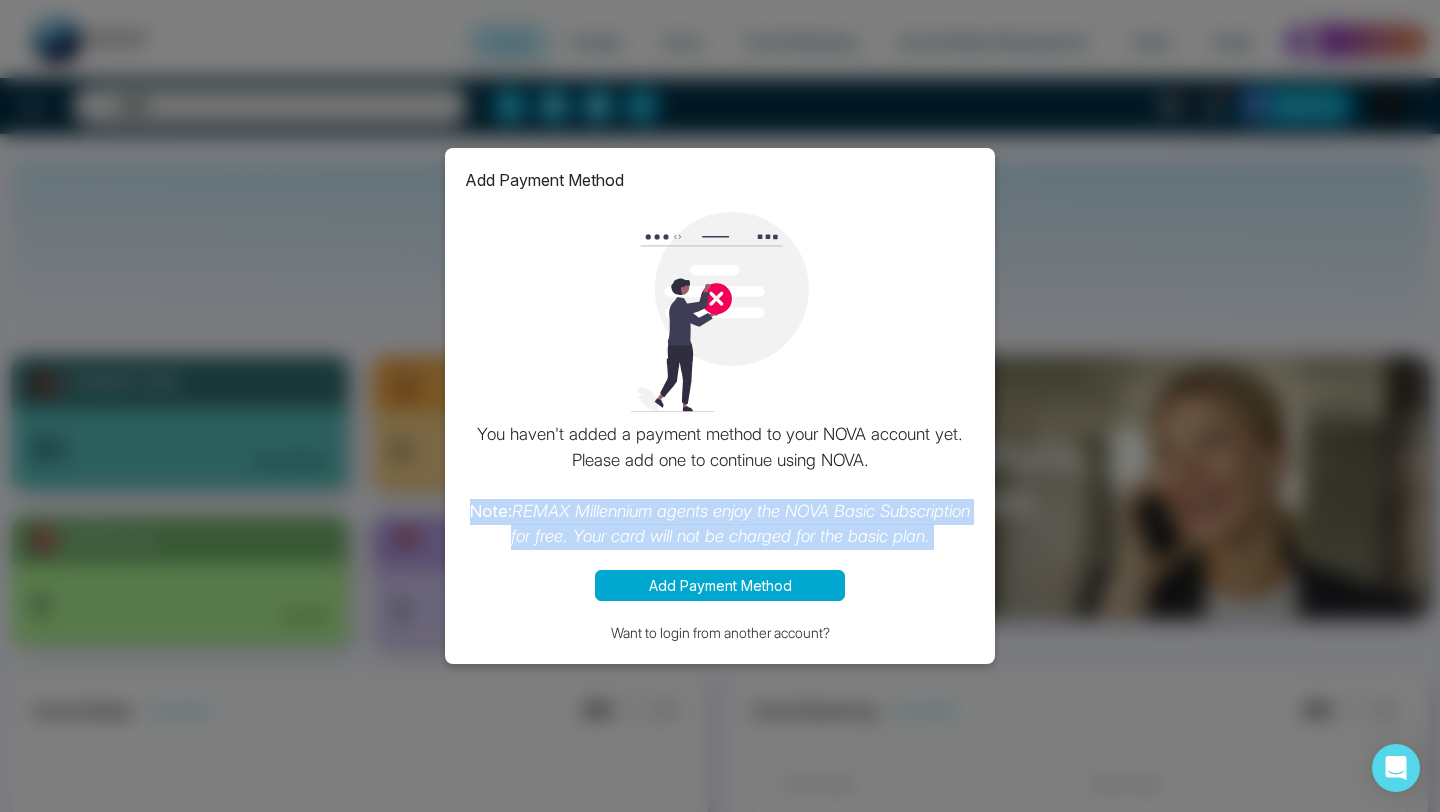 click on "Add Payment Method You haven't added a payment method to your NOVA account yet. Please add one to continue using NOVA.  Note:  REMAX Millennium agents enjoy the NOVA Basic Subscription for free. Your card will not be charged for the basic plan. Add Payment Method Want to login from another account?" at bounding box center (720, 406) 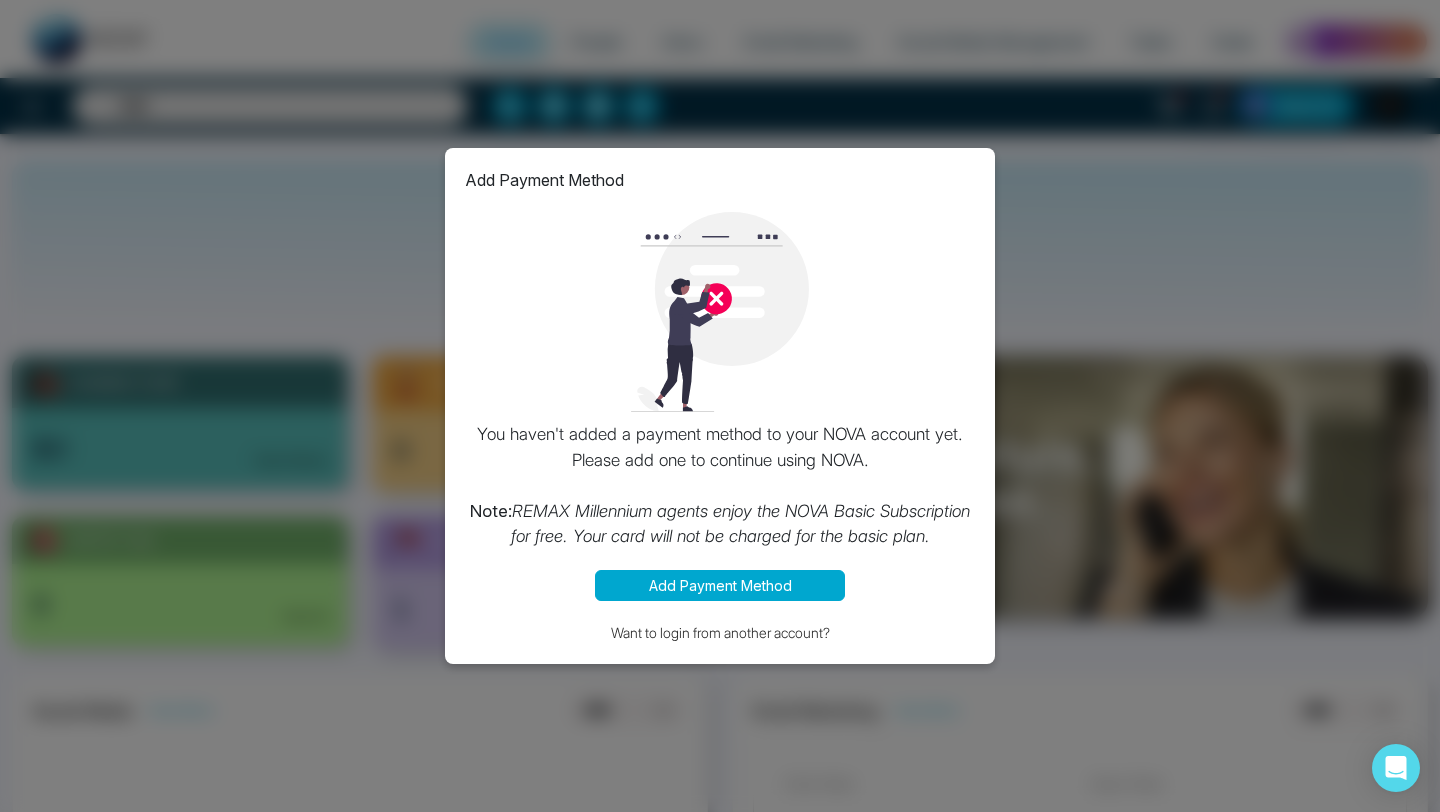 click on "Add Payment Method You haven't added a payment method to your NOVA account yet. Please add one to continue using NOVA.  Note:  REMAX Millennium agents enjoy the NOVA Basic Subscription for free. Your card will not be charged for the basic plan. Add Payment Method Want to login from another account?" at bounding box center (720, 406) 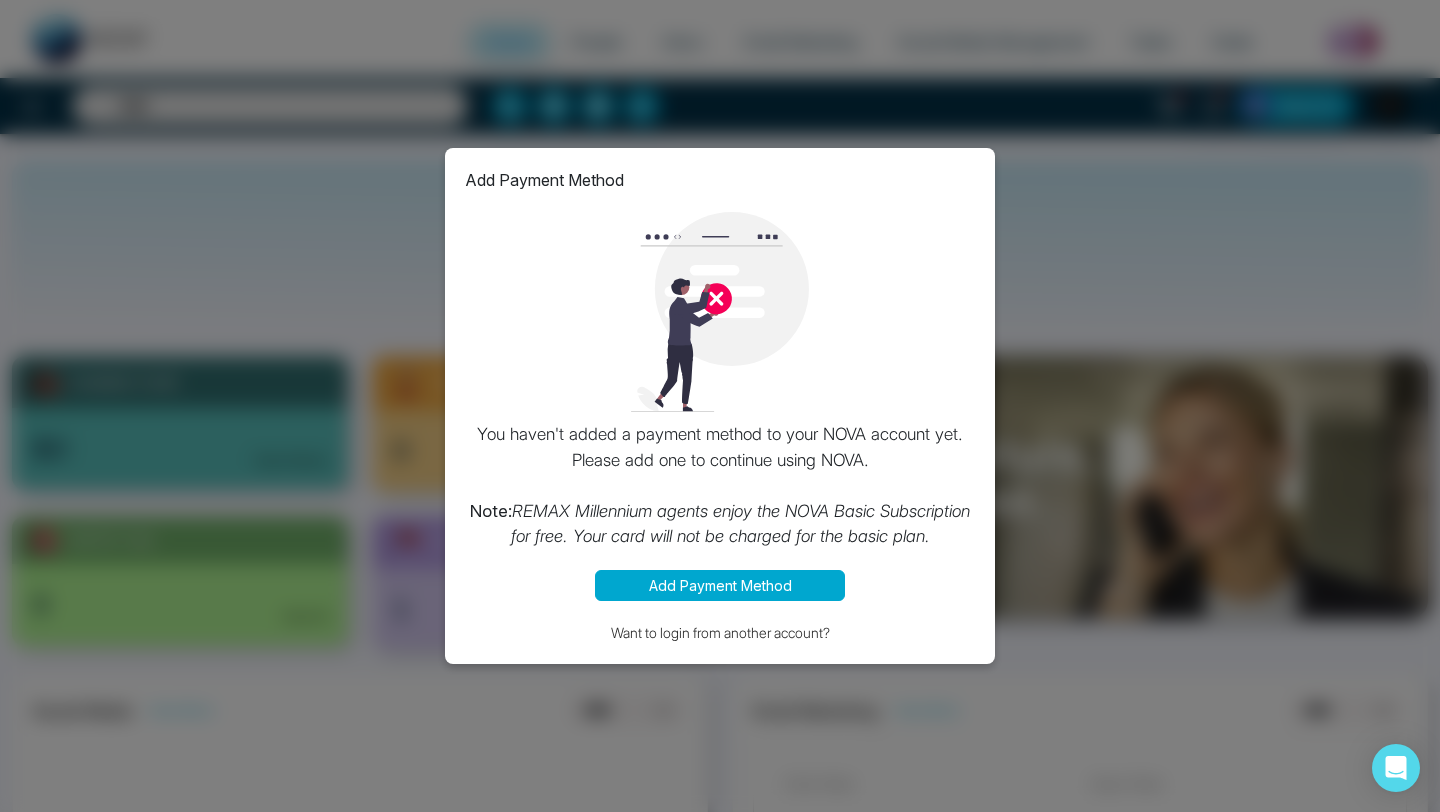click on "Add Payment Method" at bounding box center [720, 585] 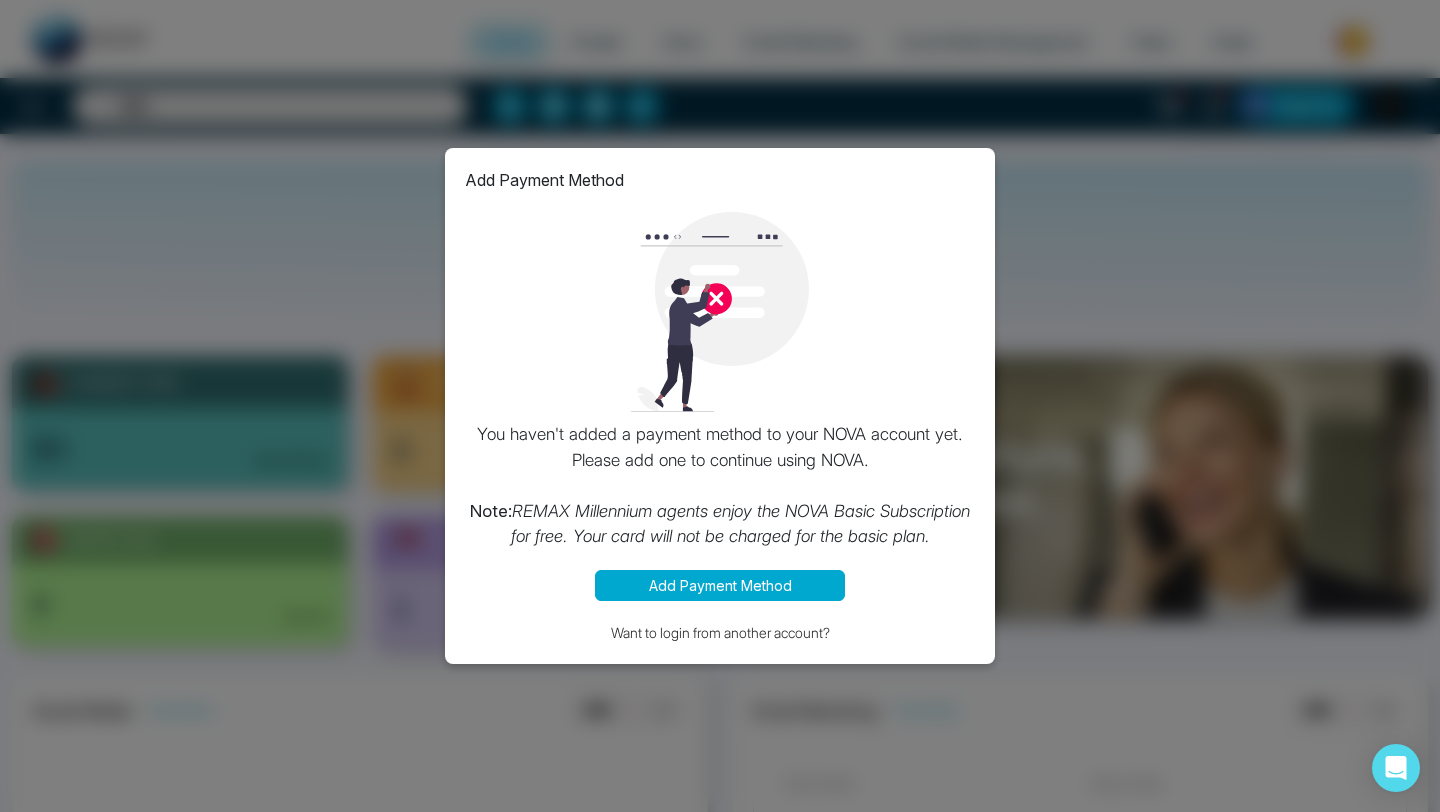 click on "Add Payment Method" at bounding box center (720, 585) 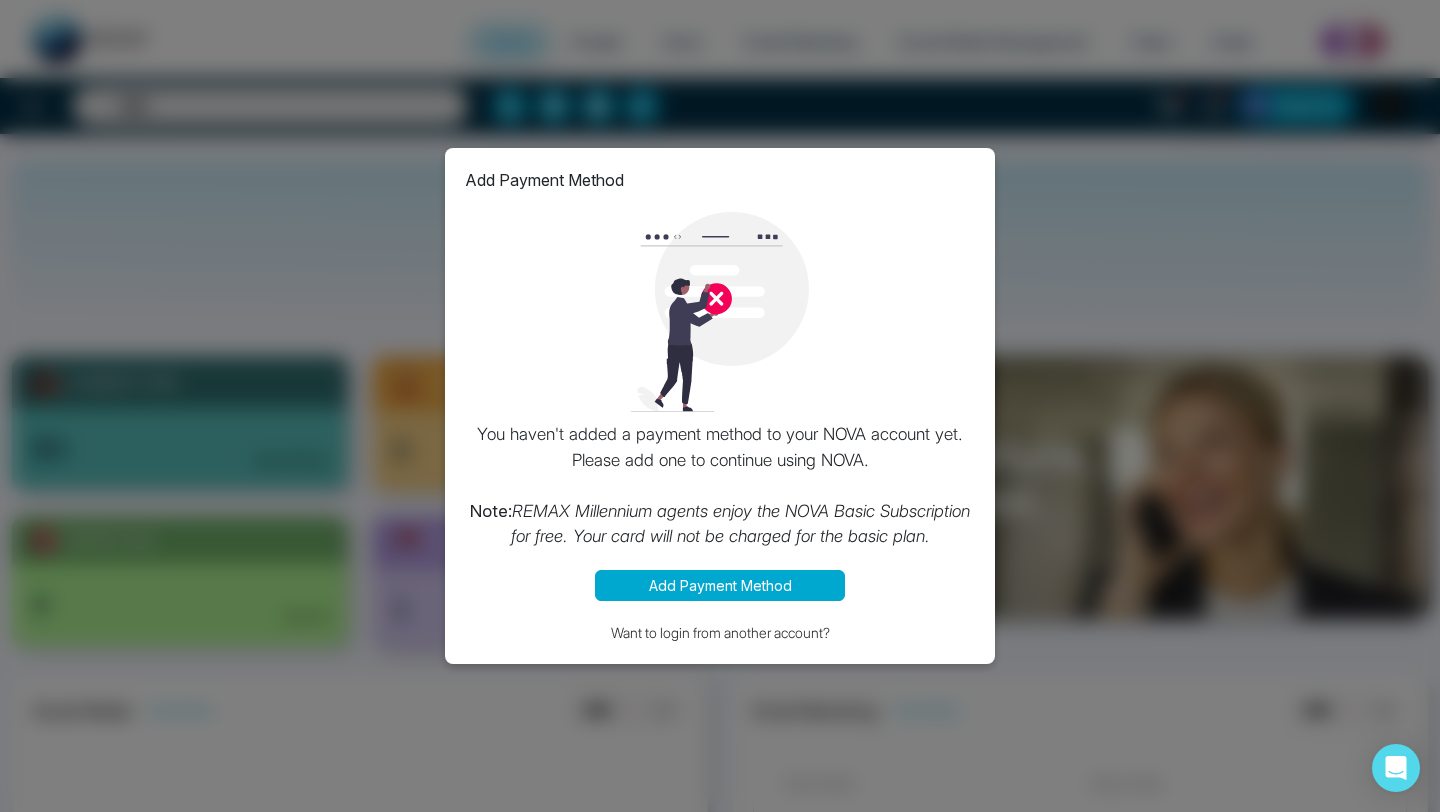 click on "Add Payment Method" at bounding box center [720, 585] 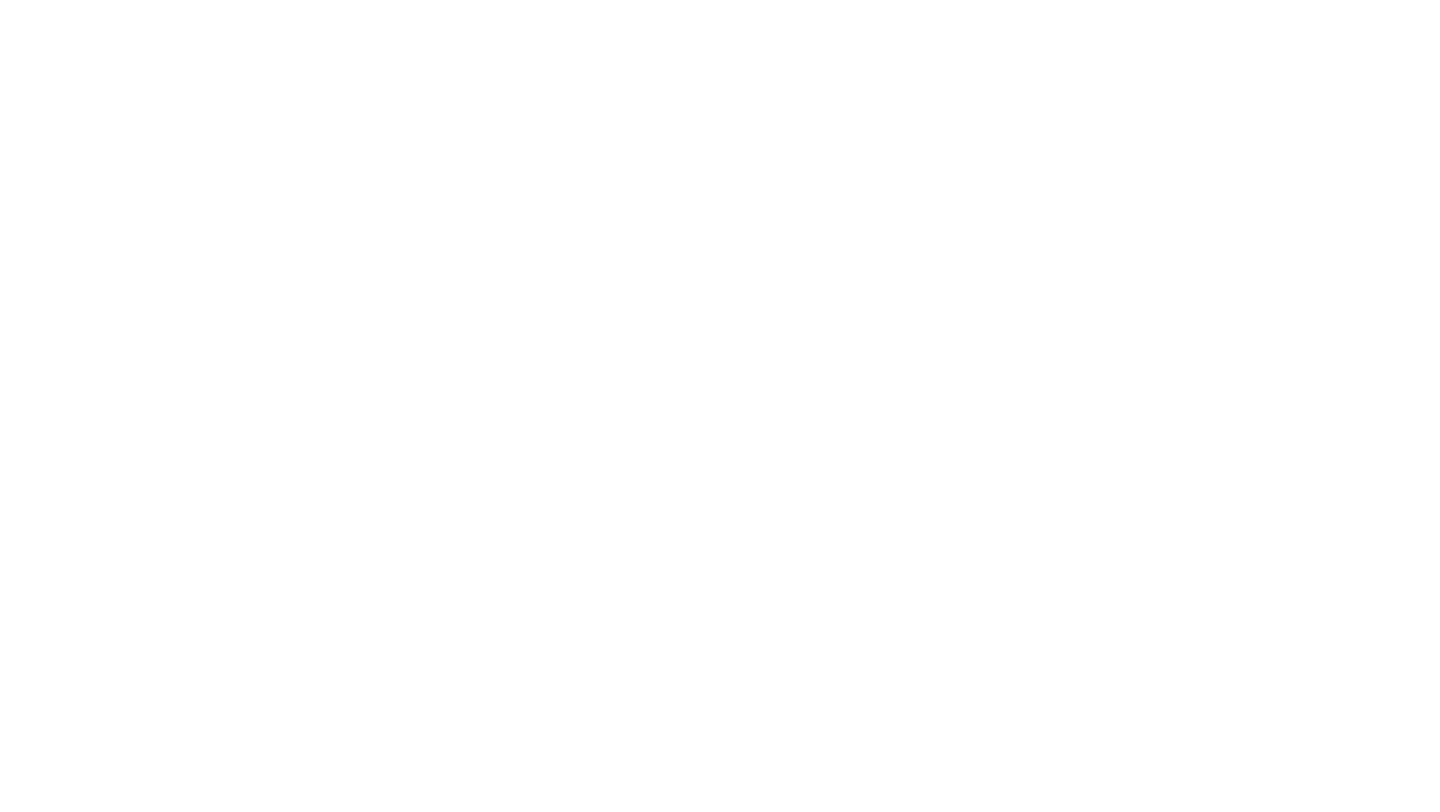 scroll, scrollTop: 0, scrollLeft: 0, axis: both 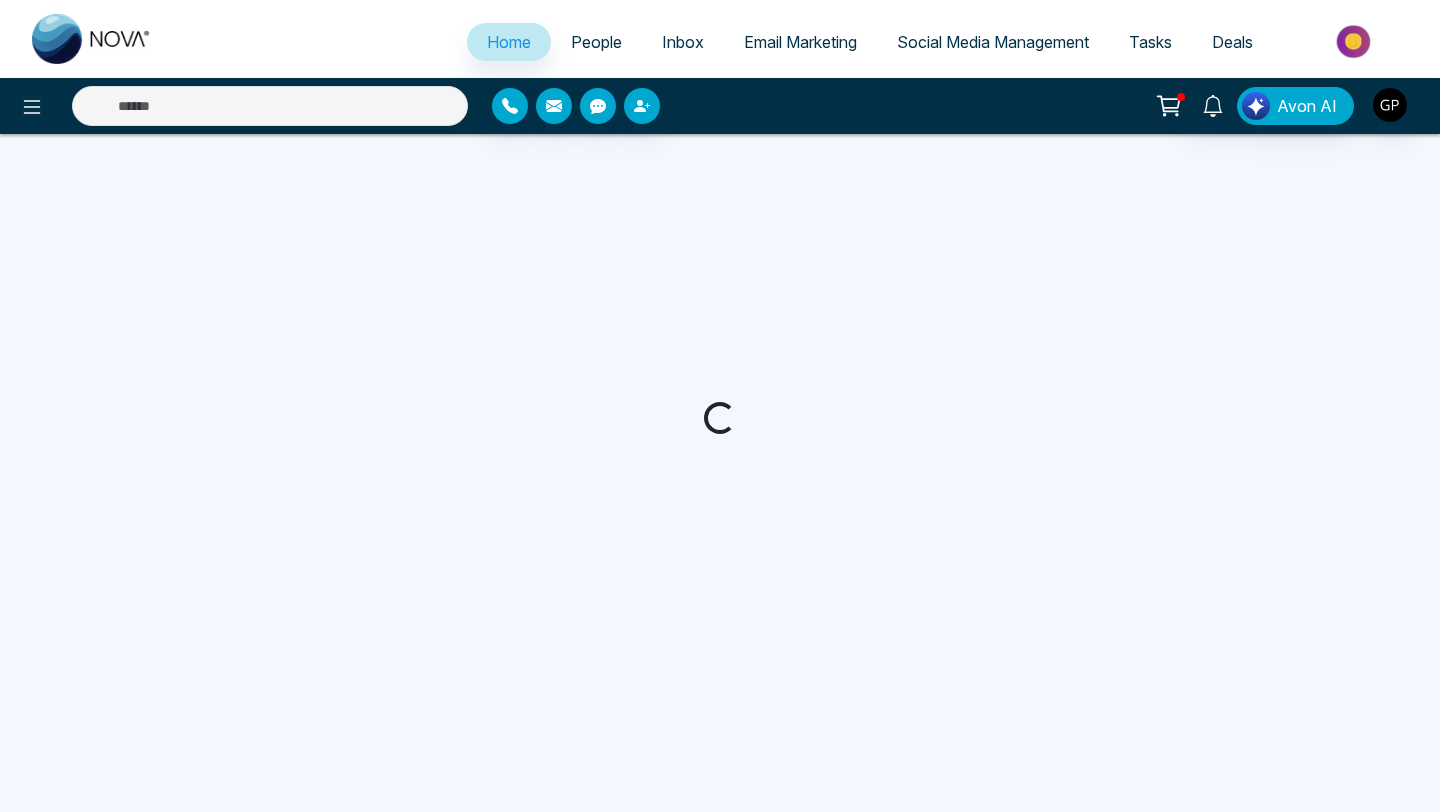 select on "*" 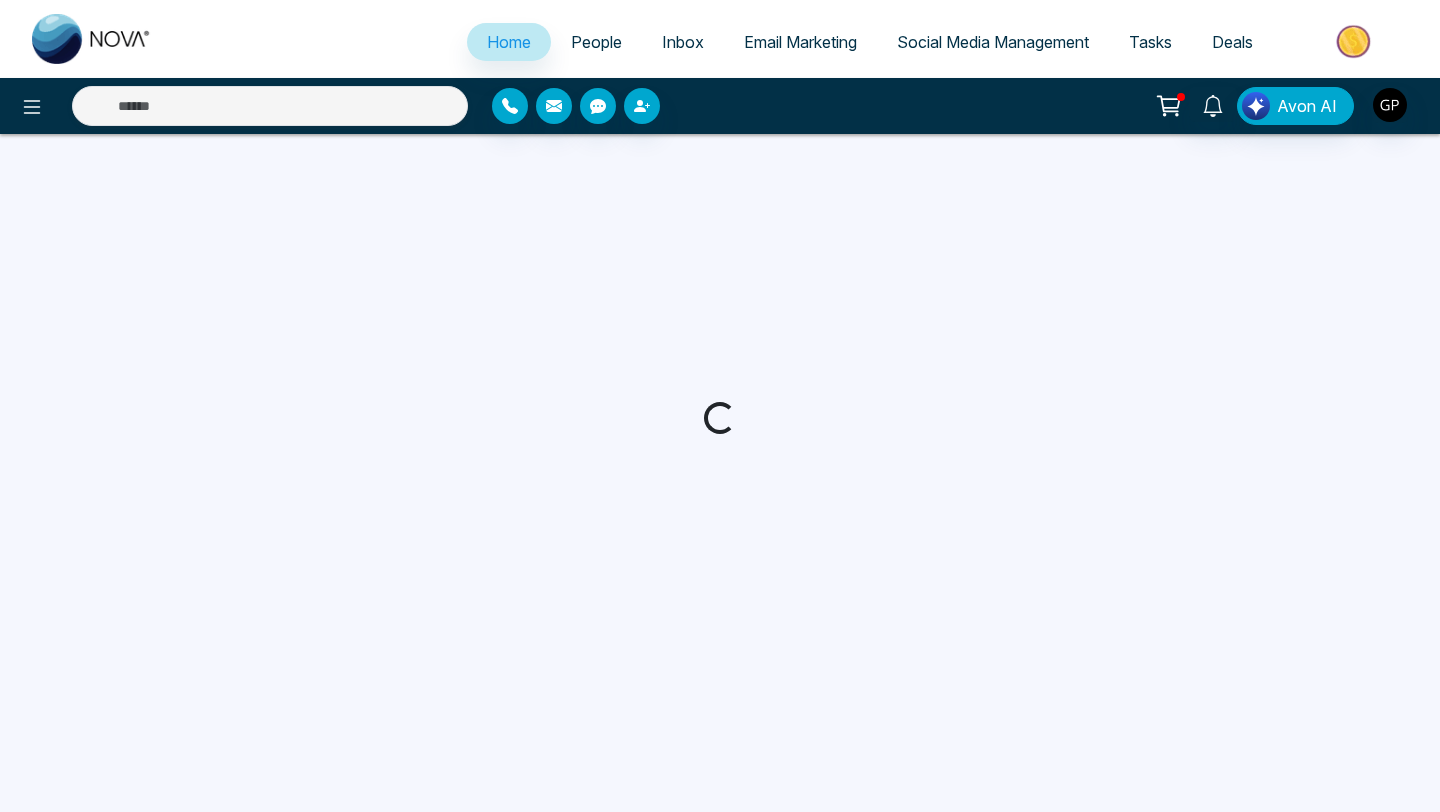 select on "*" 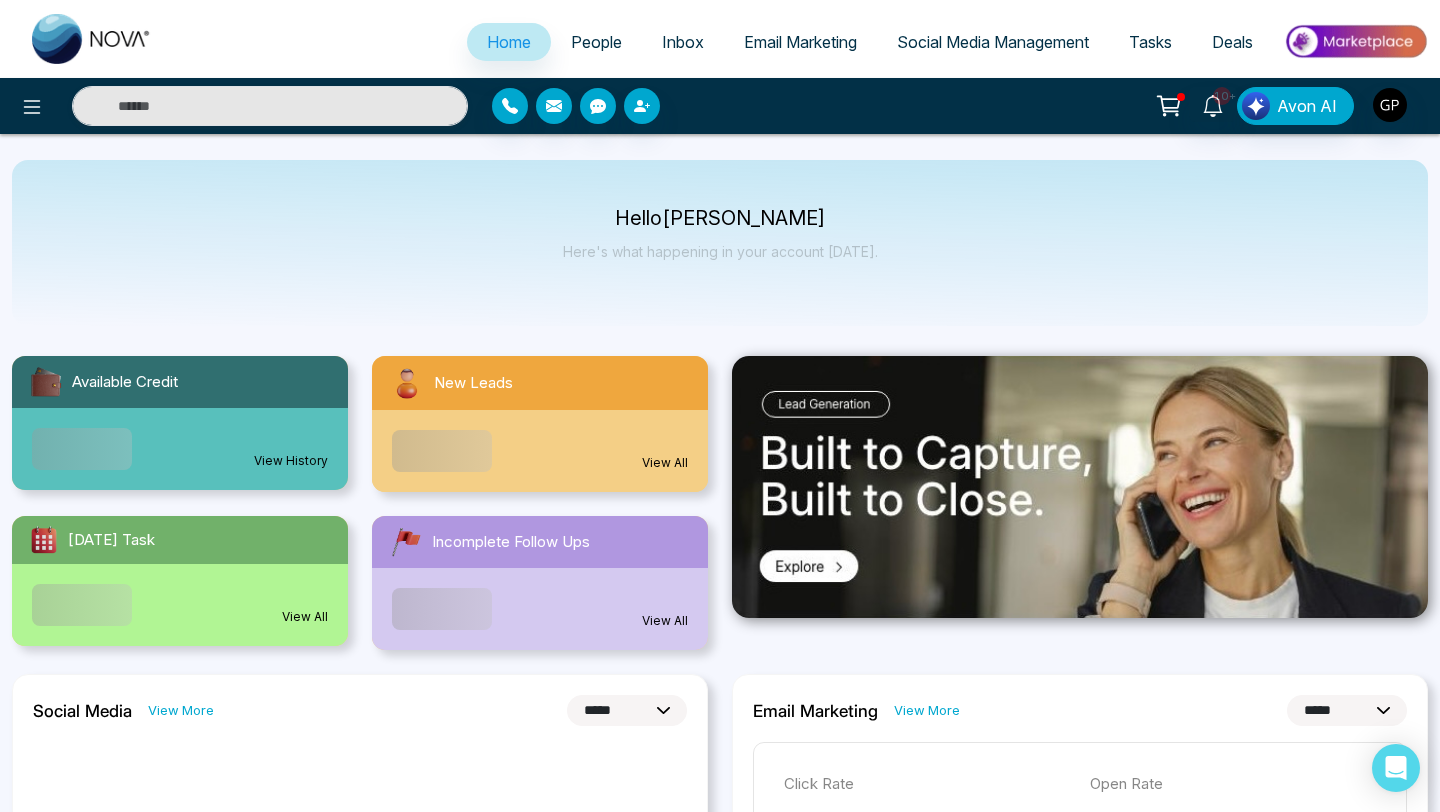 click 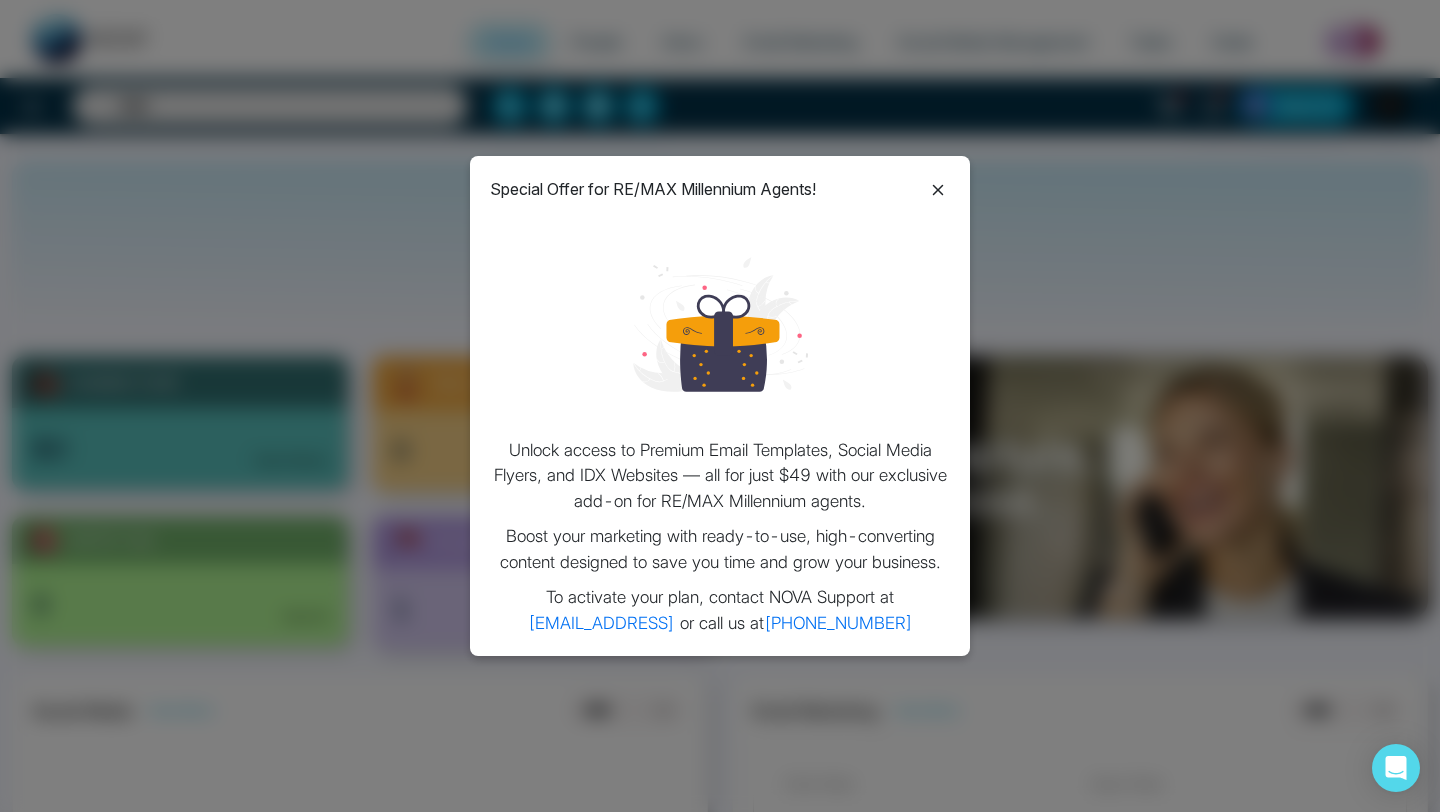 click 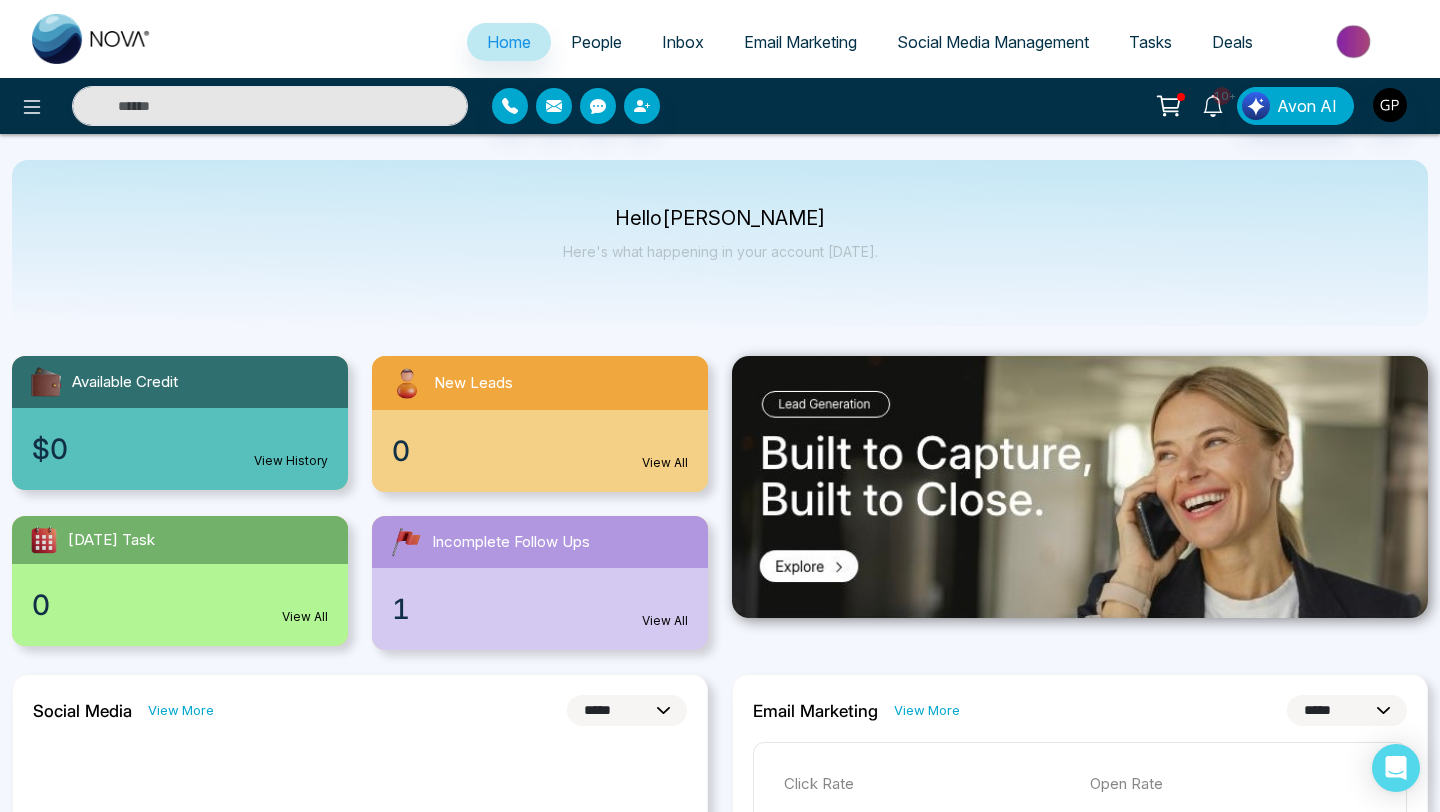 click 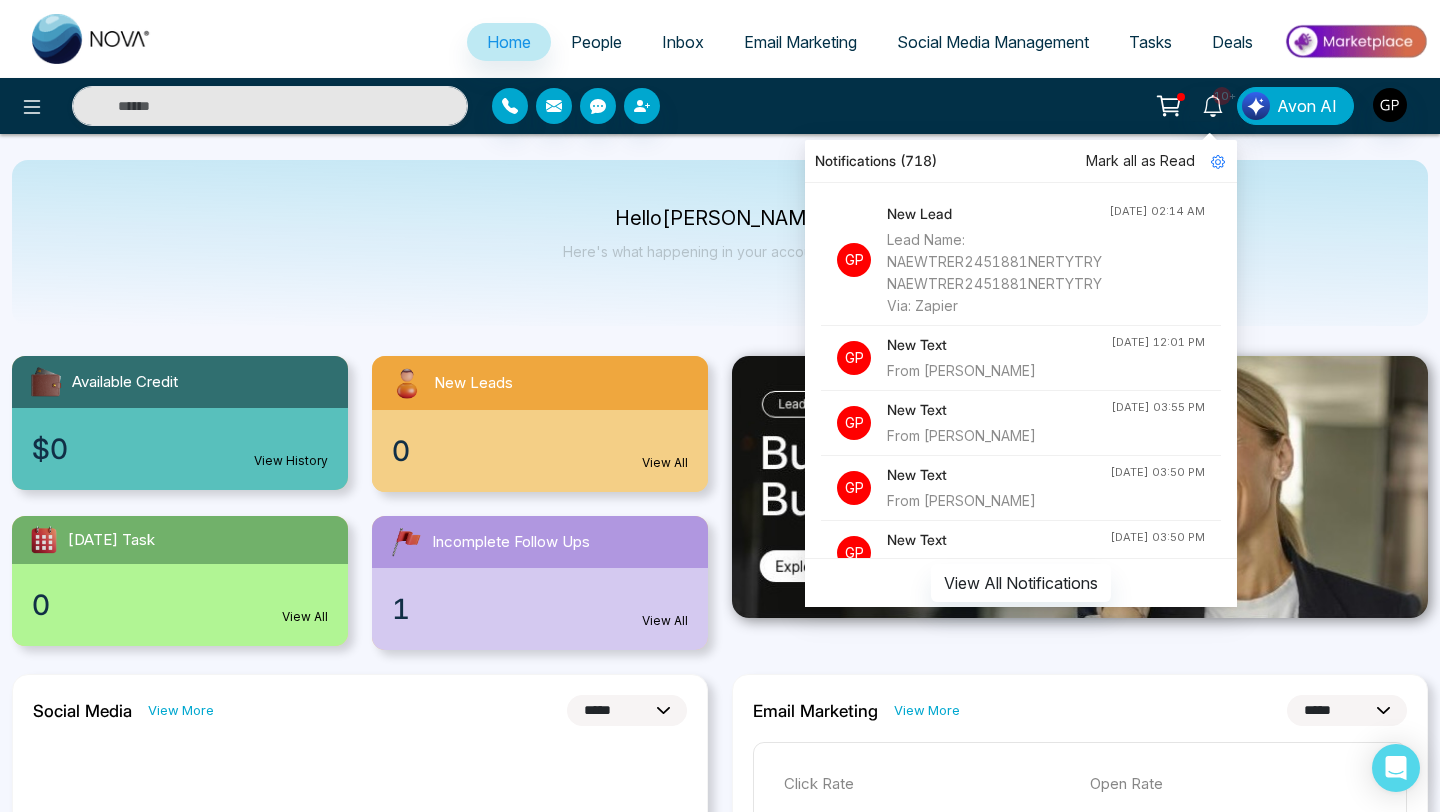 click on "People" at bounding box center [596, 42] 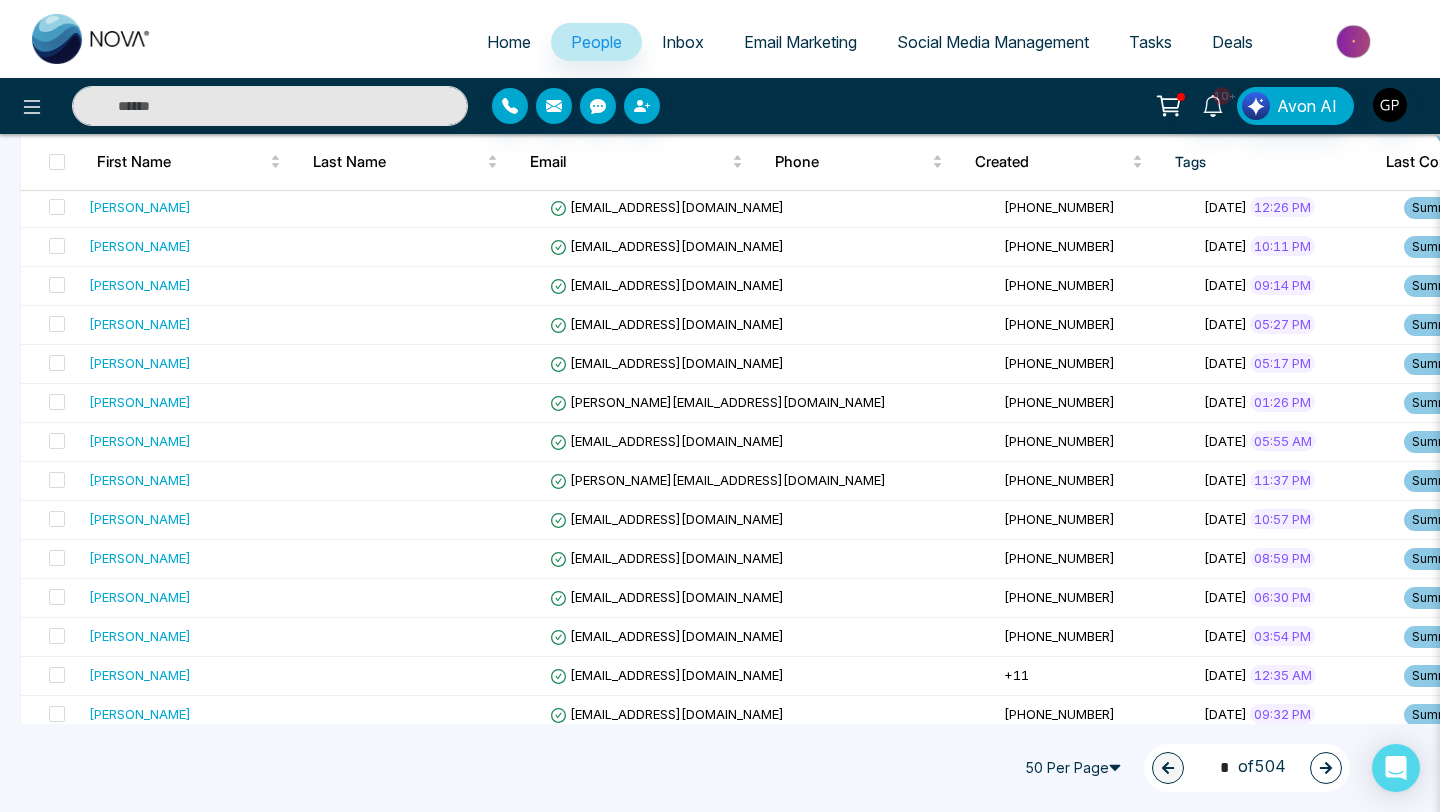 scroll, scrollTop: 0, scrollLeft: 0, axis: both 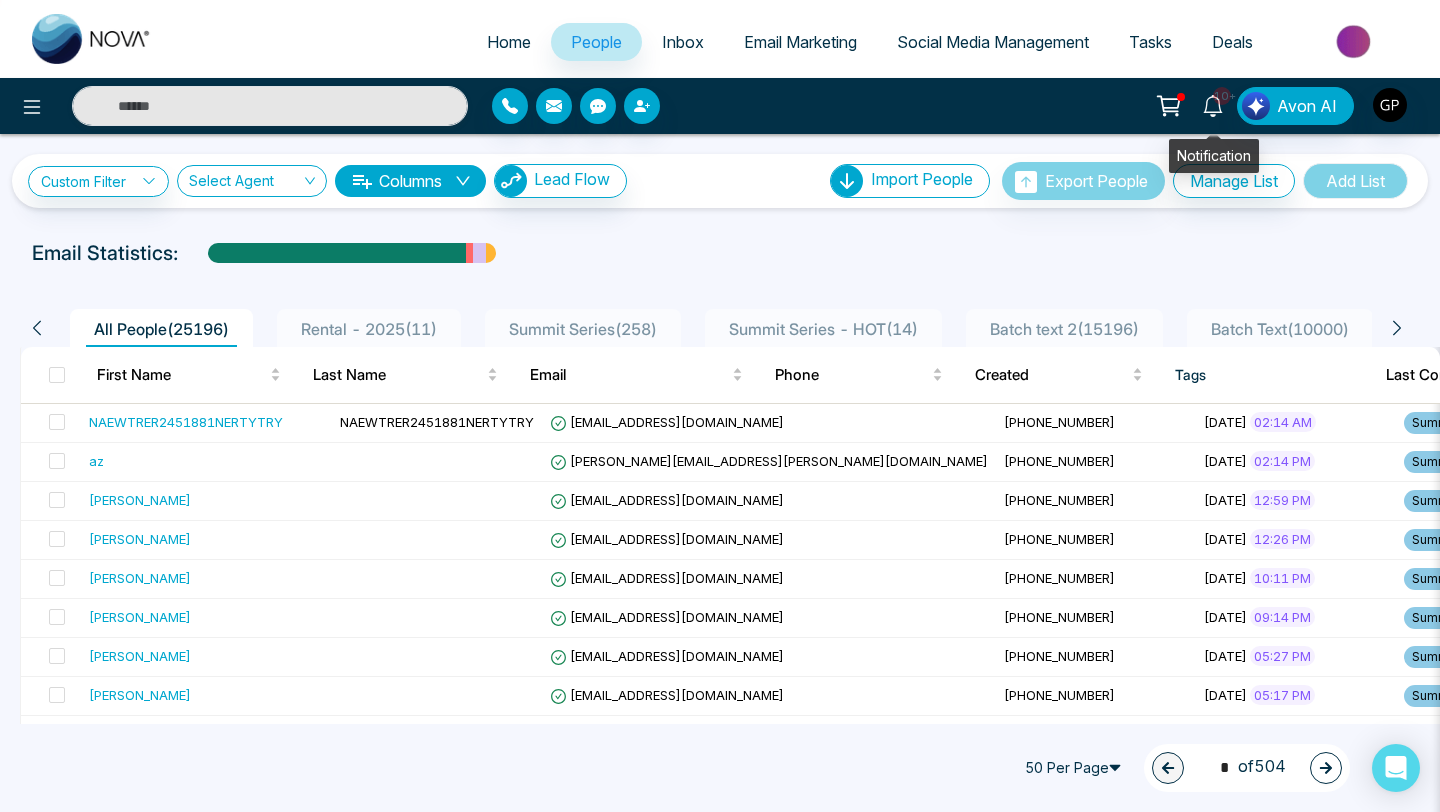 click on "10+" at bounding box center [1213, 104] 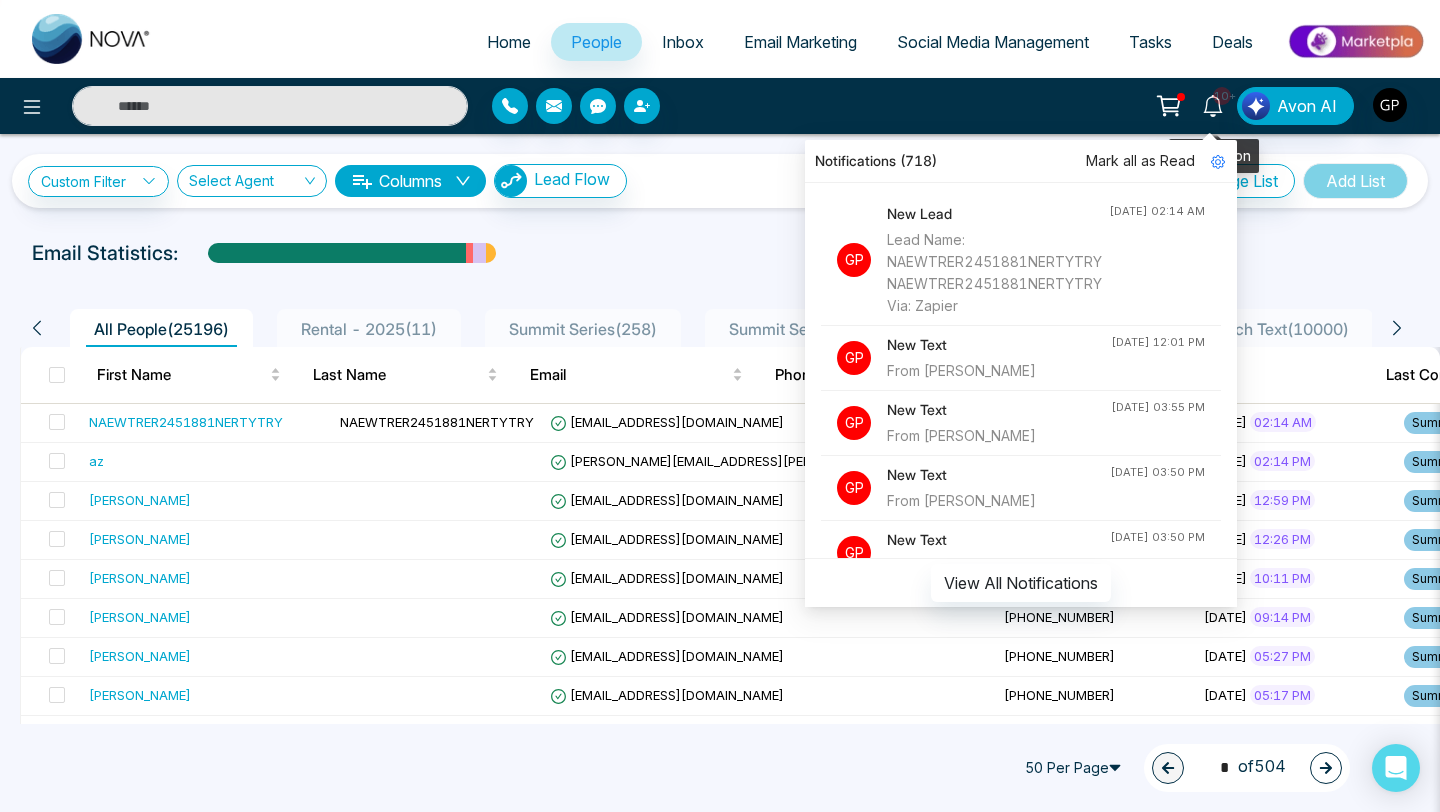 click on "10+" at bounding box center [1213, 104] 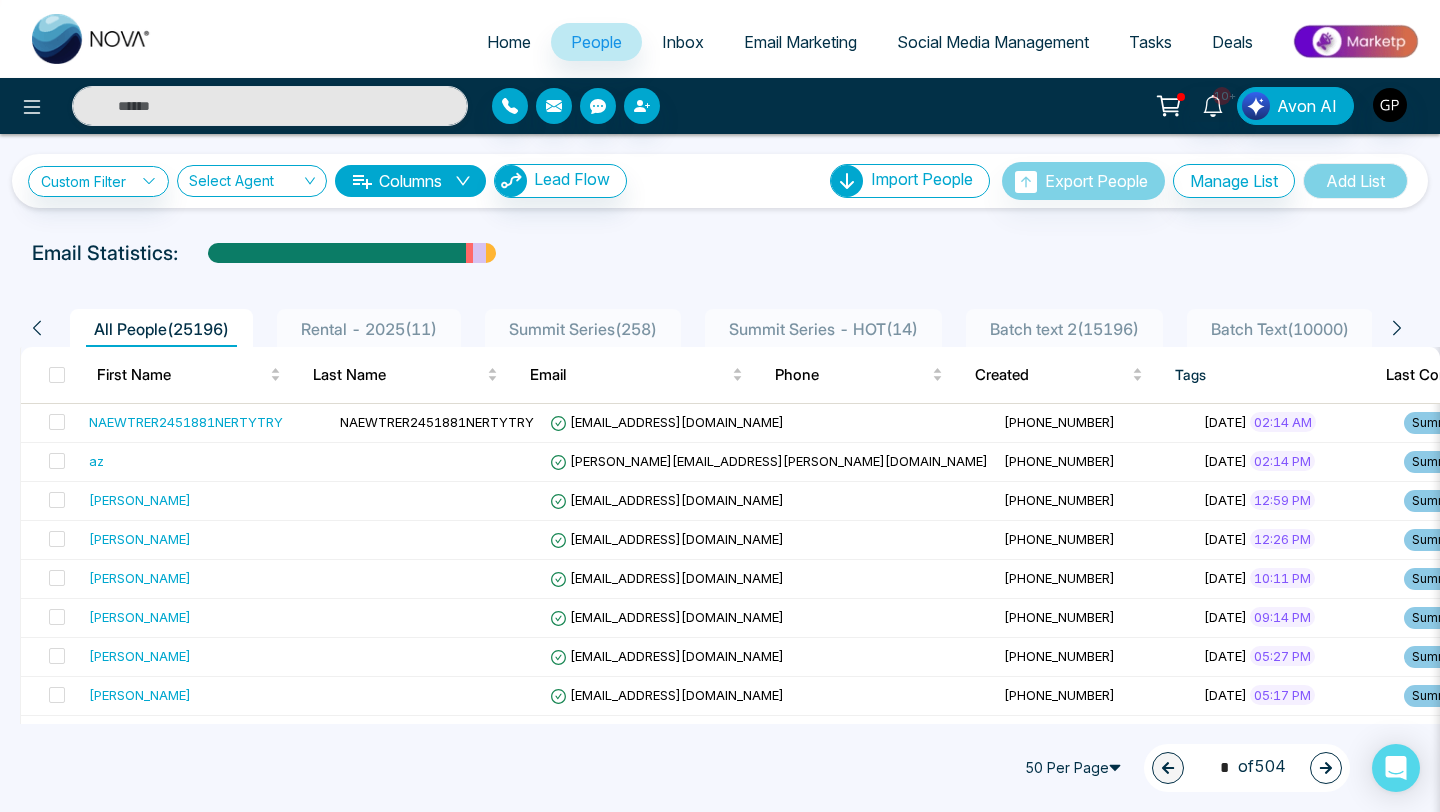 click 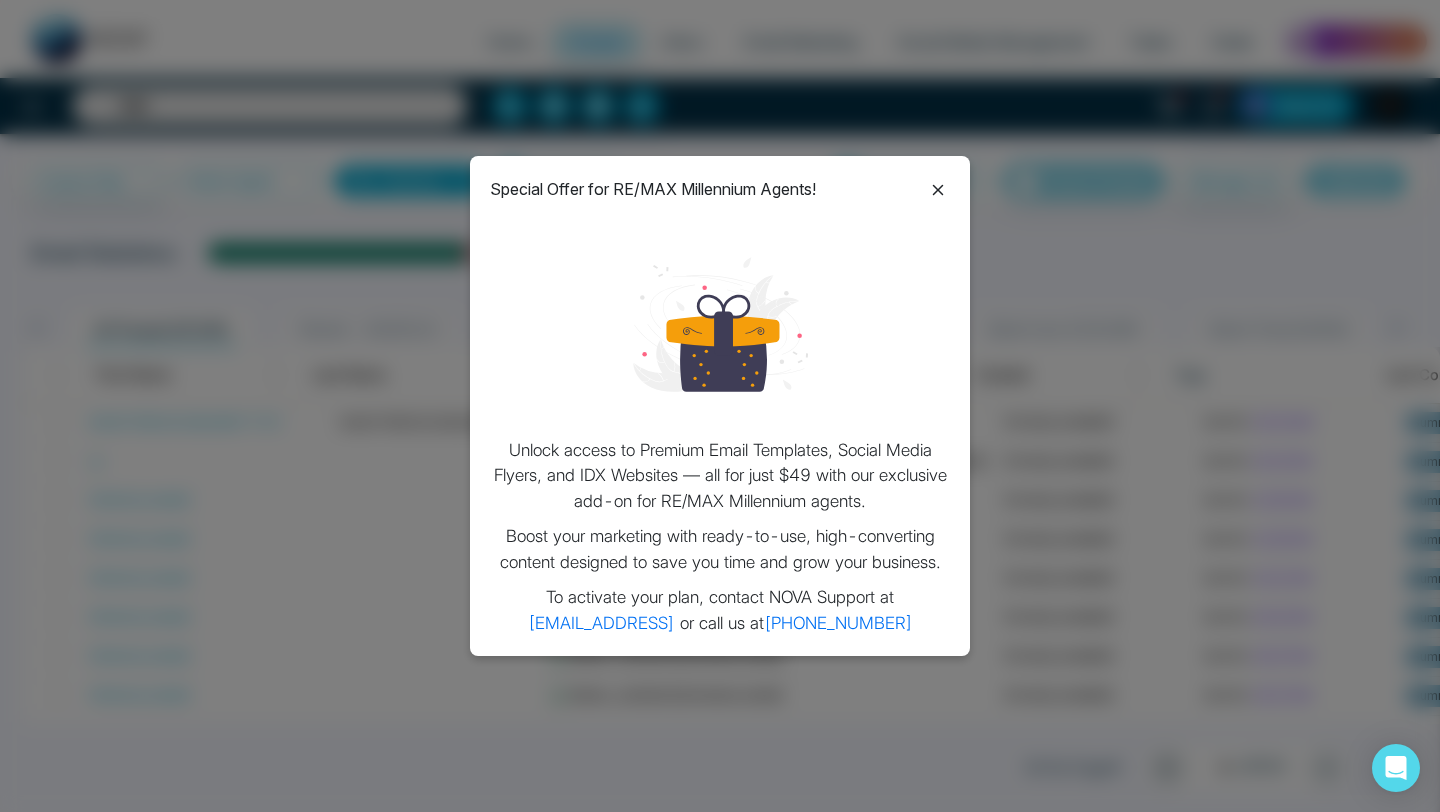click 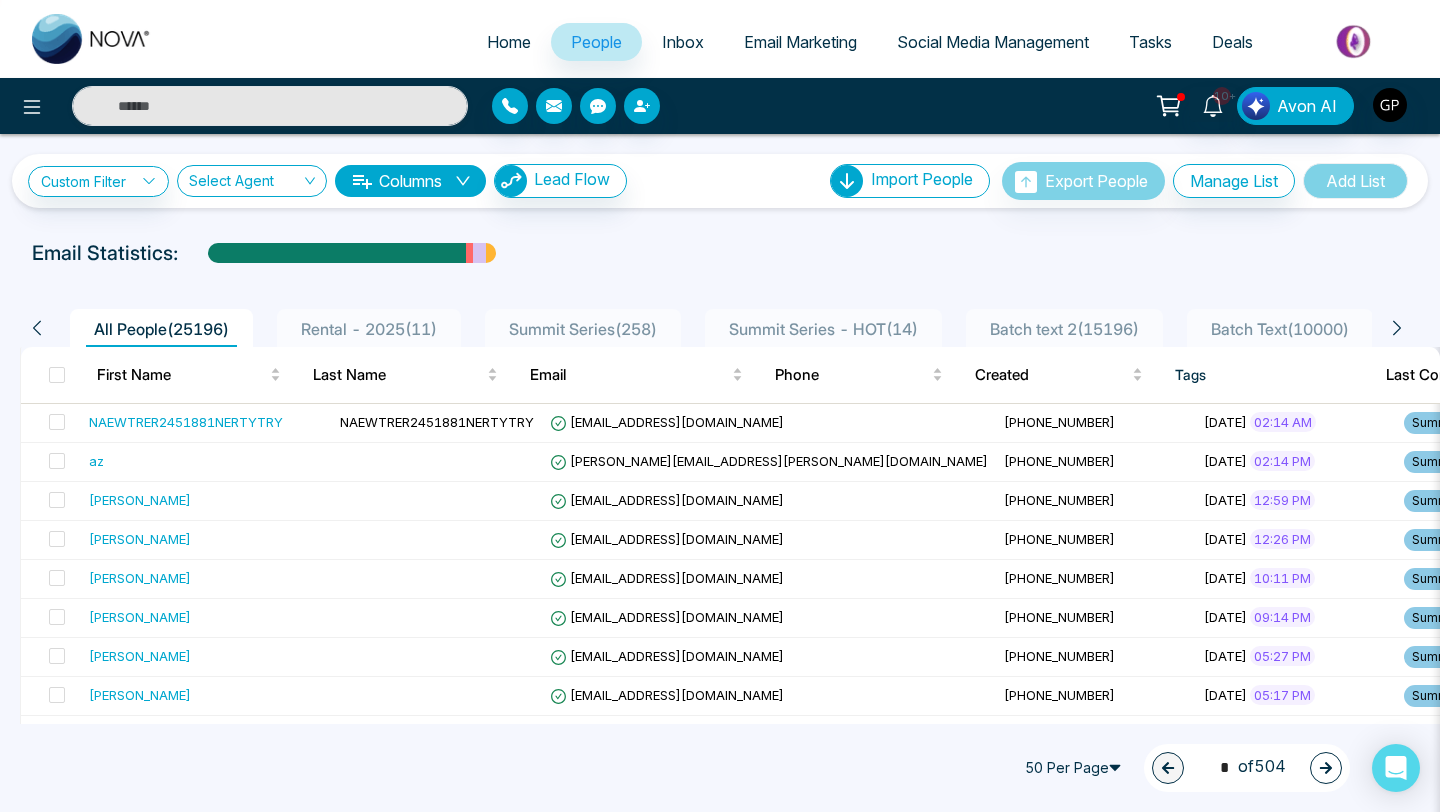 click on "Social Media Management" at bounding box center (993, 42) 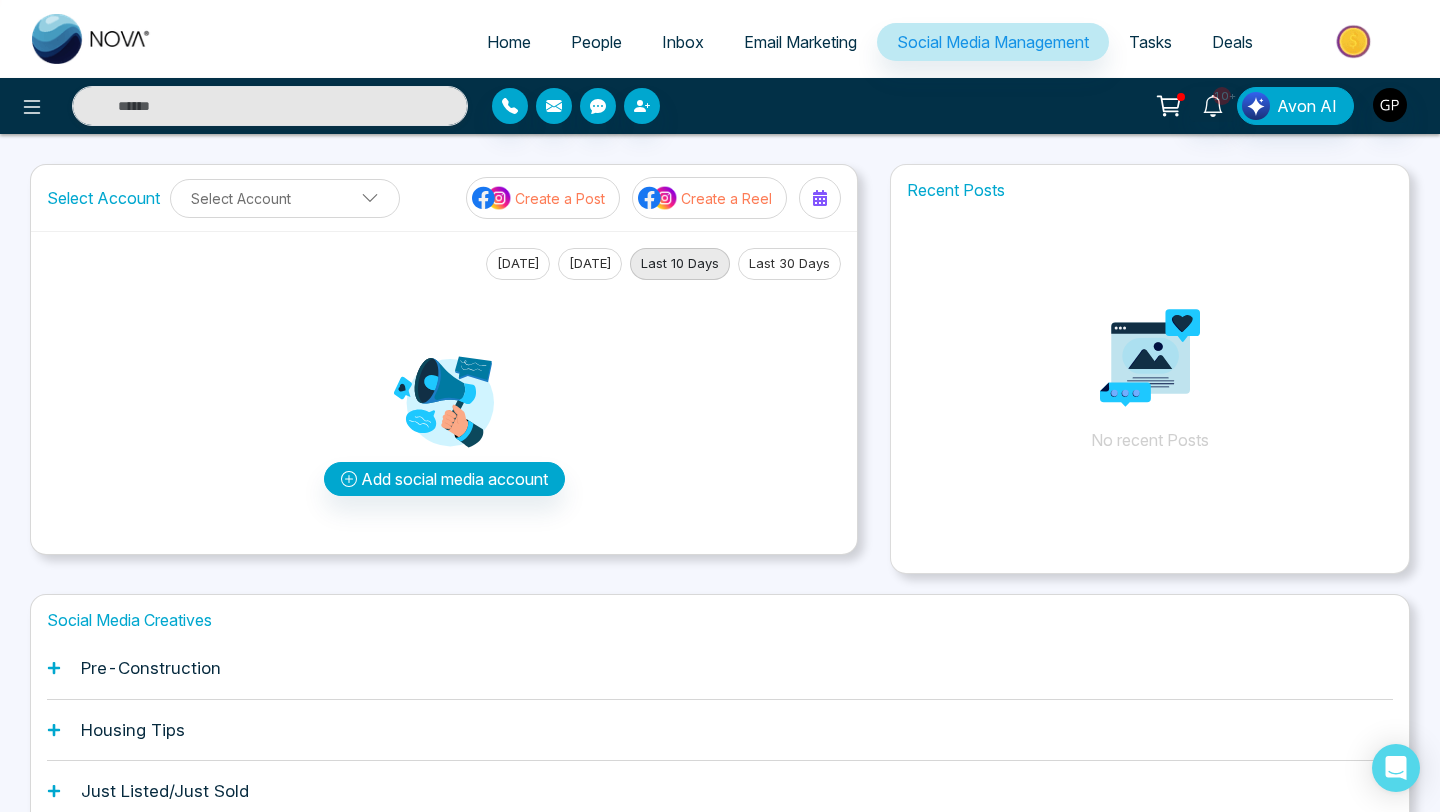 click on "Email Marketing" at bounding box center [800, 42] 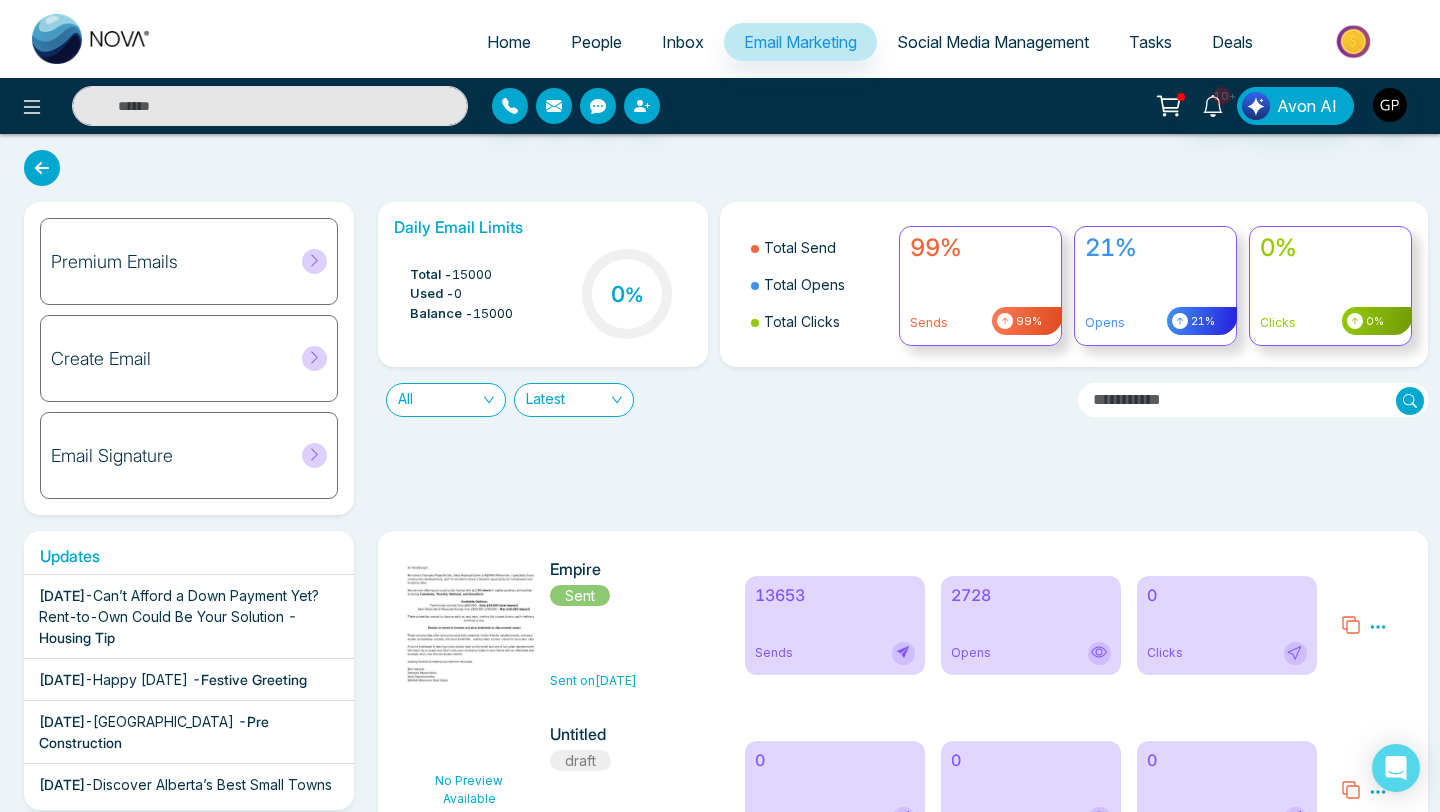 click on "Deals" at bounding box center (1232, 42) 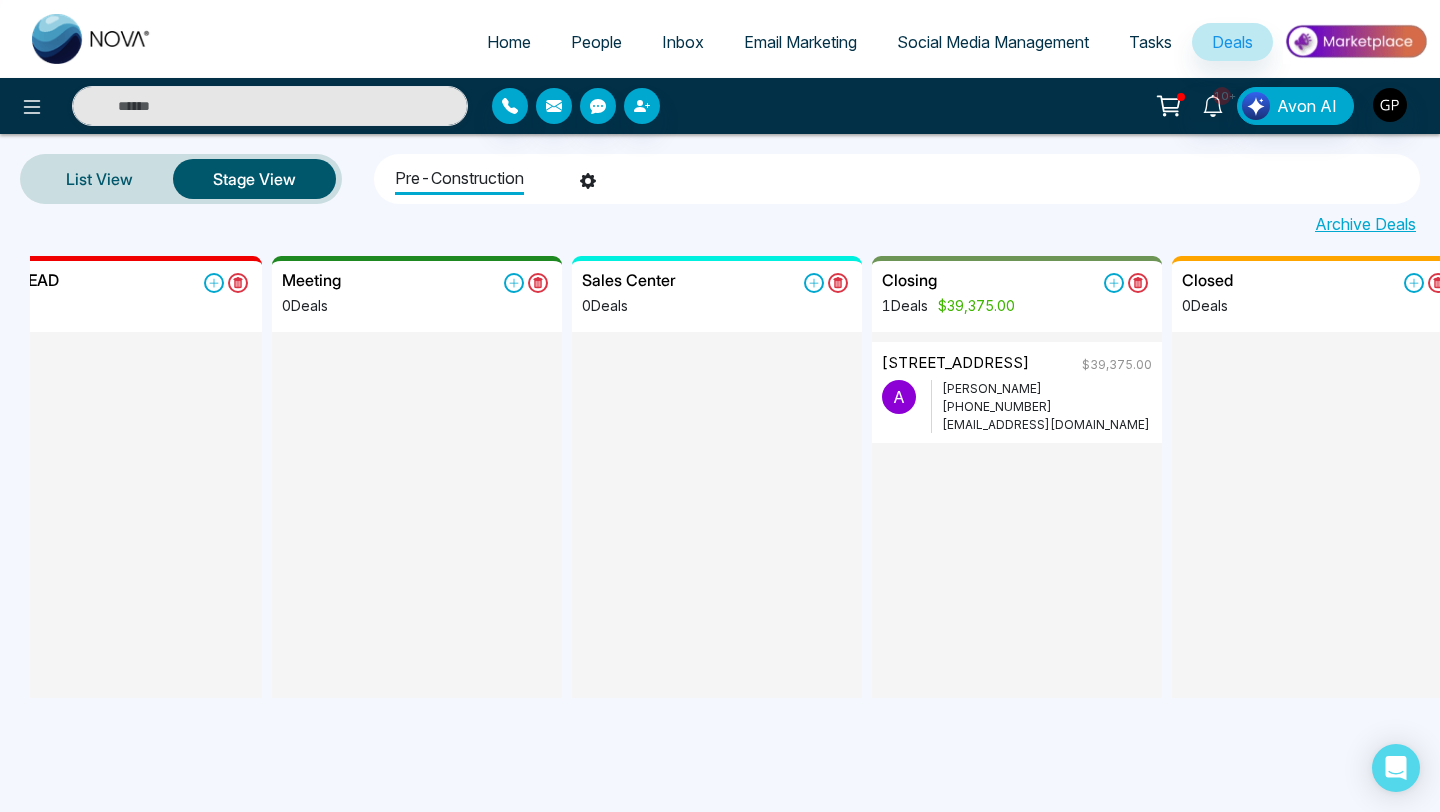 scroll, scrollTop: 0, scrollLeft: 0, axis: both 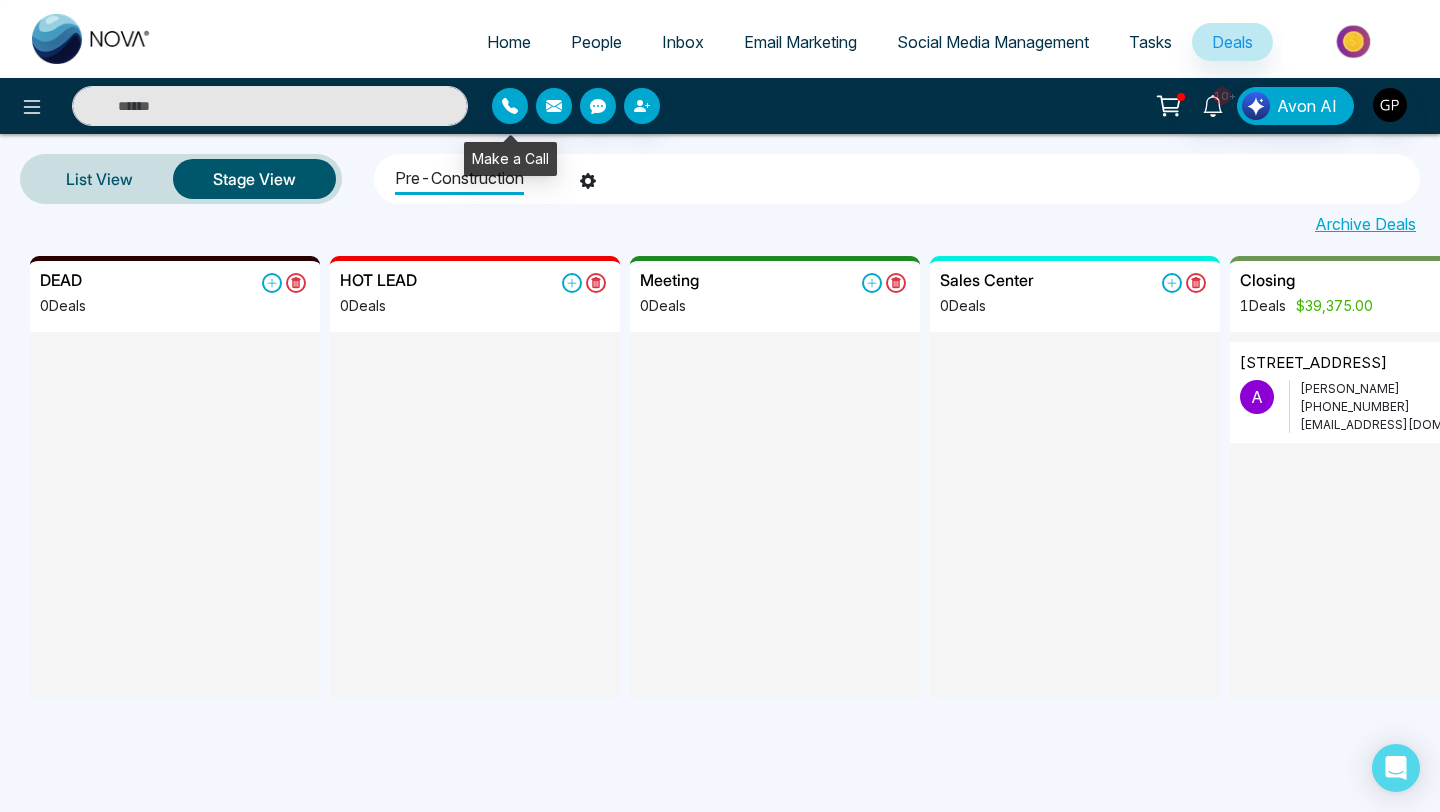 click on "Home" at bounding box center [509, 42] 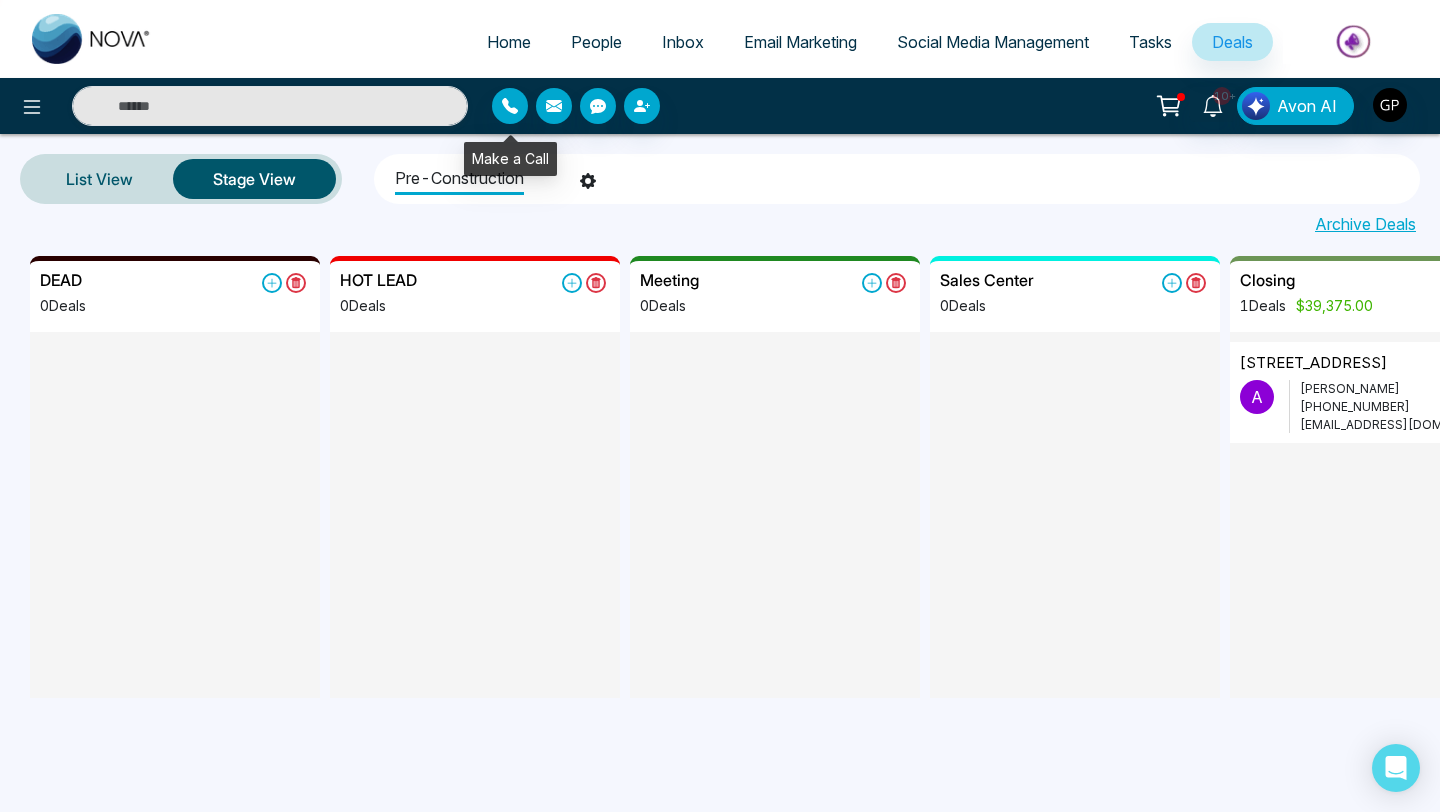 select on "*" 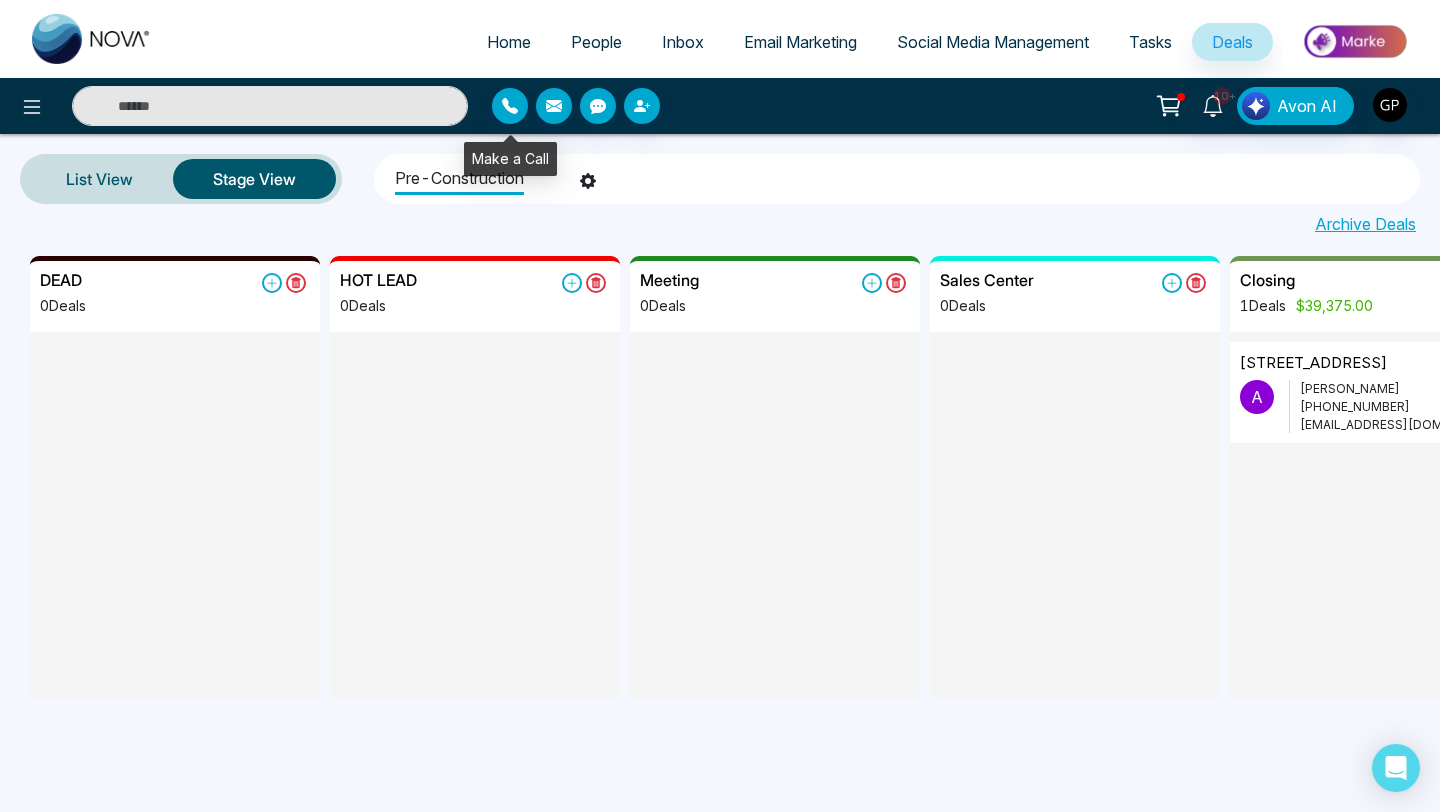 select on "*" 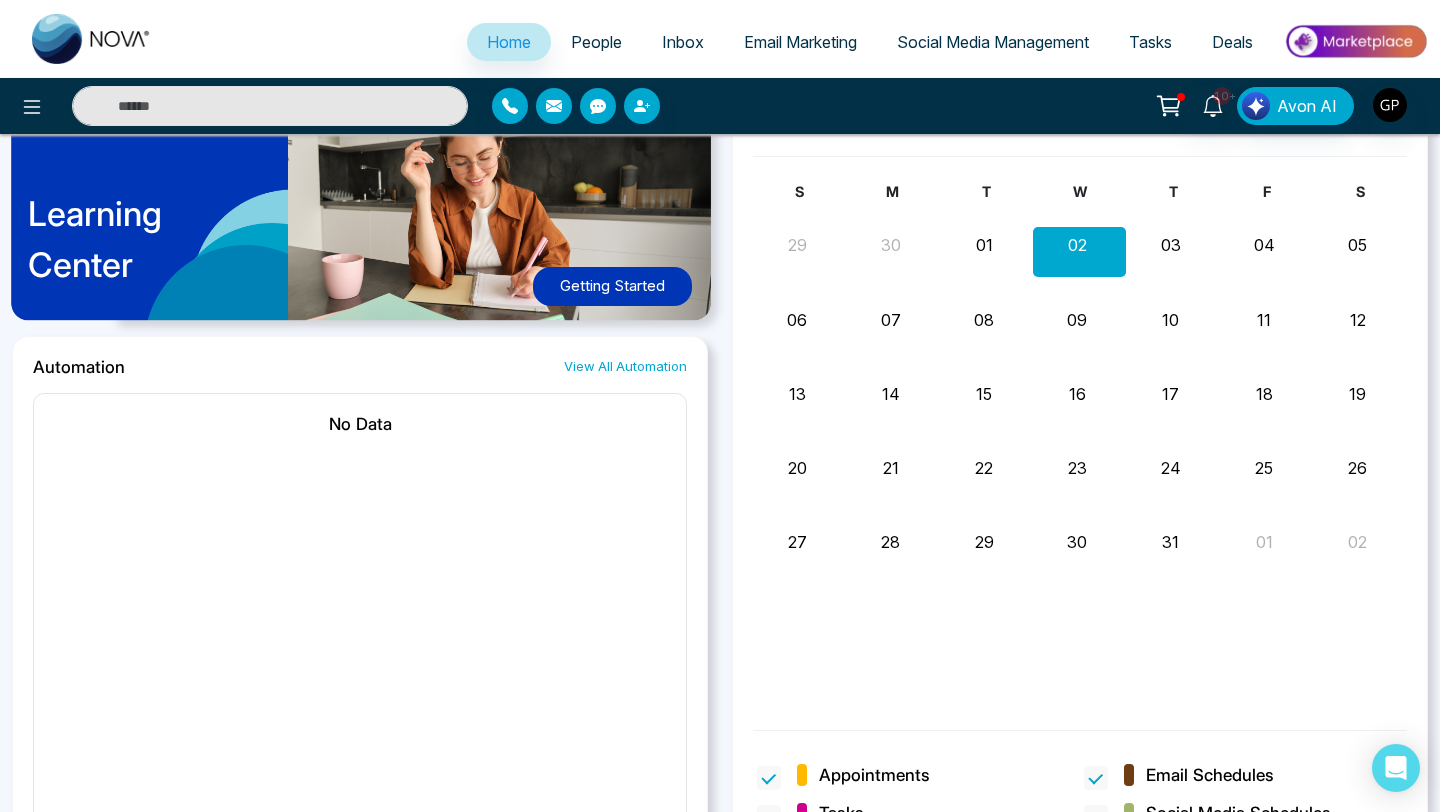 scroll, scrollTop: 1085, scrollLeft: 0, axis: vertical 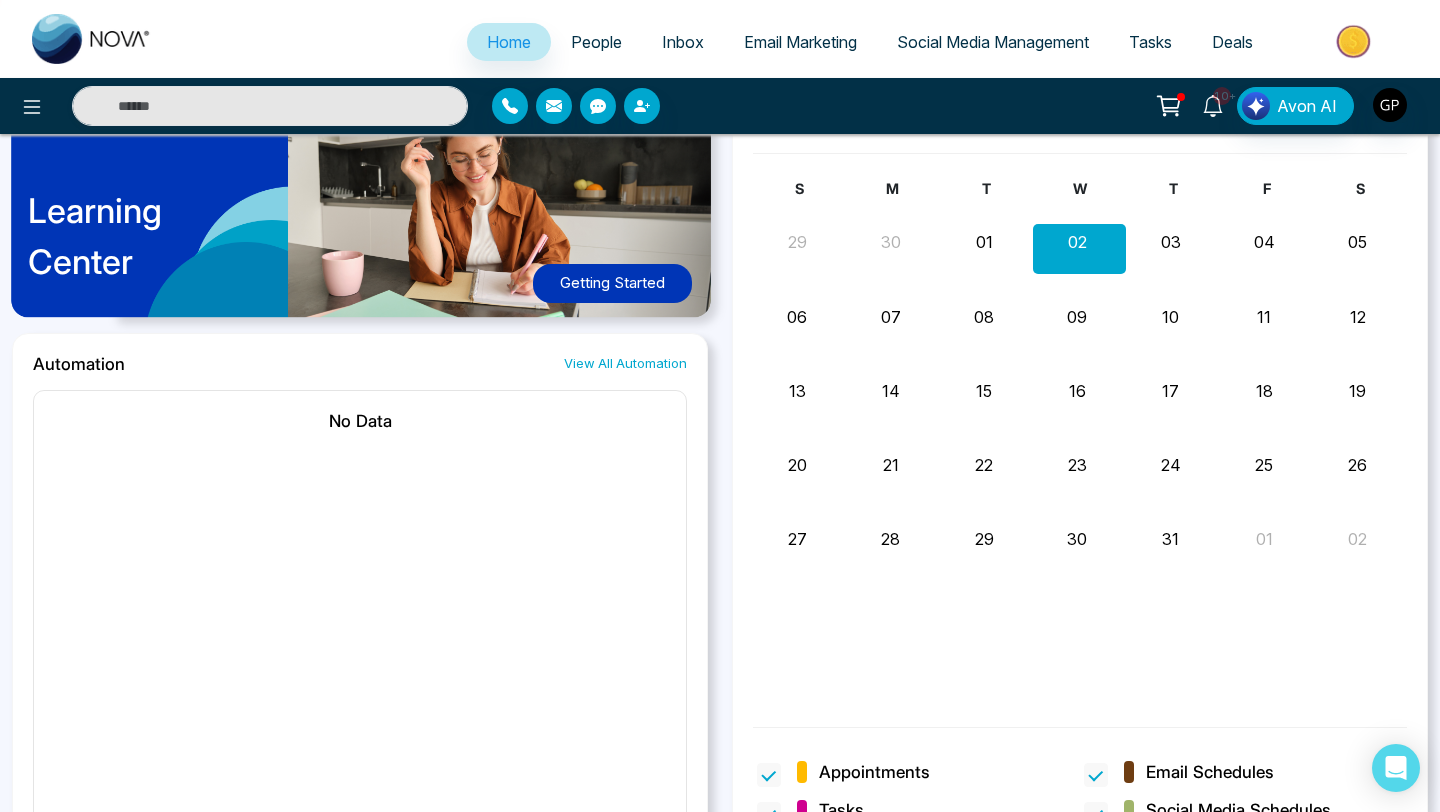 click 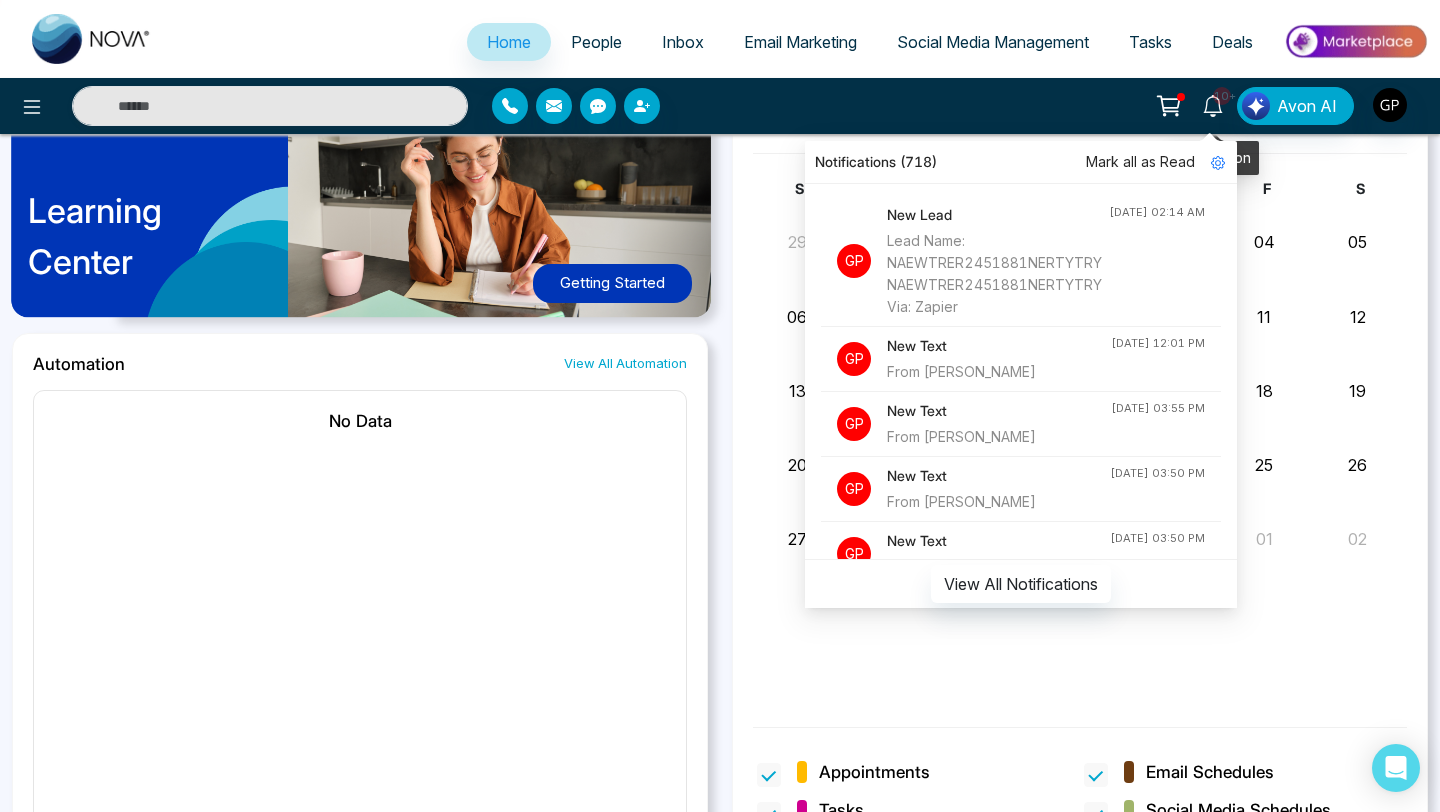click 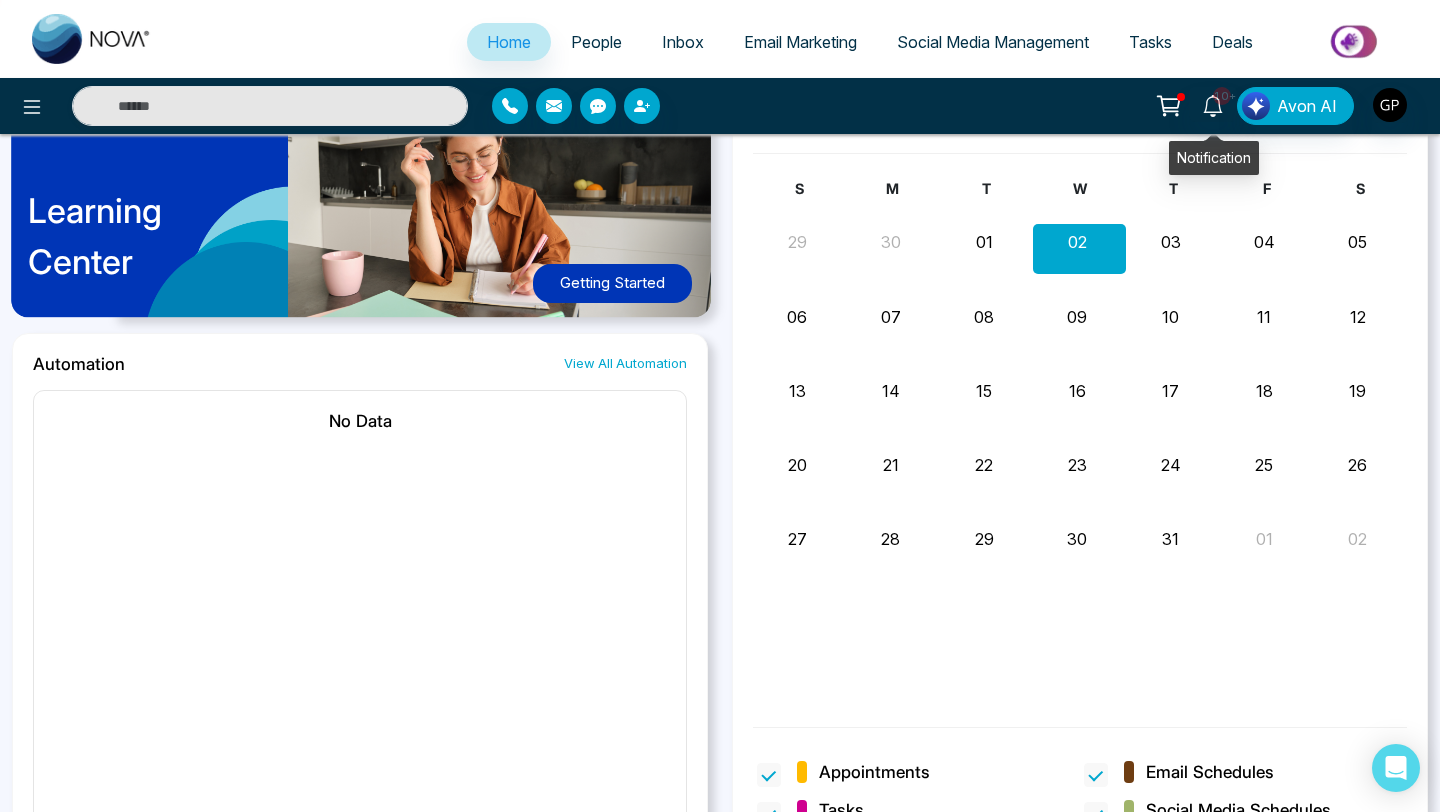 click 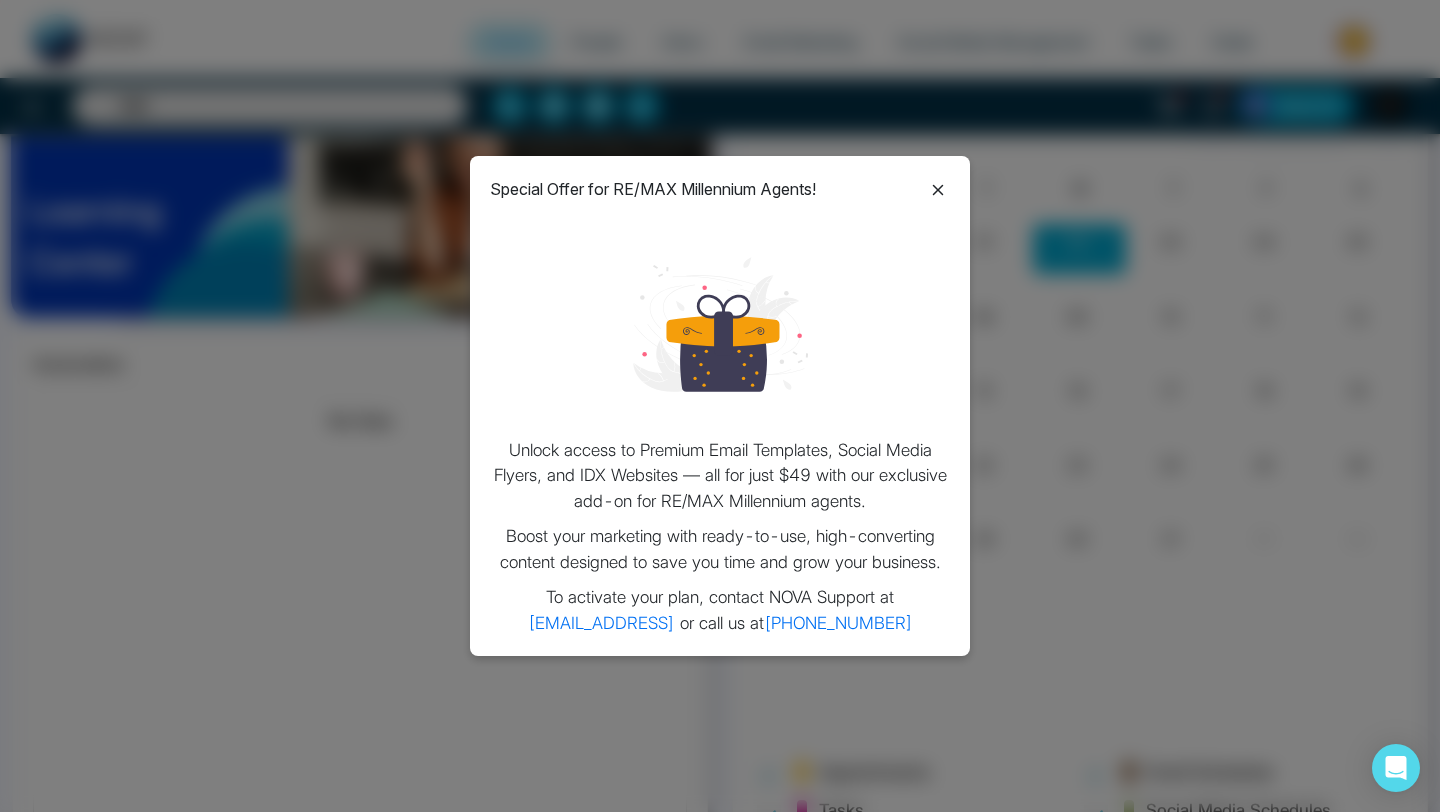 click on "Special Offer for RE/MAX Millennium Agents! Unlock access to Premium Email Templates, Social Media Flyers, and IDX Websites — all for just $49 with our exclusive add-on for RE/MAX Millennium agents. Boost your marketing with ready-to-use, high-converting content designed to save you time and grow your business. To activate your plan, contact NOVA Support at   [EMAIL_ADDRESS]    or call us at  [PHONE_NUMBER]" at bounding box center (720, 406) 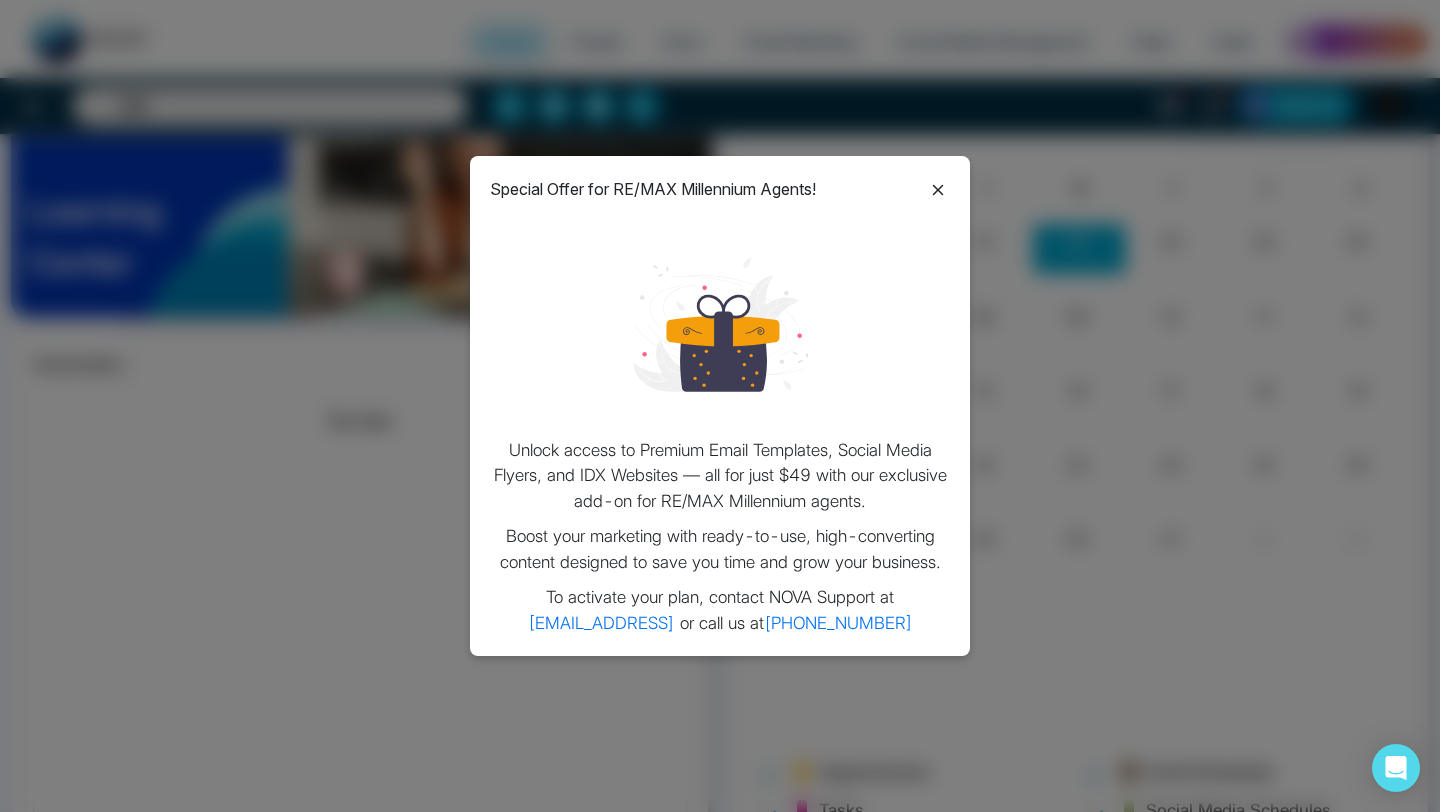 click on "Special Offer for RE/MAX Millennium Agents! Unlock access to Premium Email Templates, Social Media Flyers, and IDX Websites — all for just $49 with our exclusive add-on for RE/MAX Millennium agents. Boost your marketing with ready-to-use, high-converting content designed to save you time and grow your business. To activate your plan, contact NOVA Support at   [EMAIL_ADDRESS]    or call us at  [PHONE_NUMBER]" at bounding box center (720, 406) 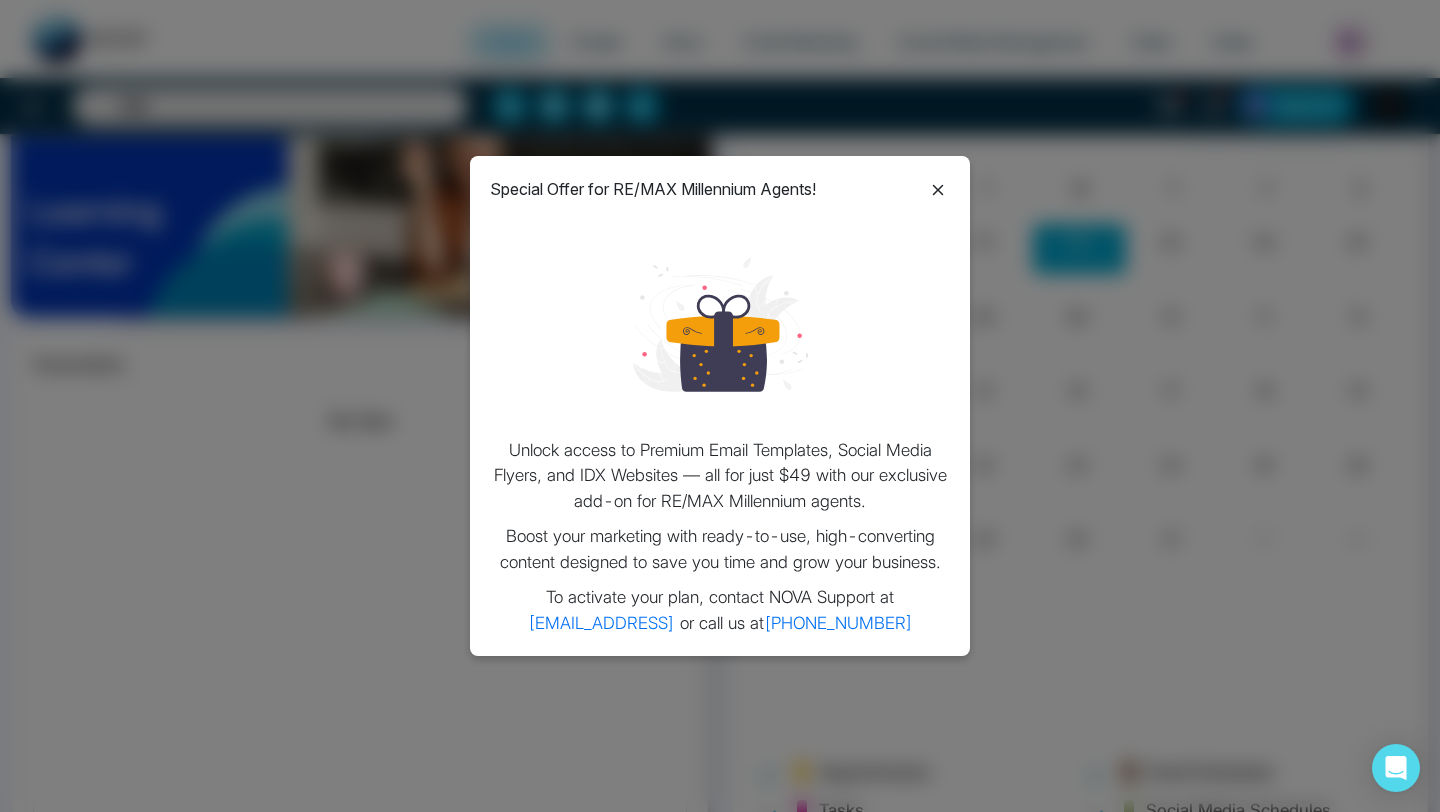 click 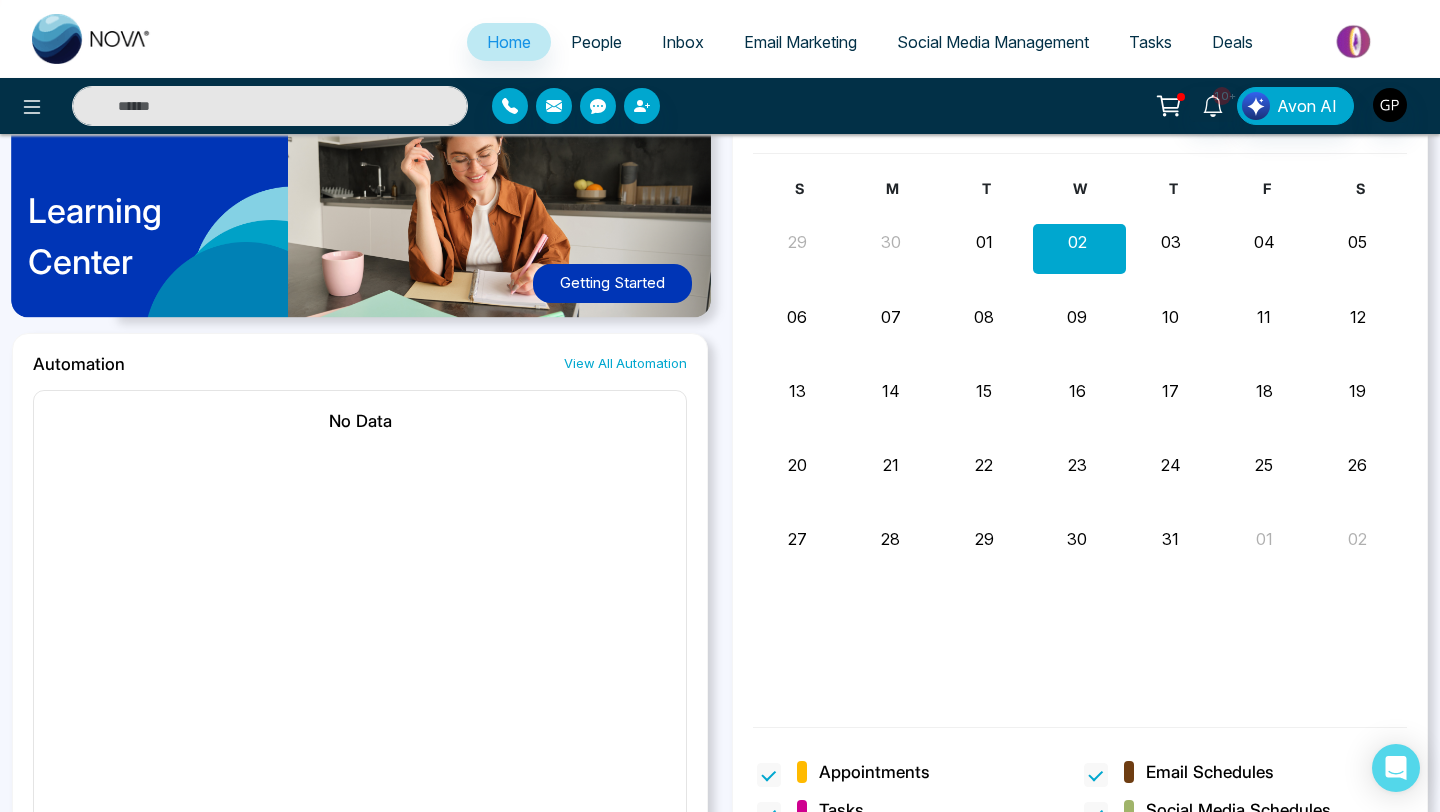 click at bounding box center (270, 106) 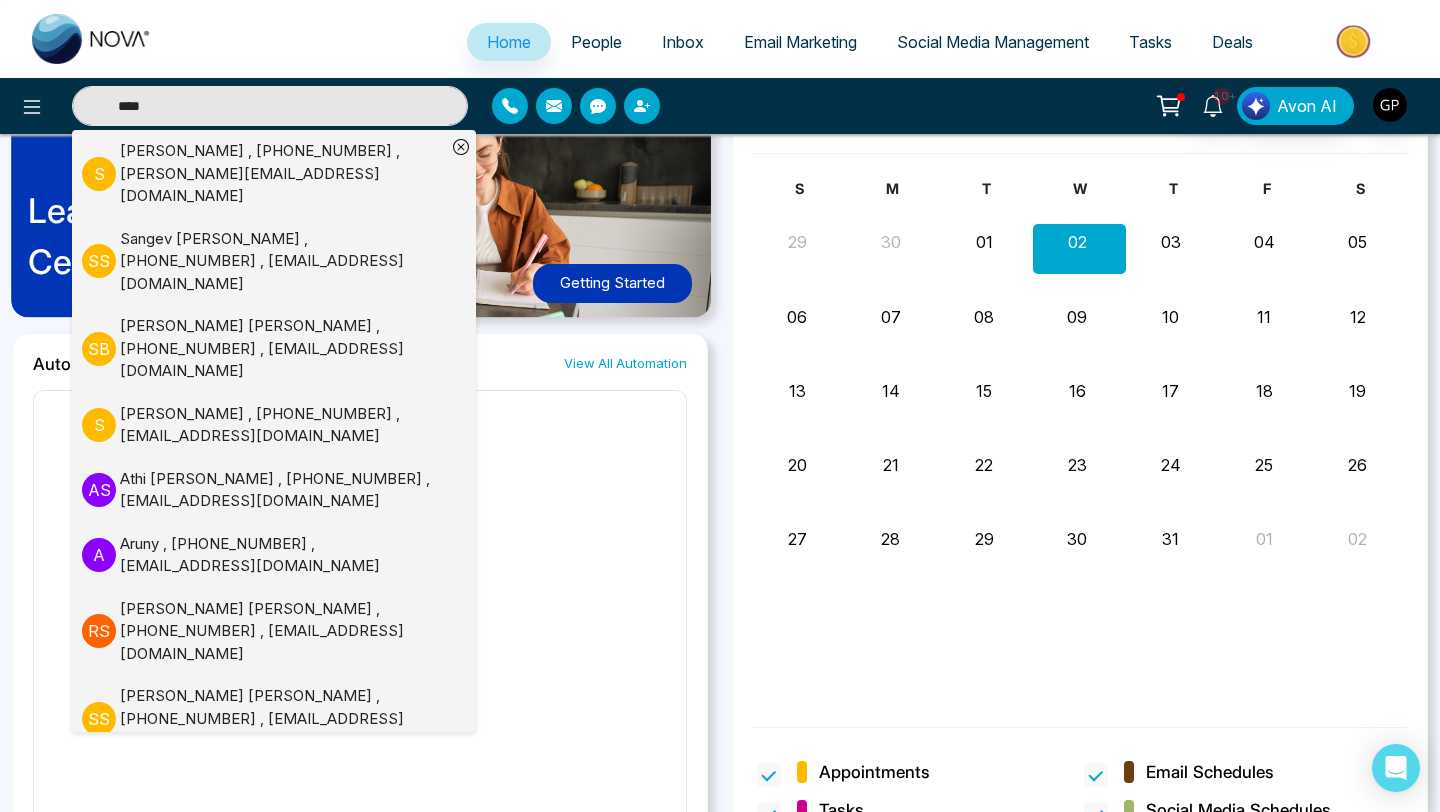 type on "****" 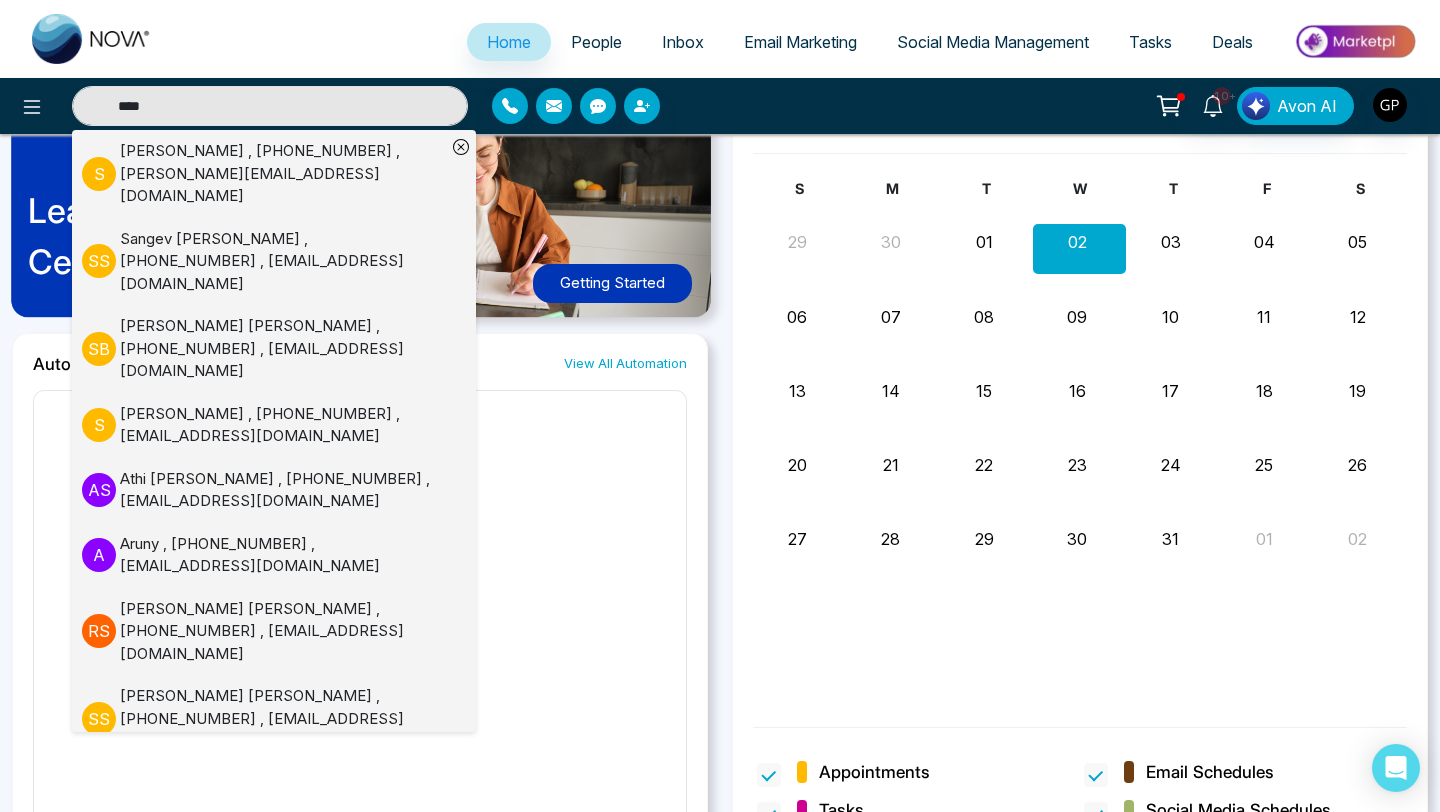 click on "[PERSON_NAME]     , [PHONE_NUMBER]   , [PERSON_NAME][EMAIL_ADDRESS][DOMAIN_NAME]" at bounding box center [283, 174] 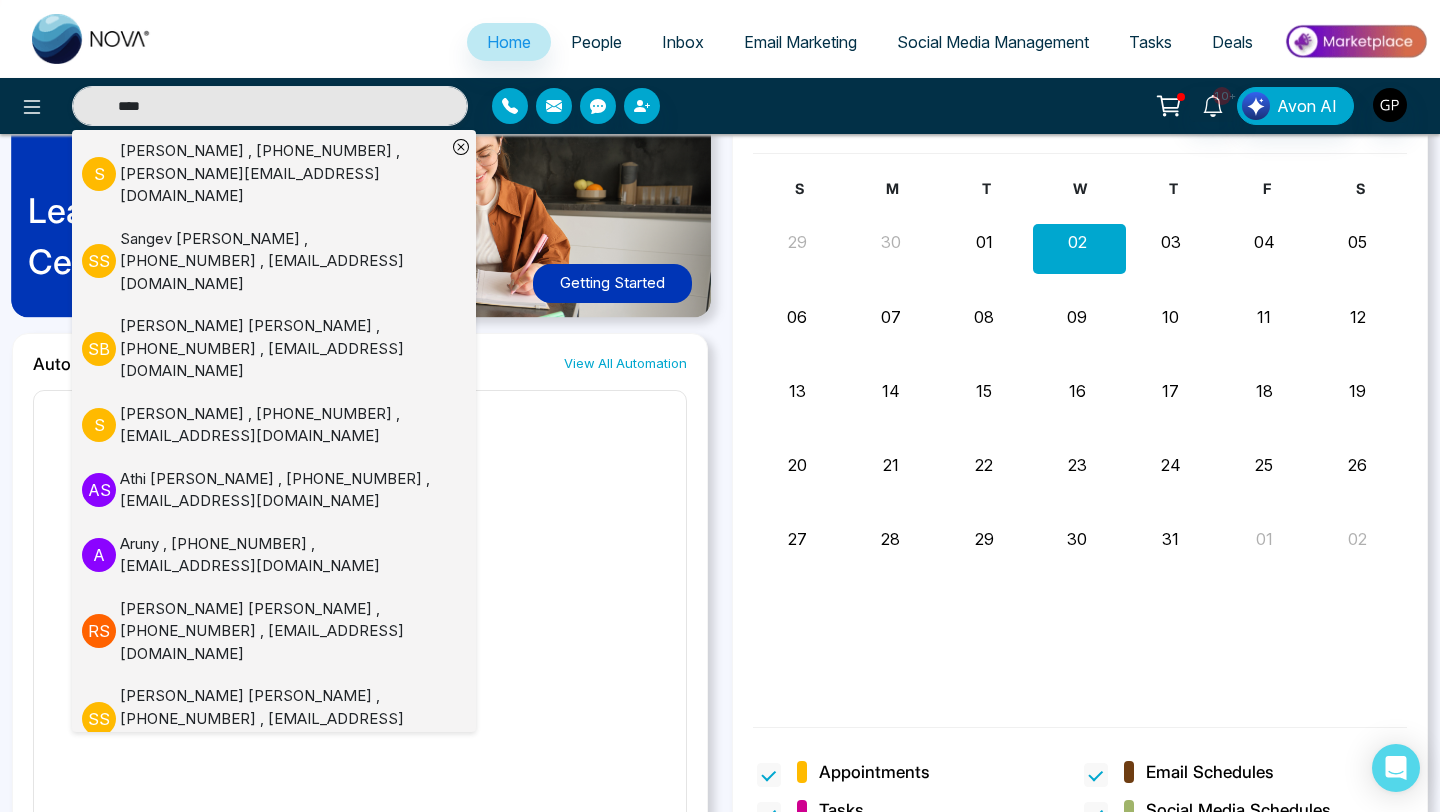 type 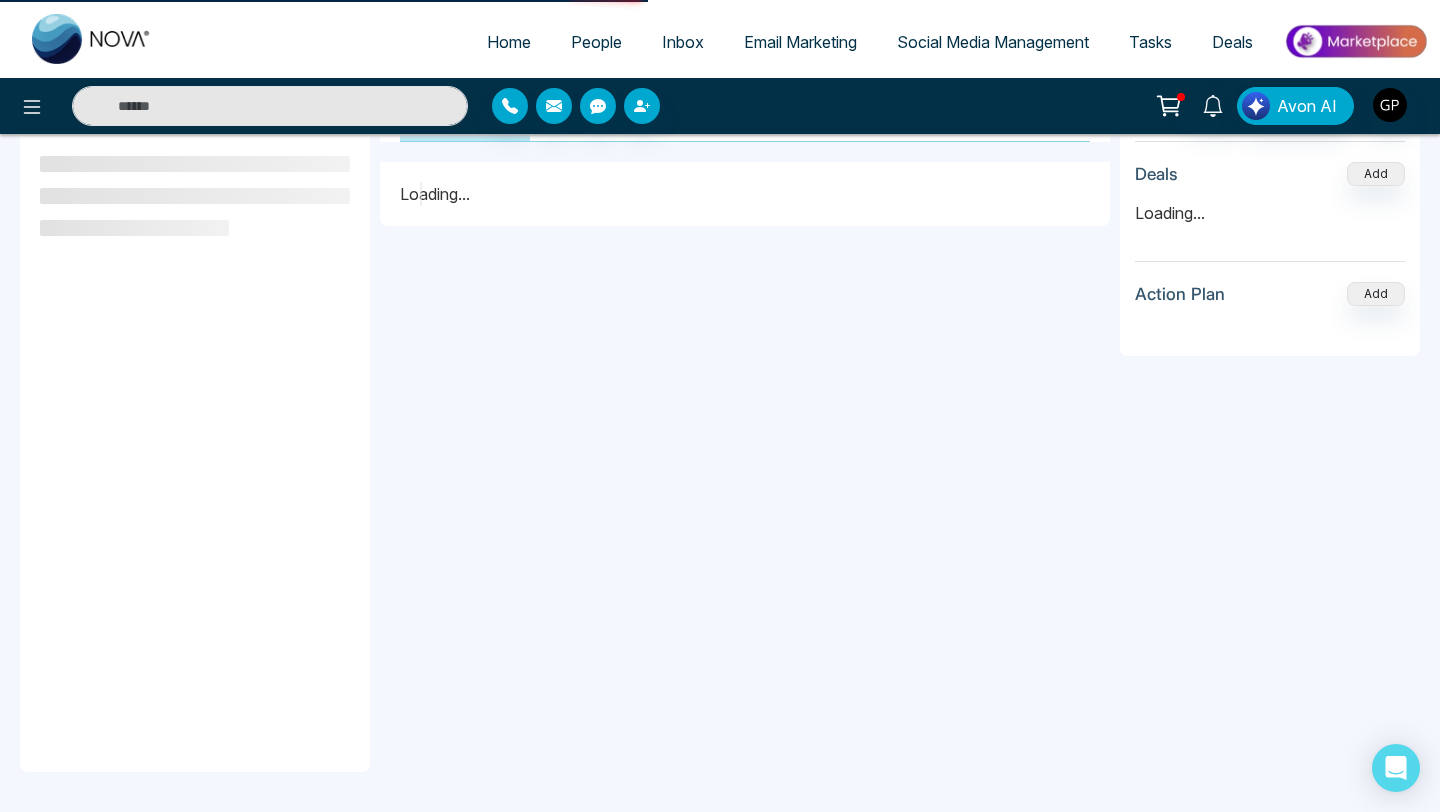 scroll, scrollTop: 0, scrollLeft: 0, axis: both 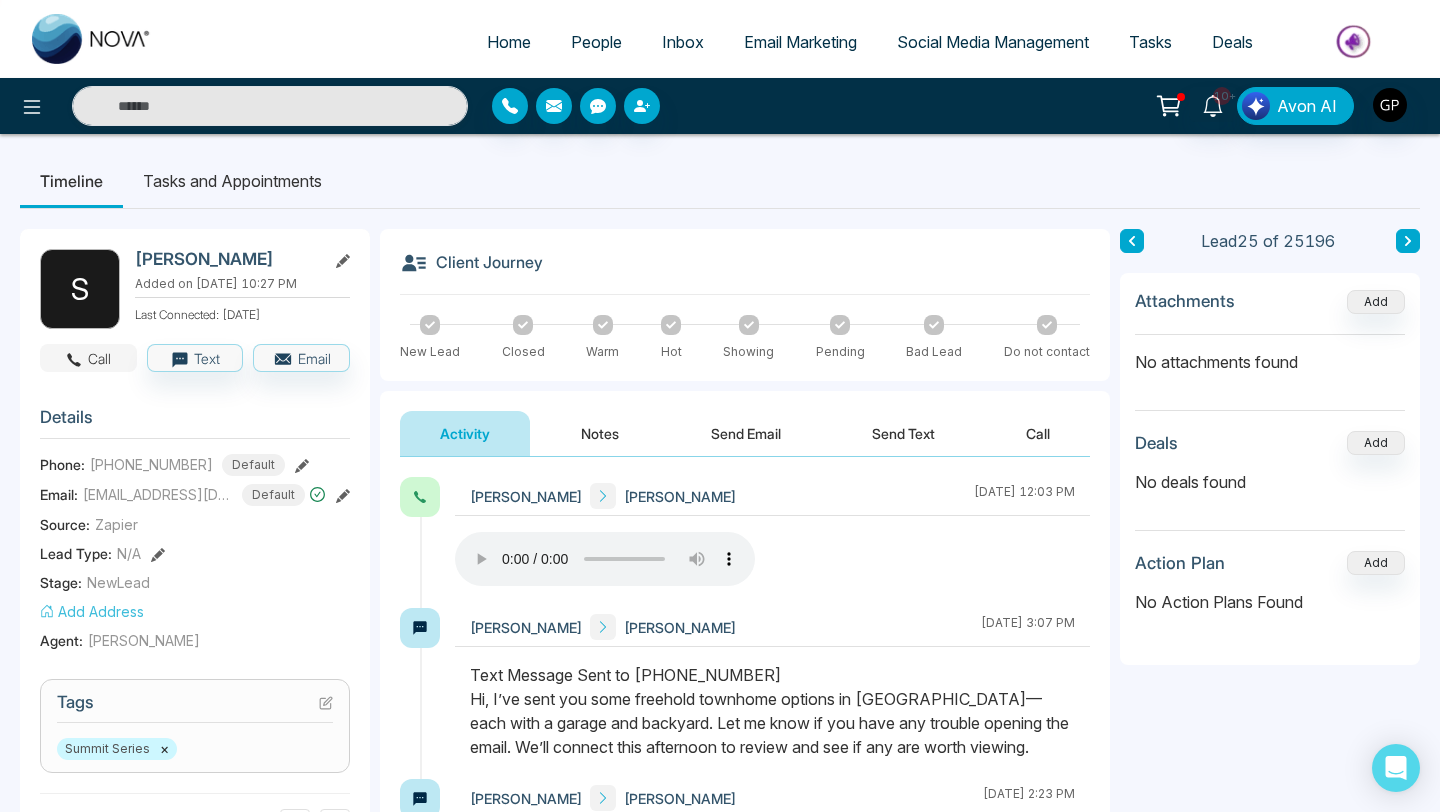 click on "Call" at bounding box center [88, 358] 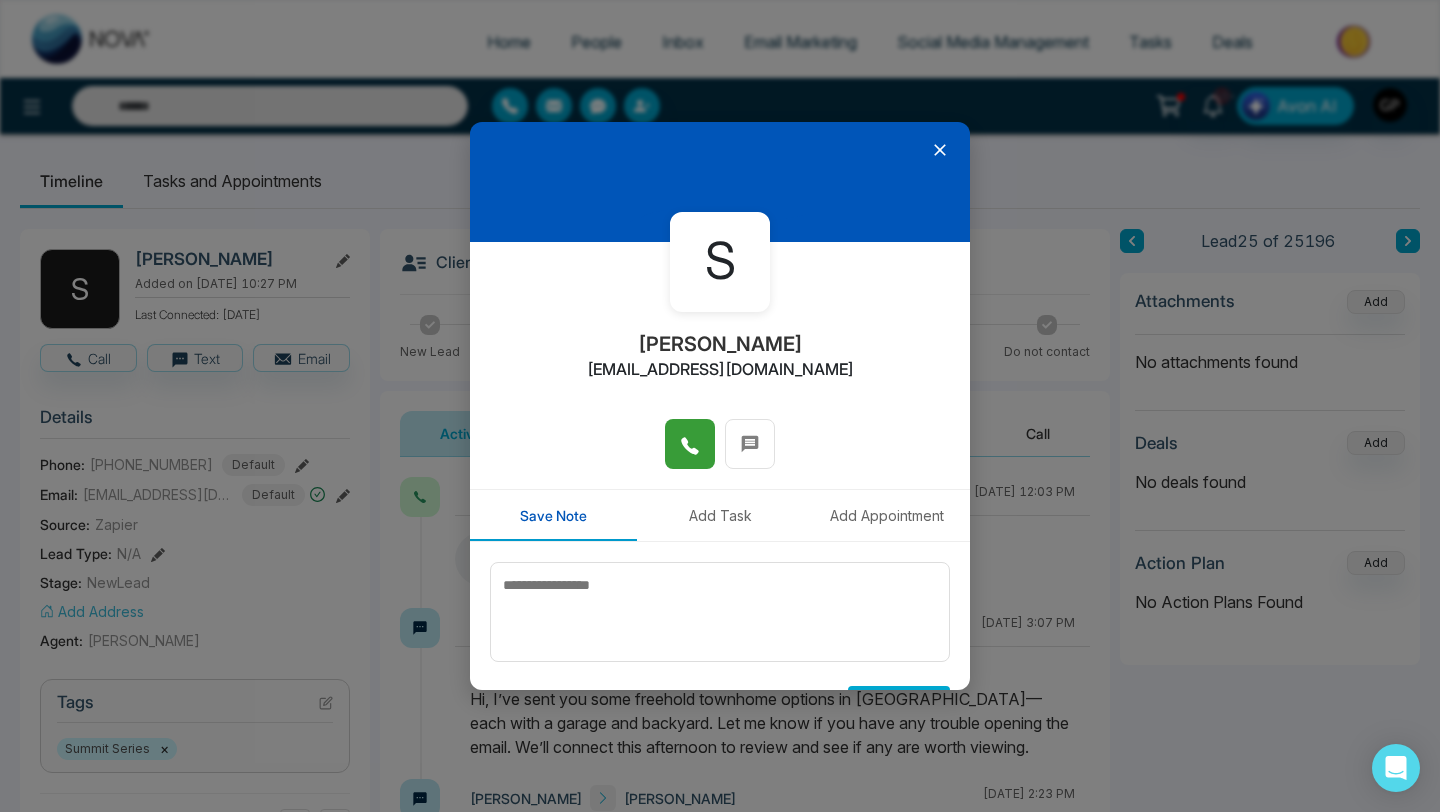 click at bounding box center (690, 444) 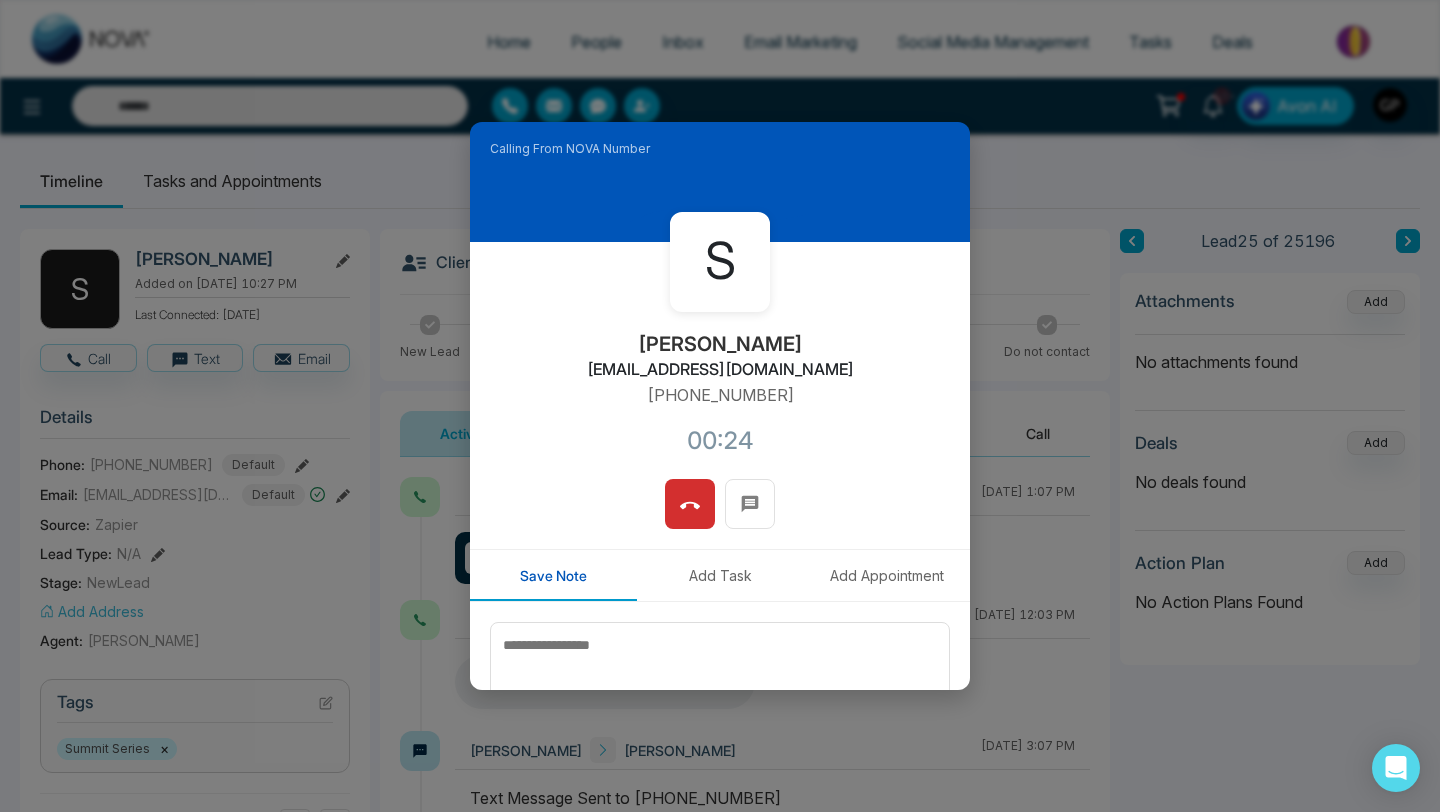 click at bounding box center (690, 504) 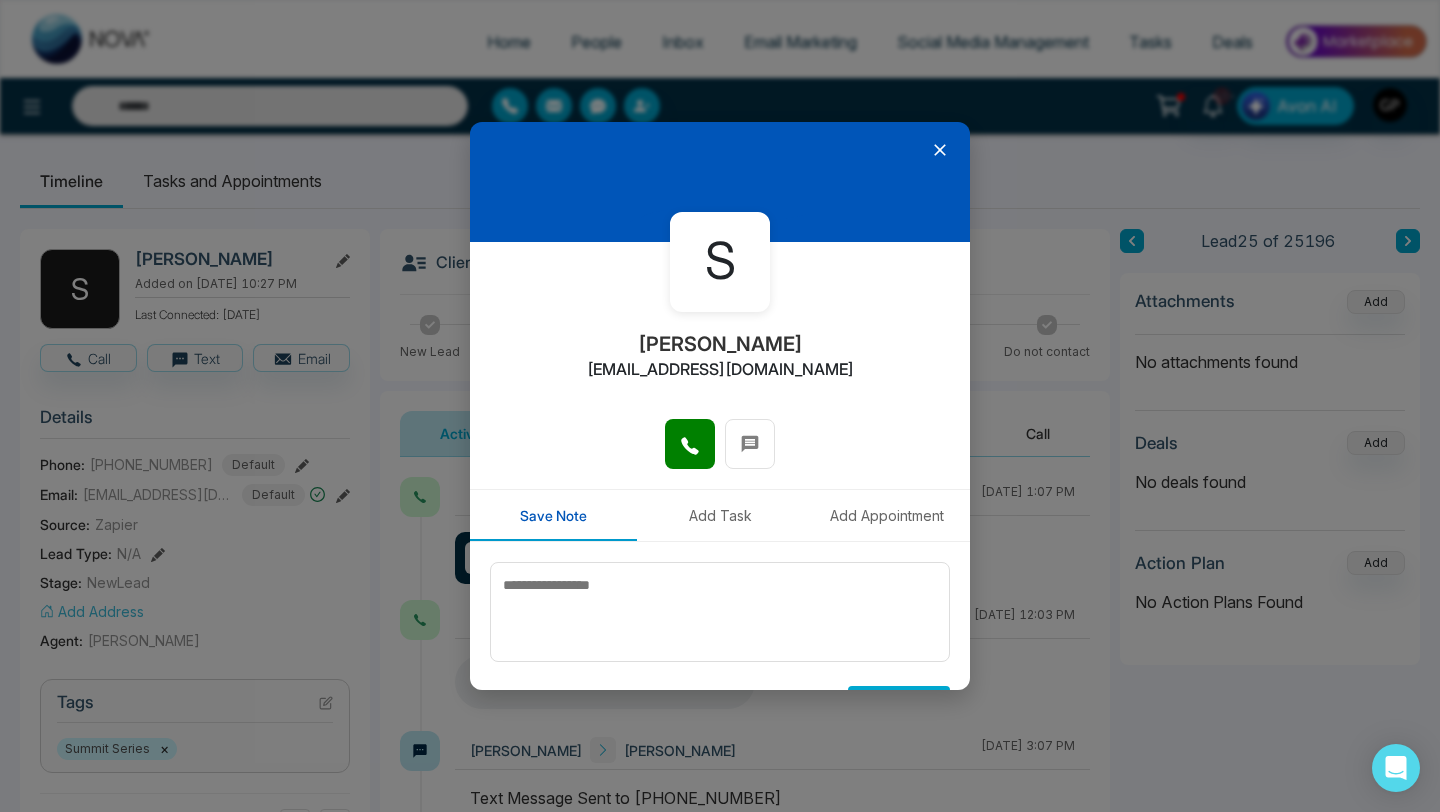 click at bounding box center [720, 182] 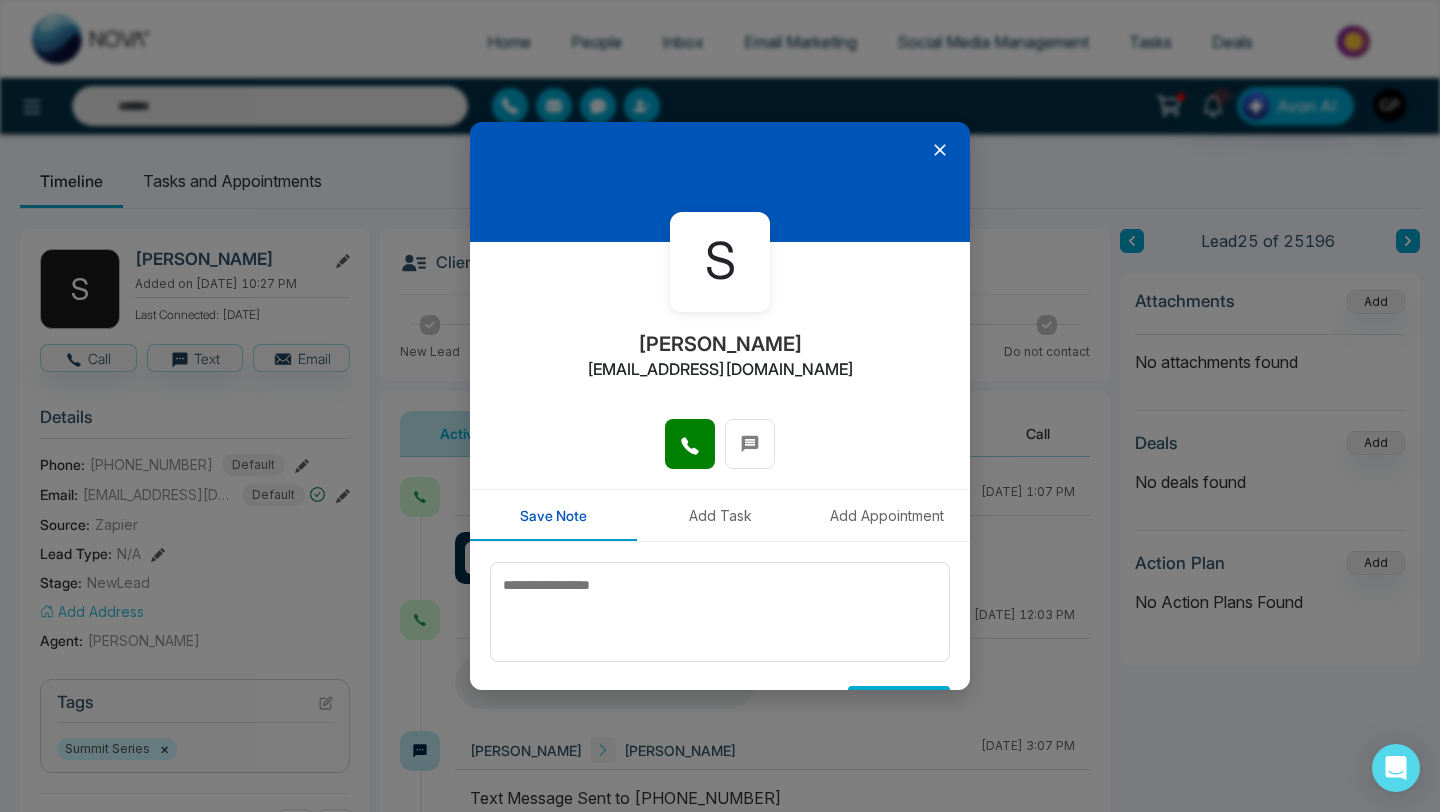 click at bounding box center (720, 182) 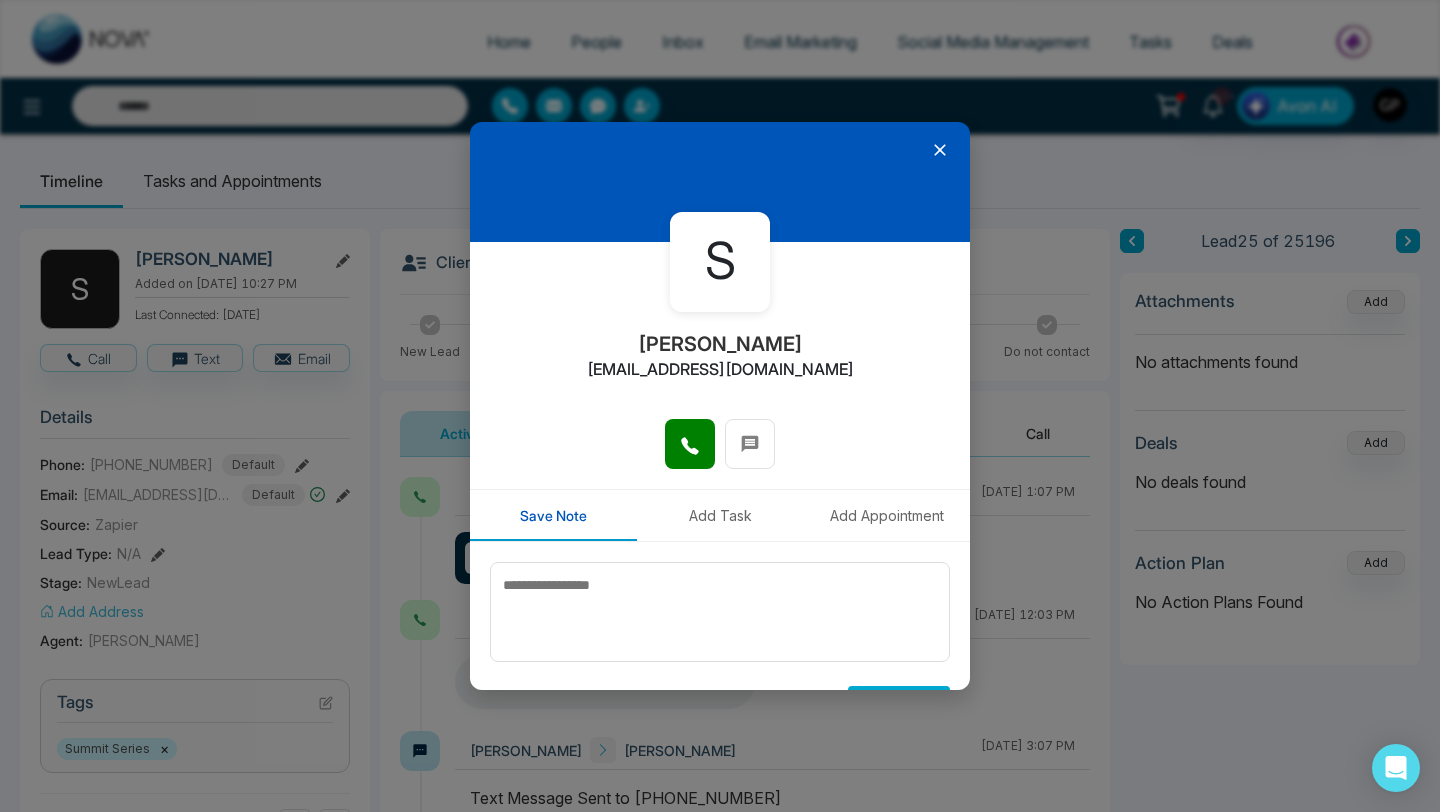 click 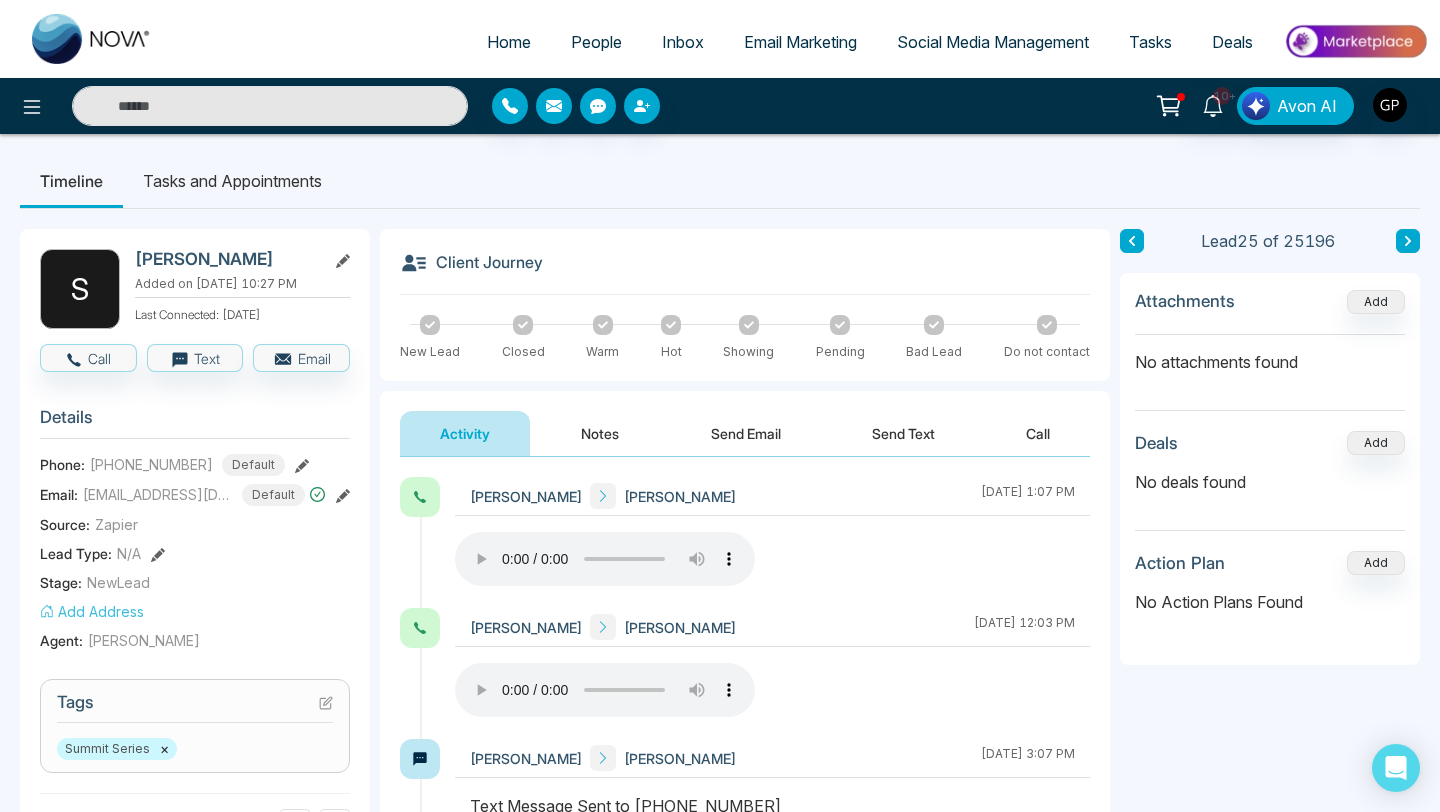 click on "Home" at bounding box center [509, 42] 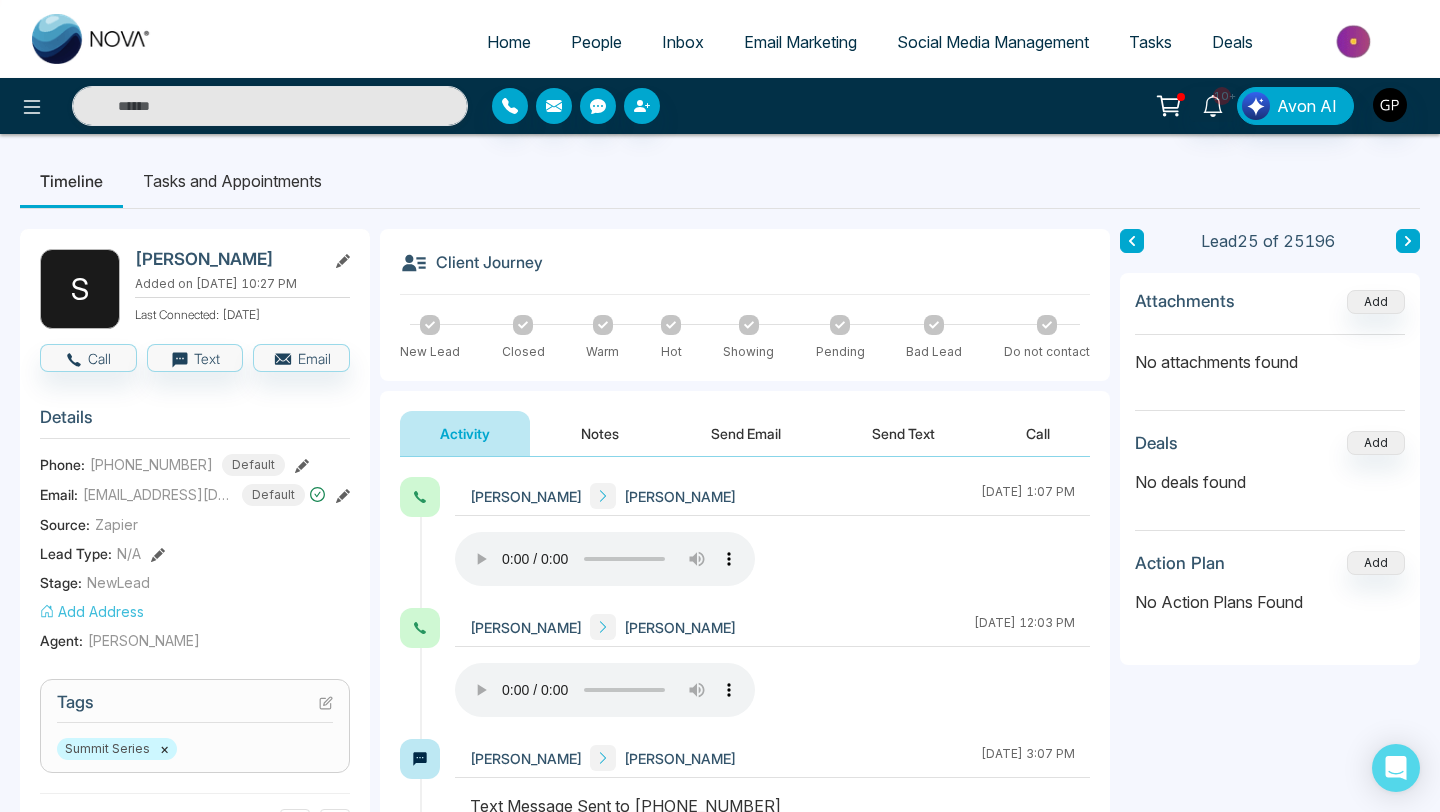 select on "*" 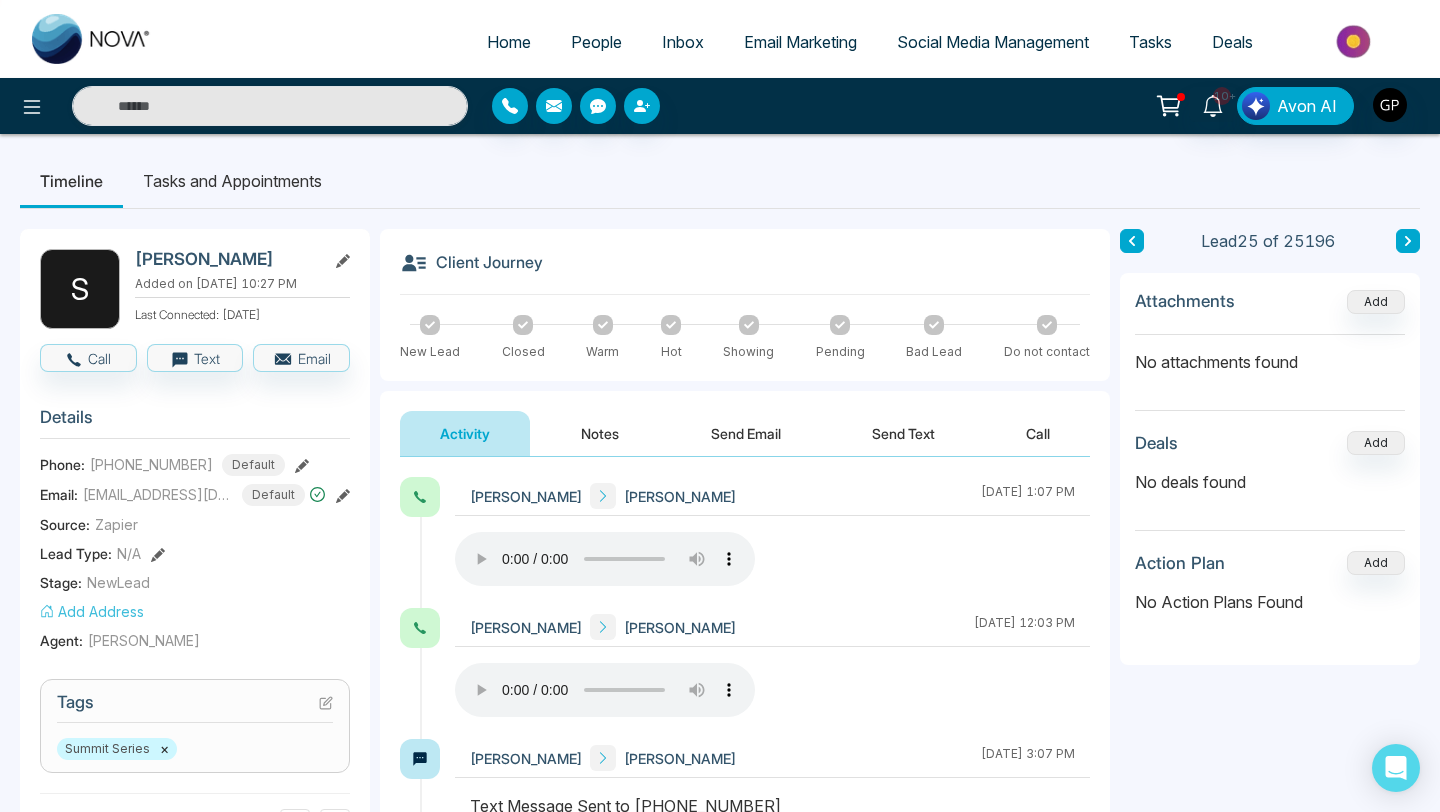select on "*" 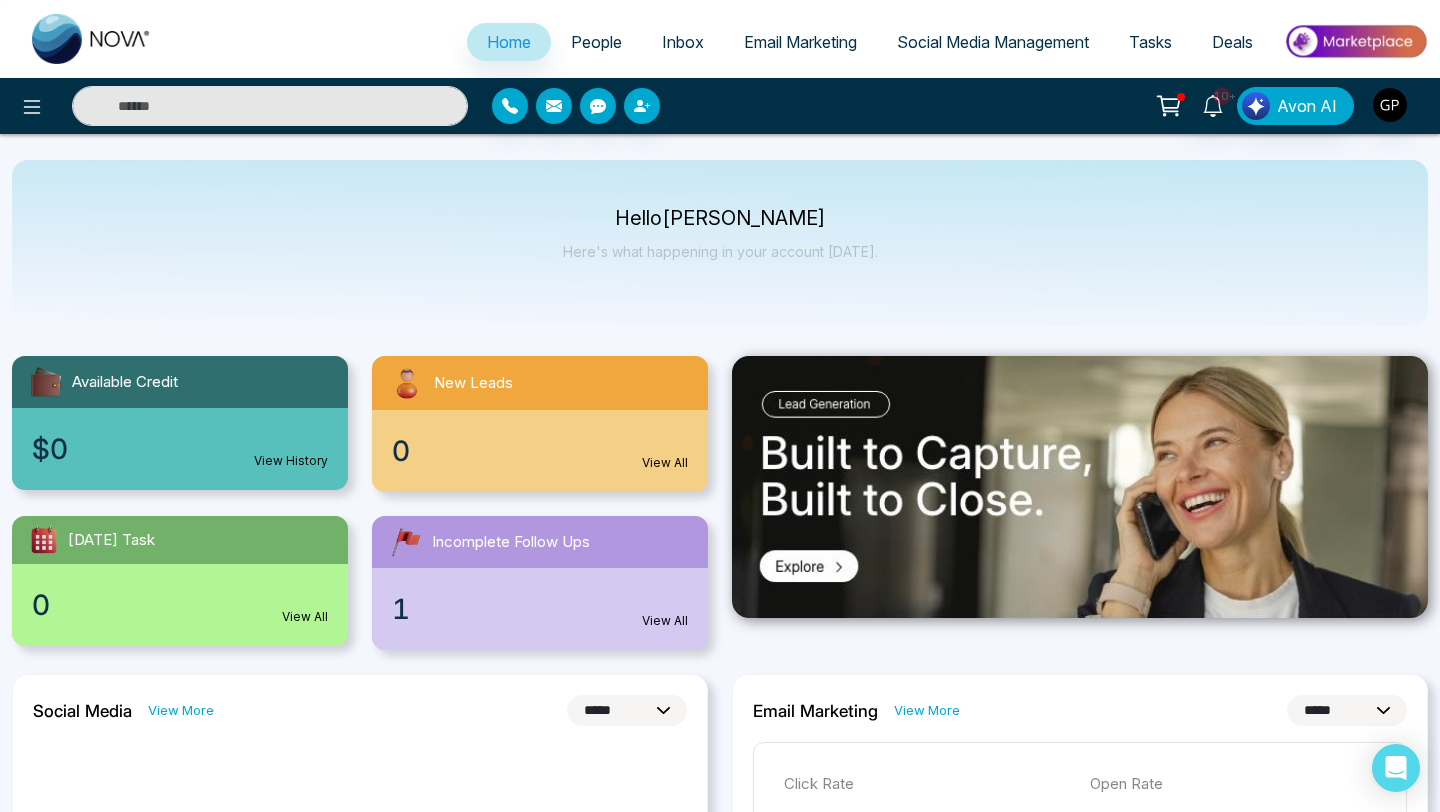 click 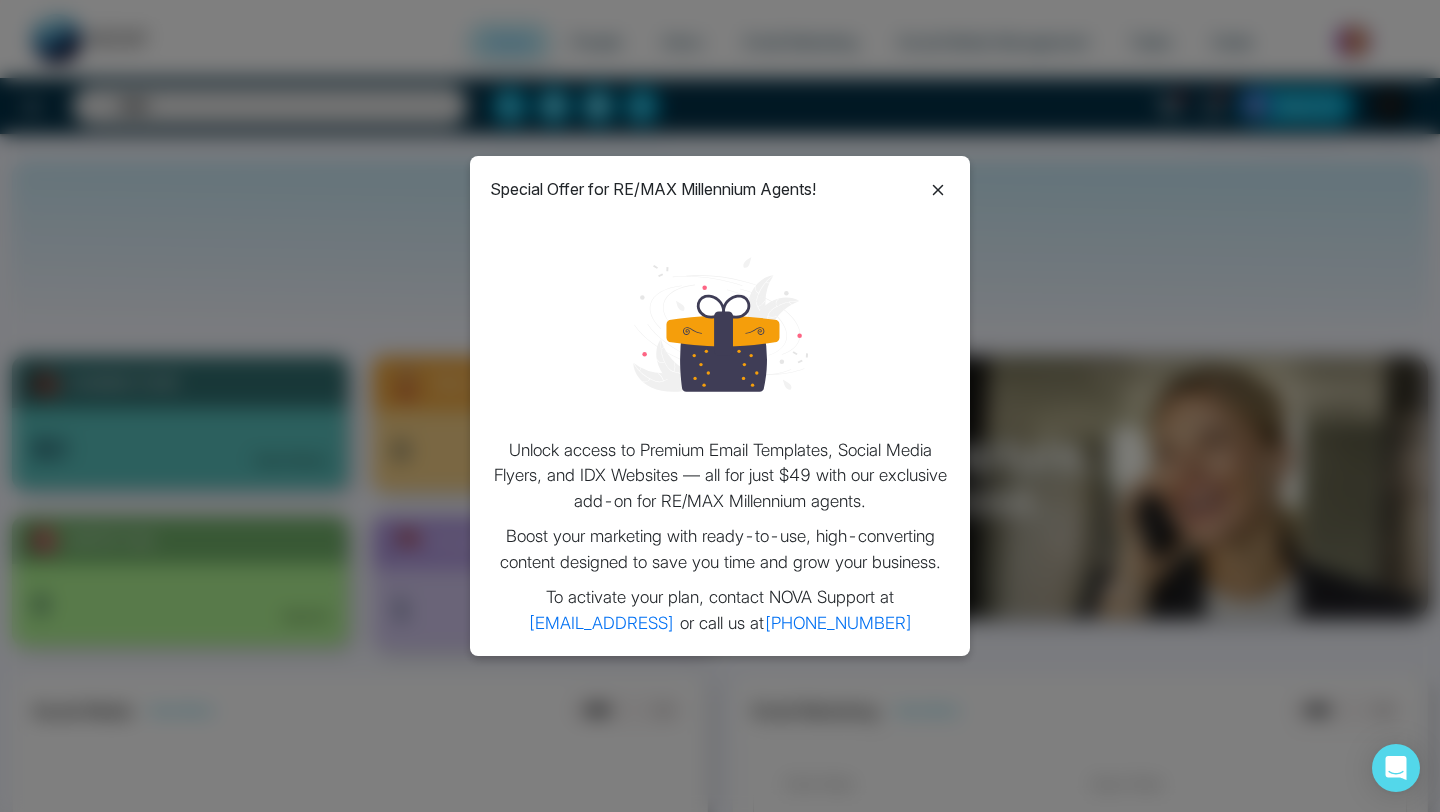 click 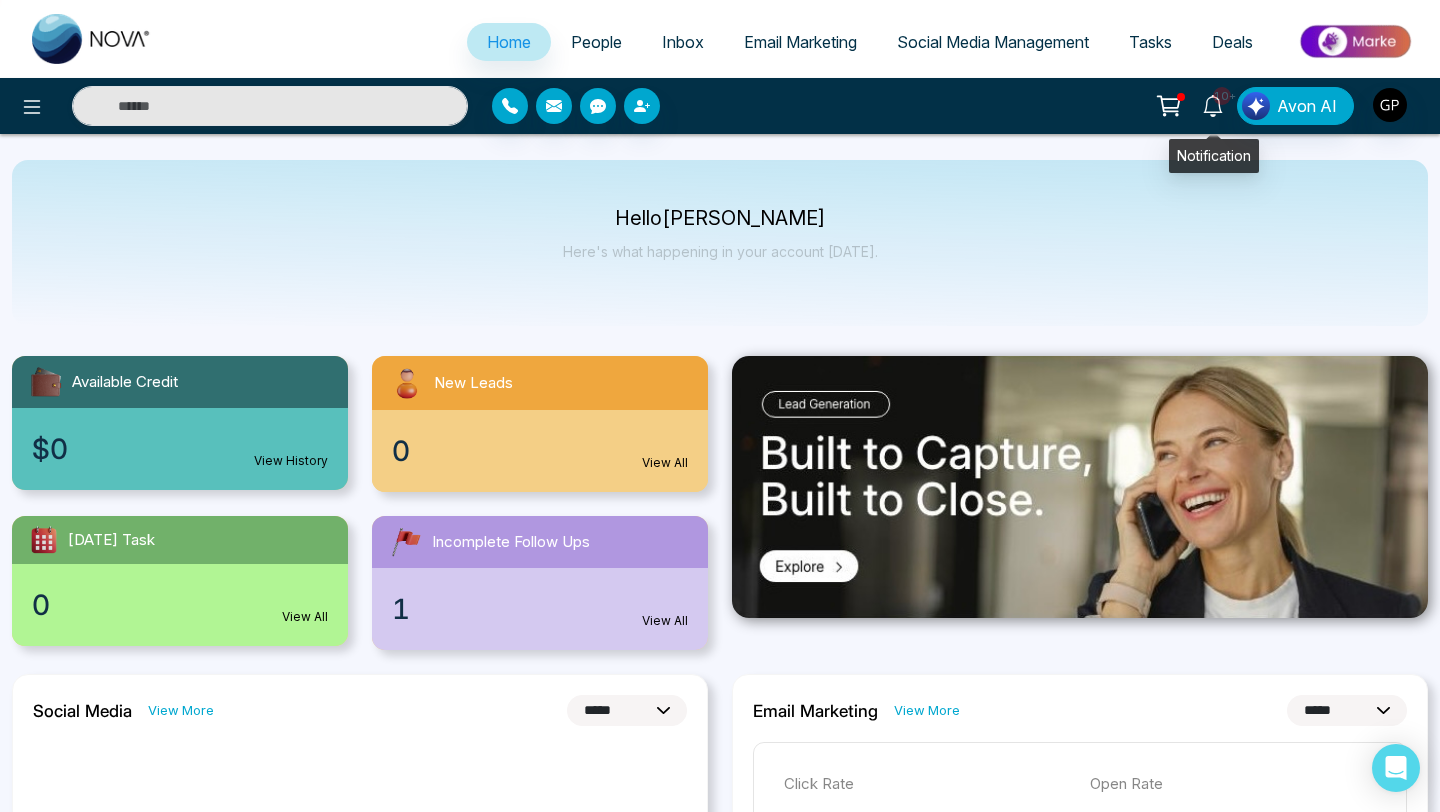 click 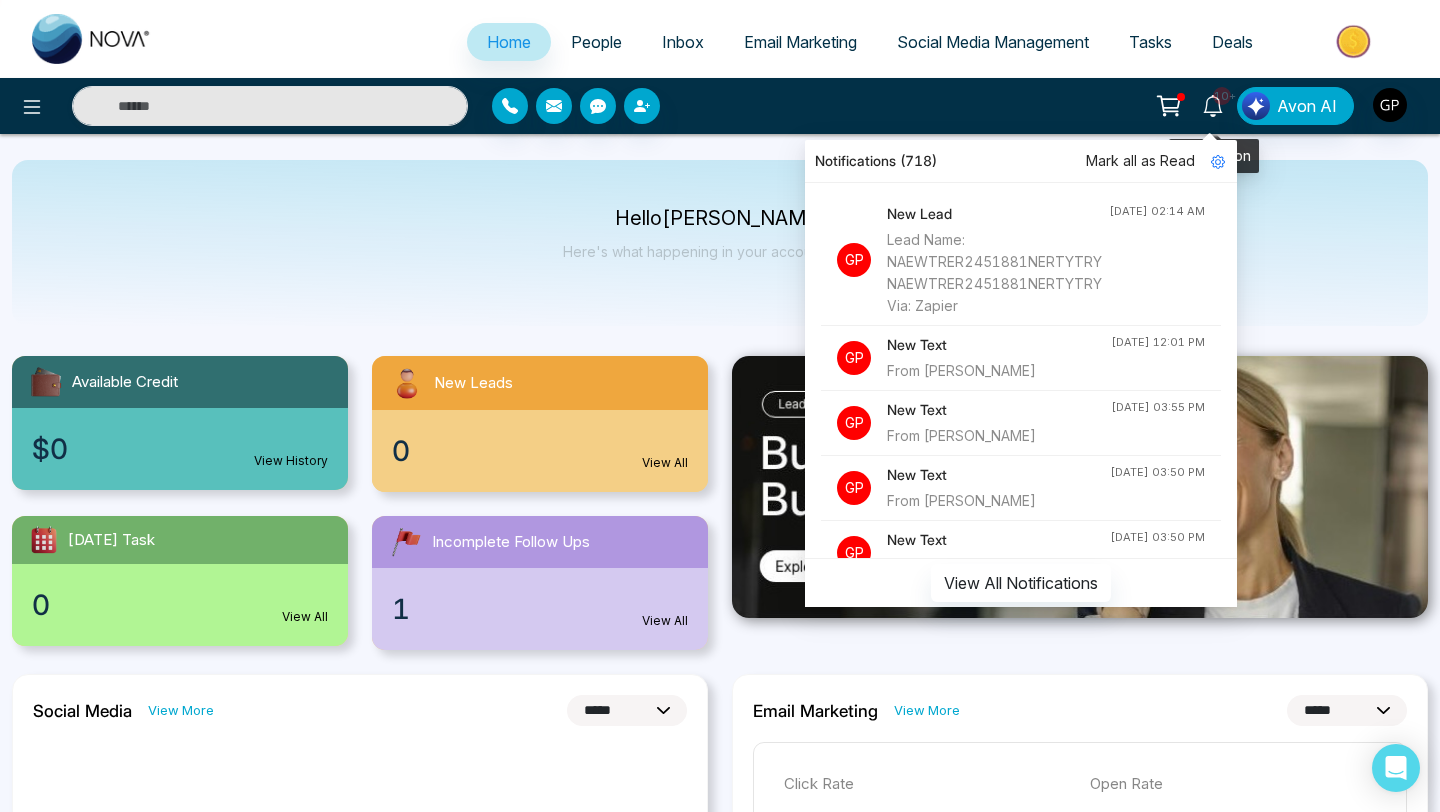 click 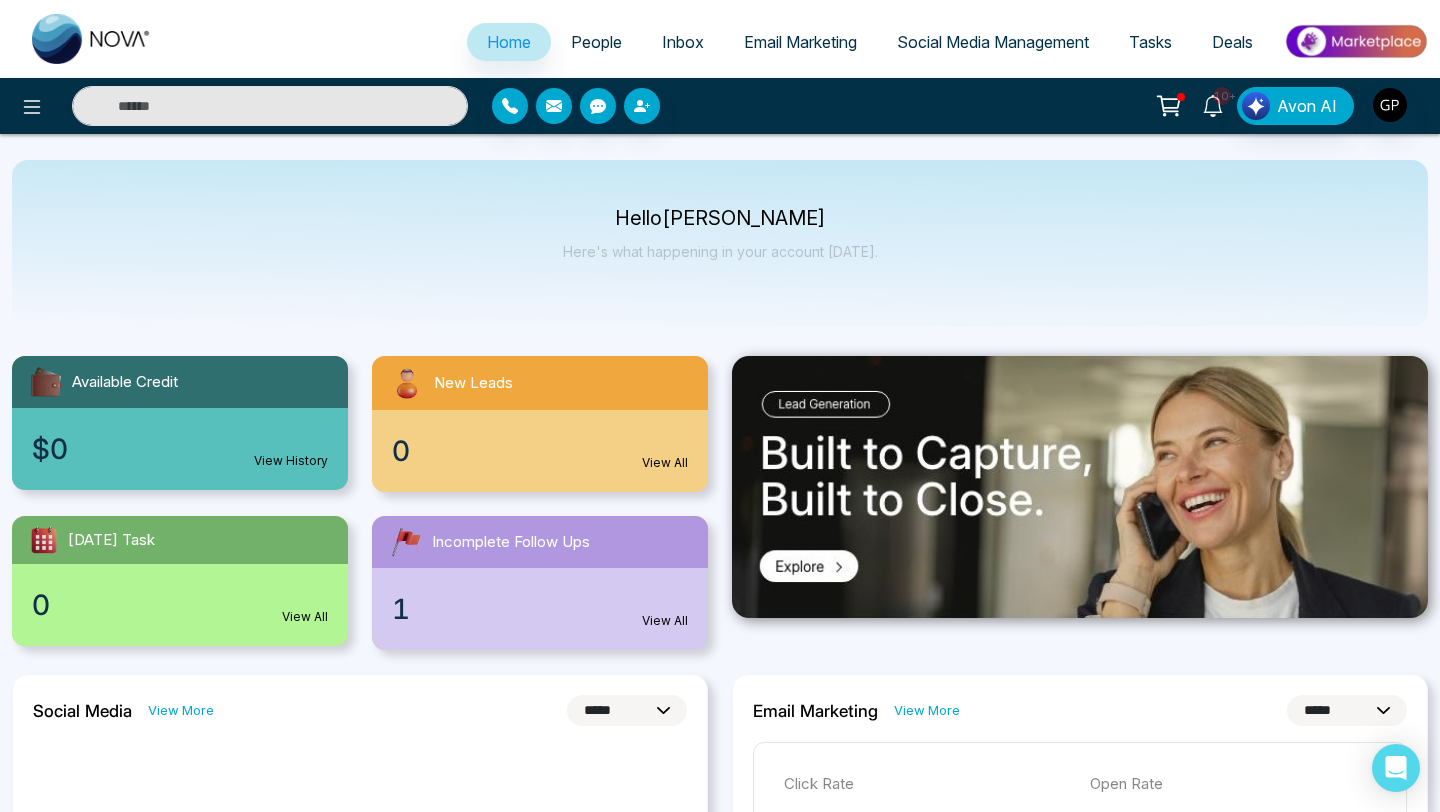 click on "10+" at bounding box center (1222, 96) 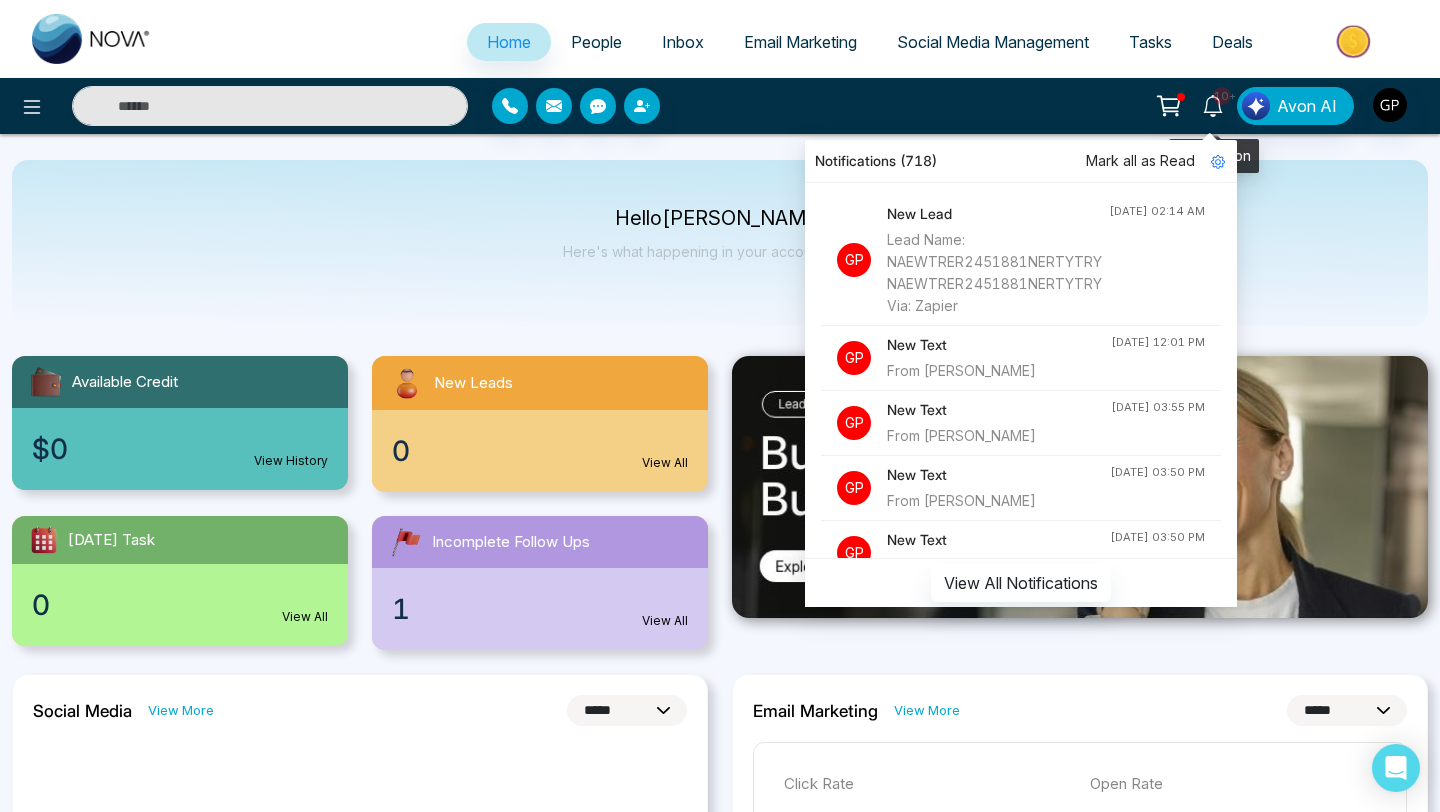 click on "10+" at bounding box center [1222, 96] 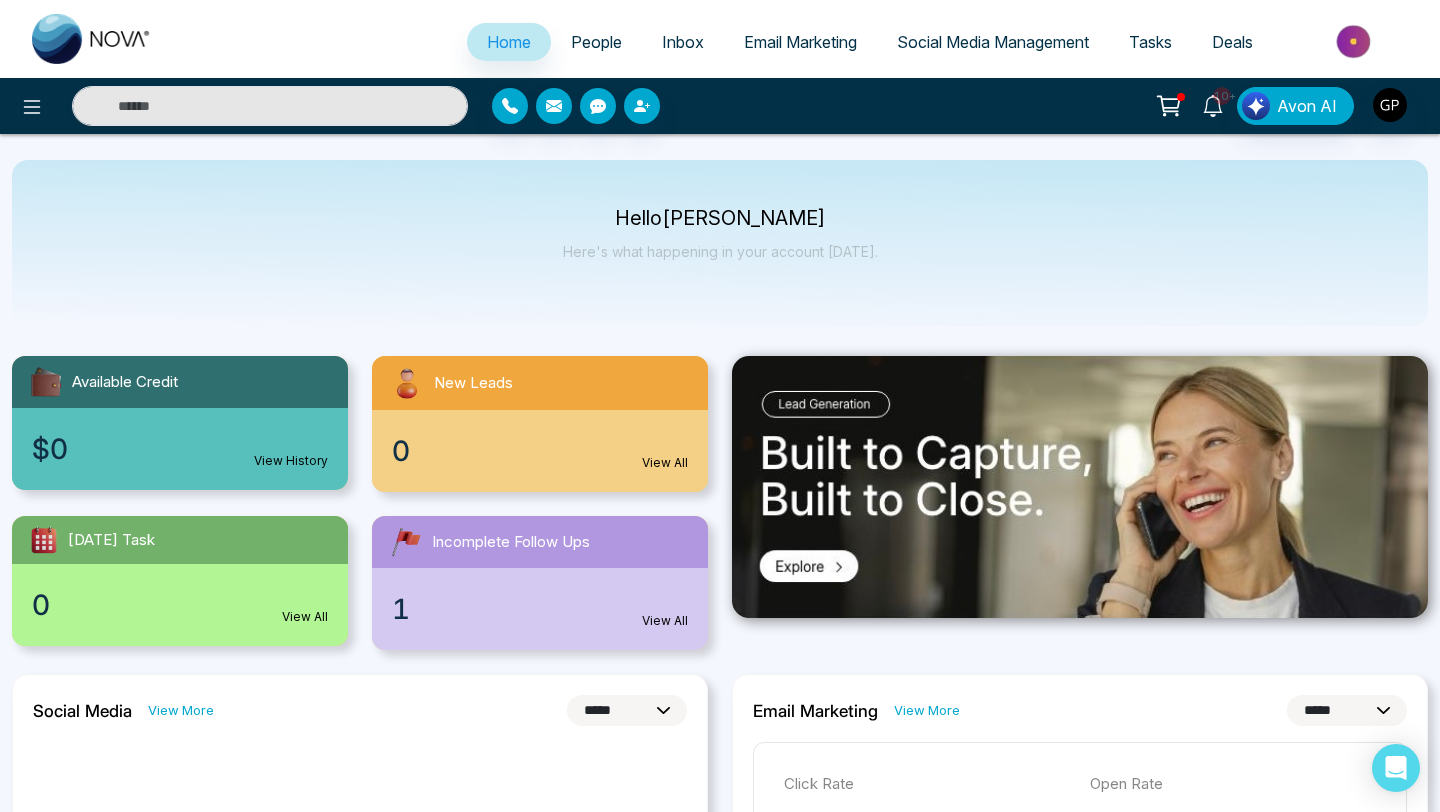 click on "10+" at bounding box center [1213, 104] 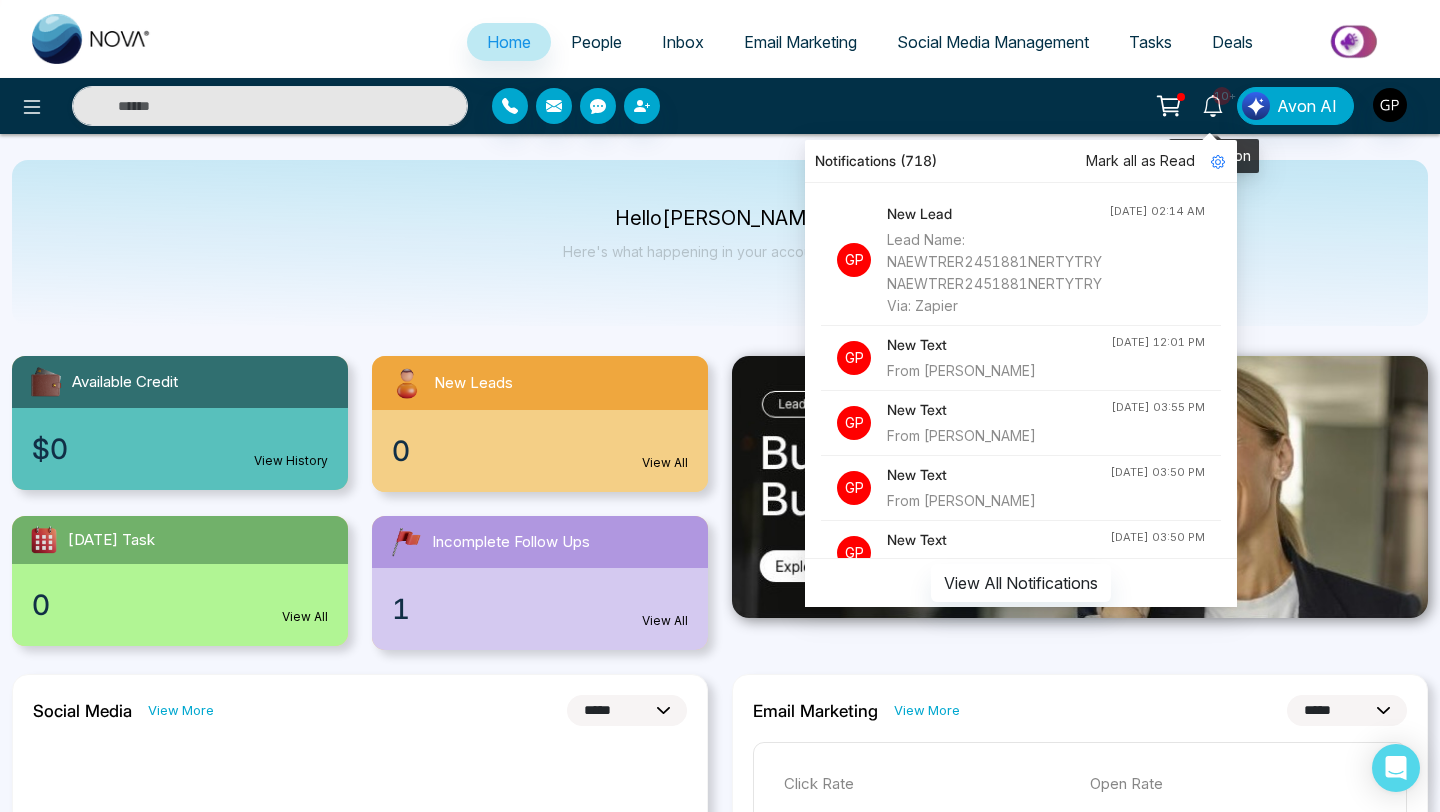 click 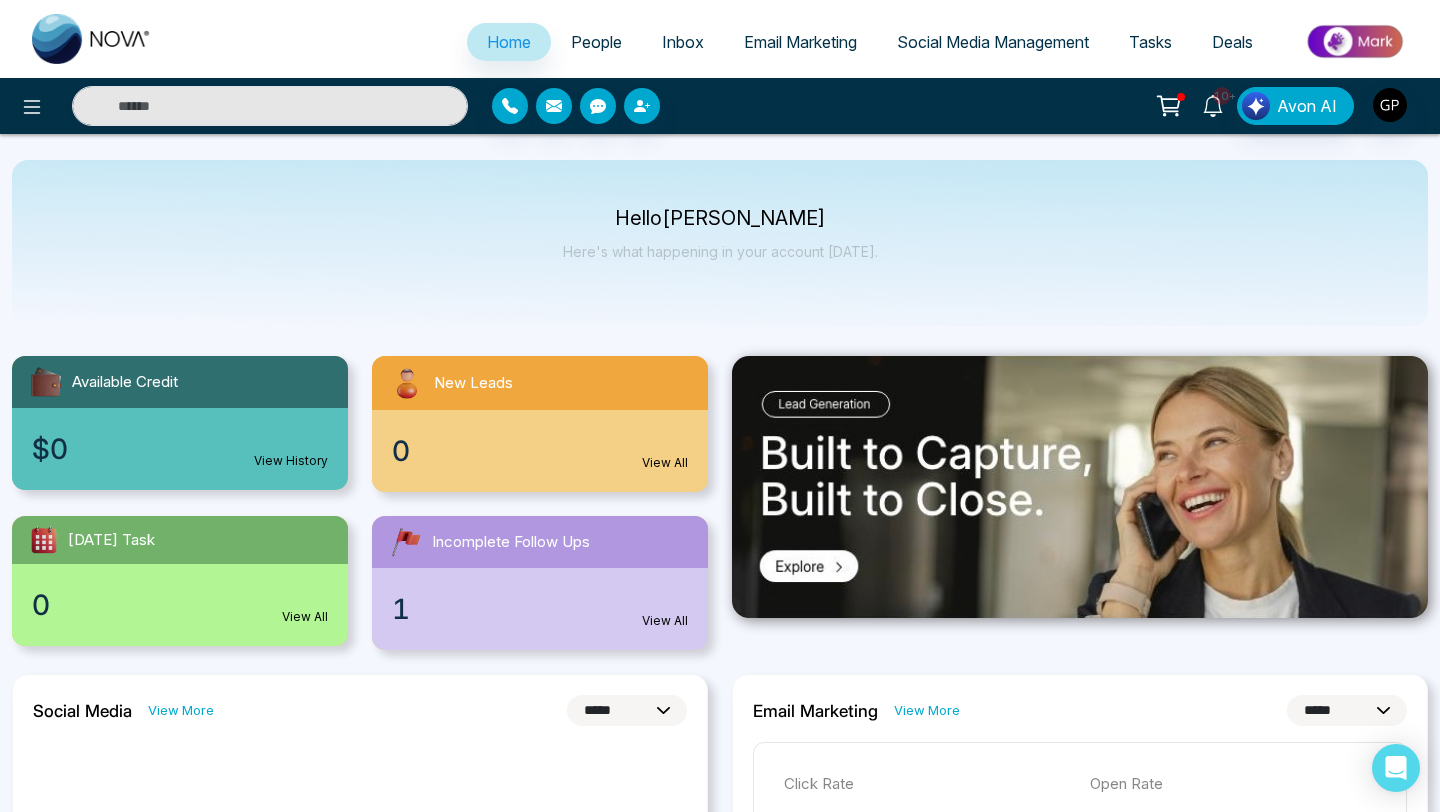 click on "10+" at bounding box center (1213, 104) 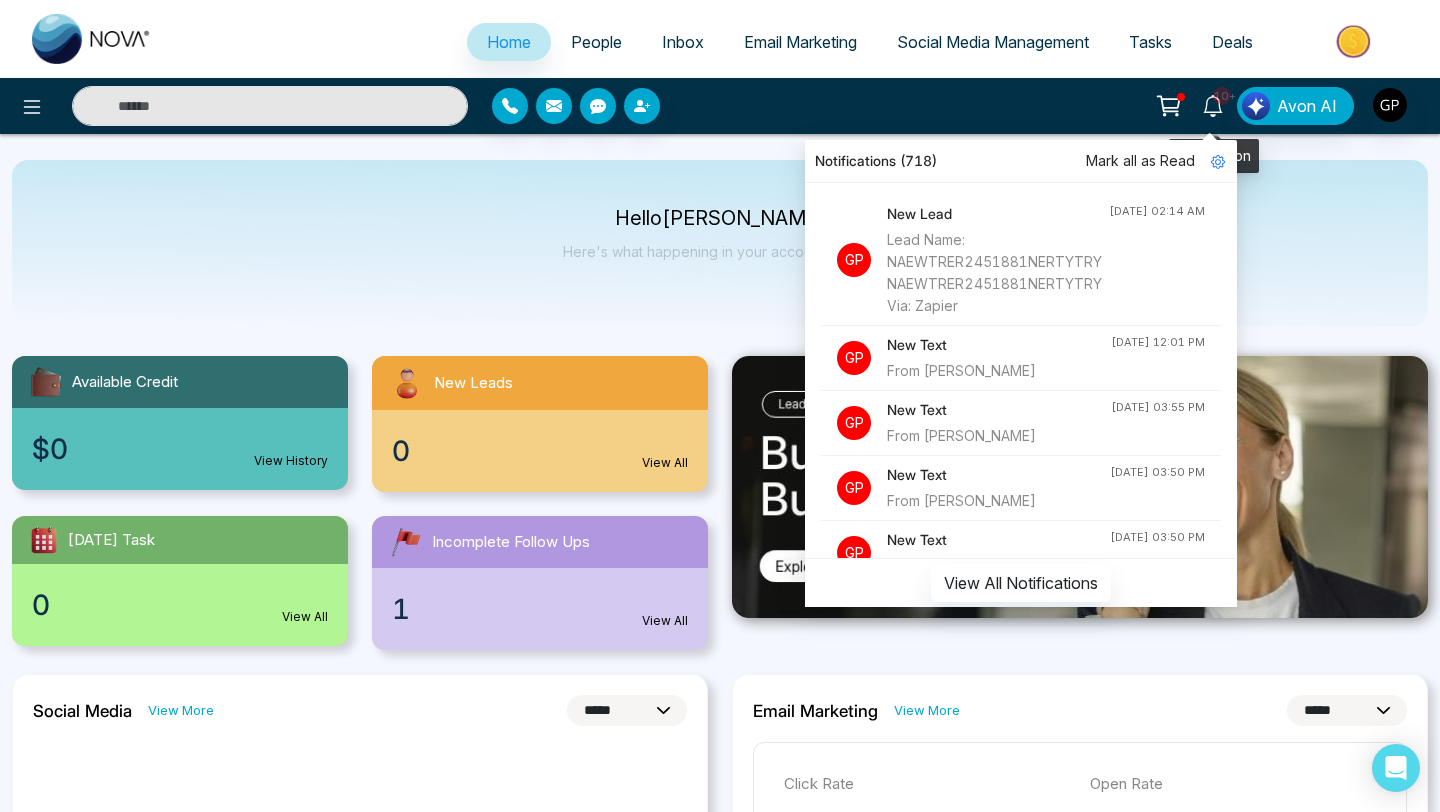 click on "10+" at bounding box center [1213, 104] 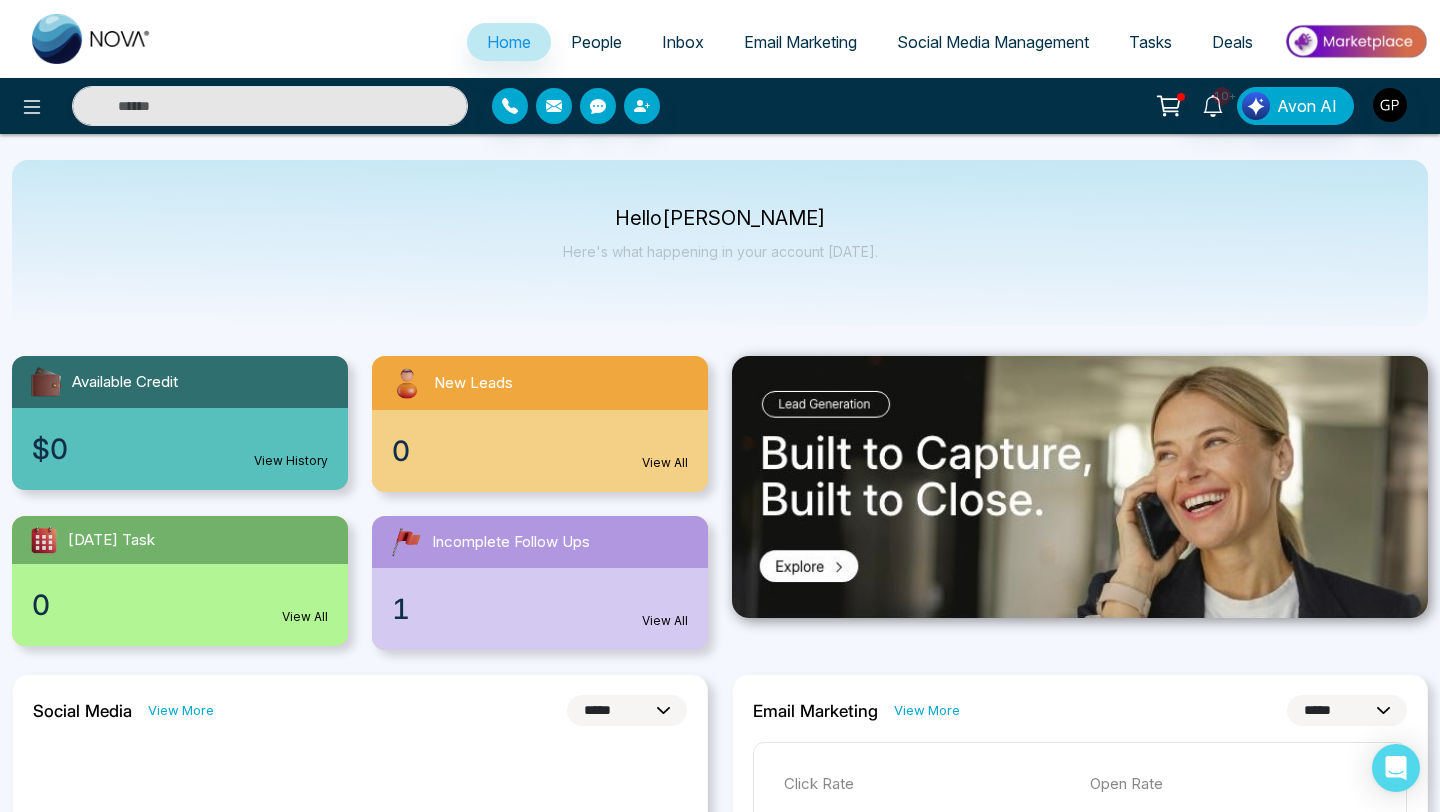 click on "People" at bounding box center (596, 42) 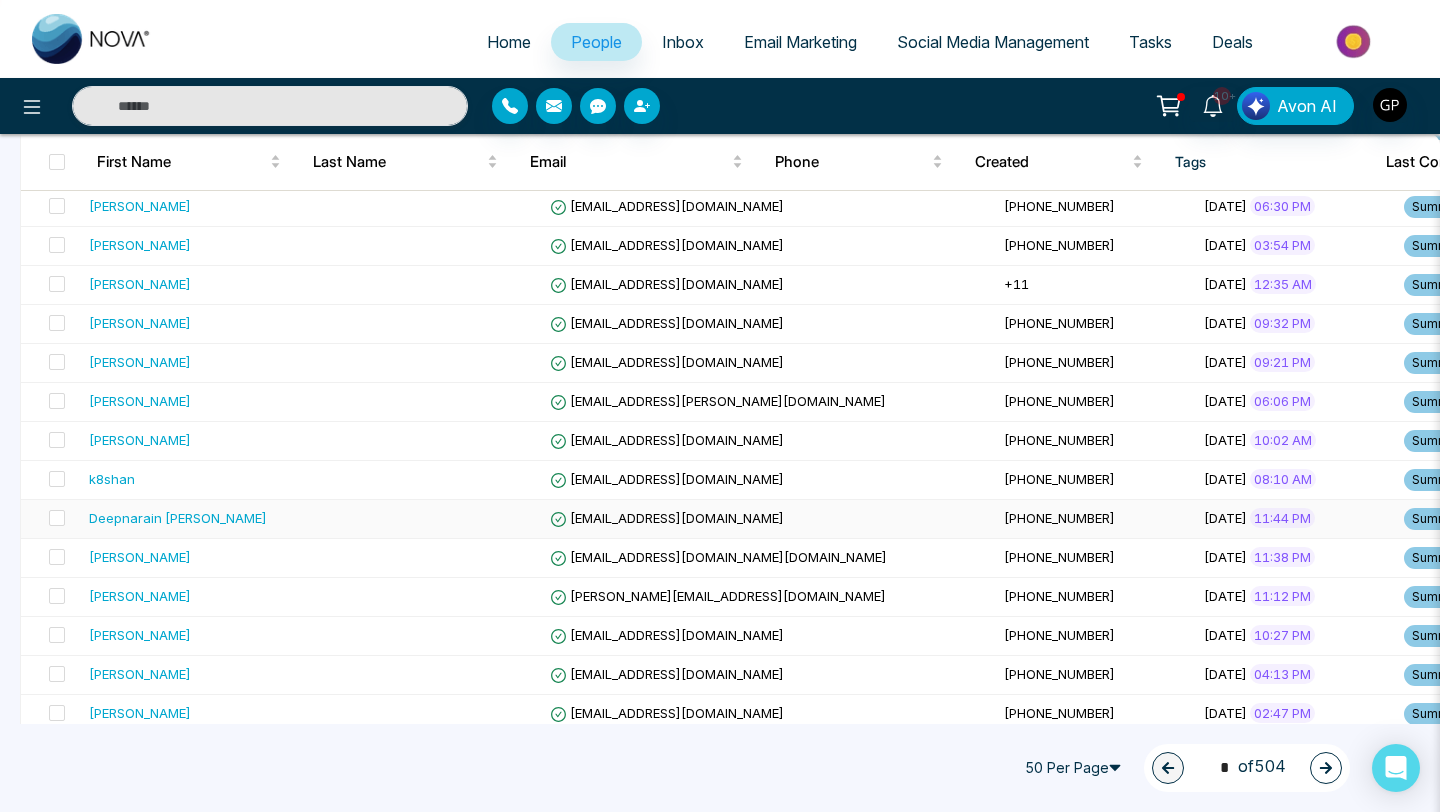 scroll, scrollTop: 0, scrollLeft: 0, axis: both 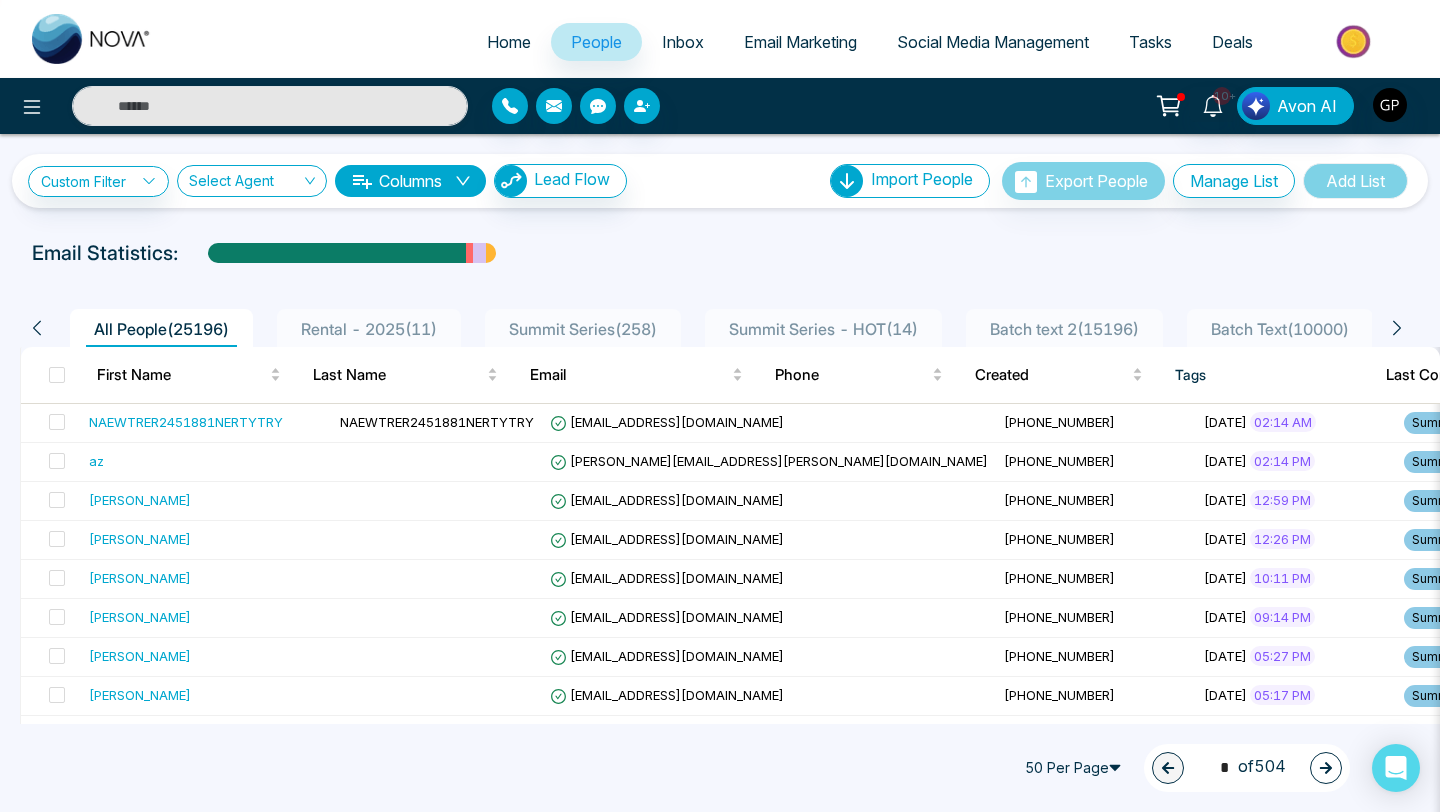 click at bounding box center [1169, 106] 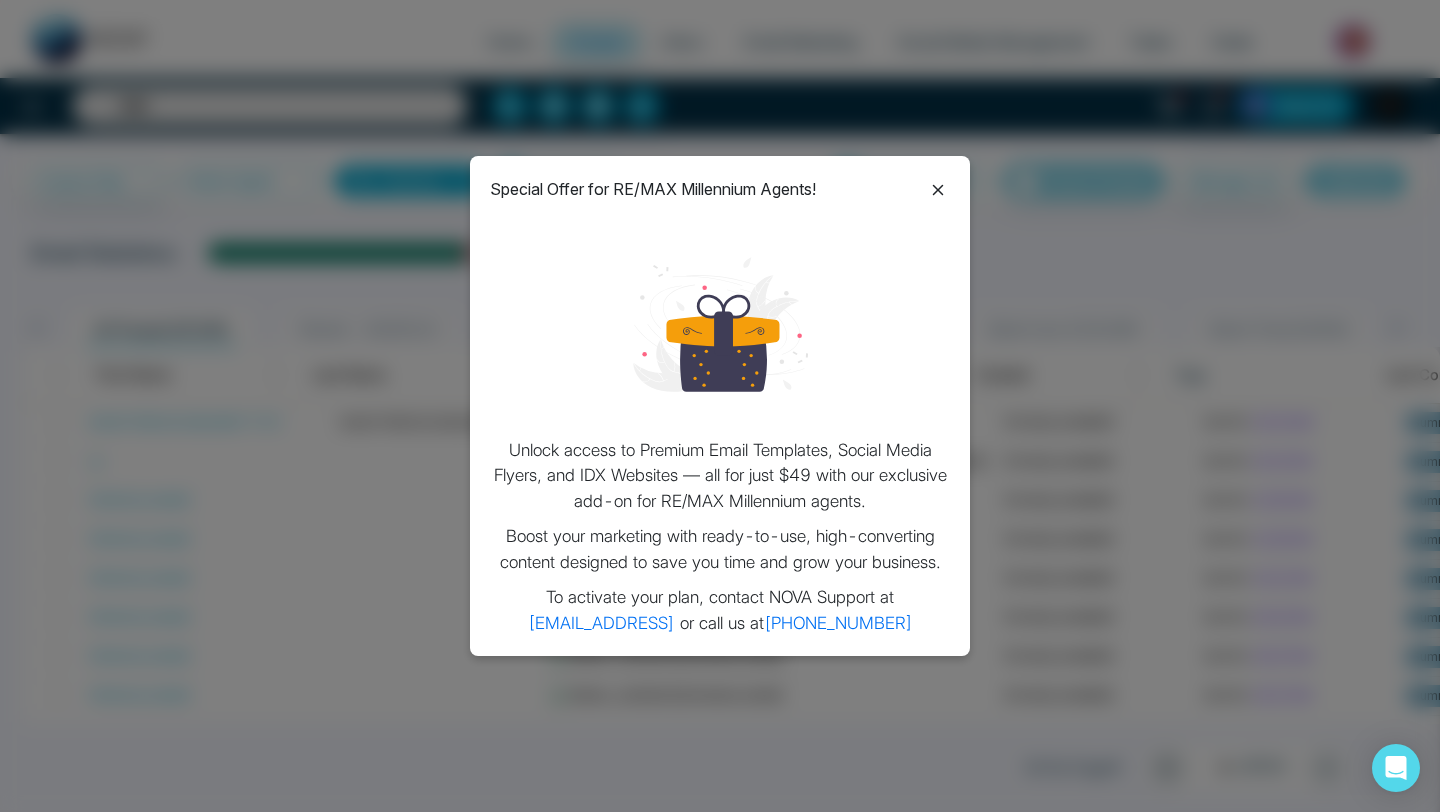 click on "Special Offer for RE/MAX Millennium Agents! Unlock access to Premium Email Templates, Social Media Flyers, and IDX Websites — all for just $49 with our exclusive add-on for RE/MAX Millennium agents. Boost your marketing with ready-to-use, high-converting content designed to save you time and grow your business. To activate your plan, contact NOVA Support at   [EMAIL_ADDRESS]    or call us at  [PHONE_NUMBER]" at bounding box center (720, 406) 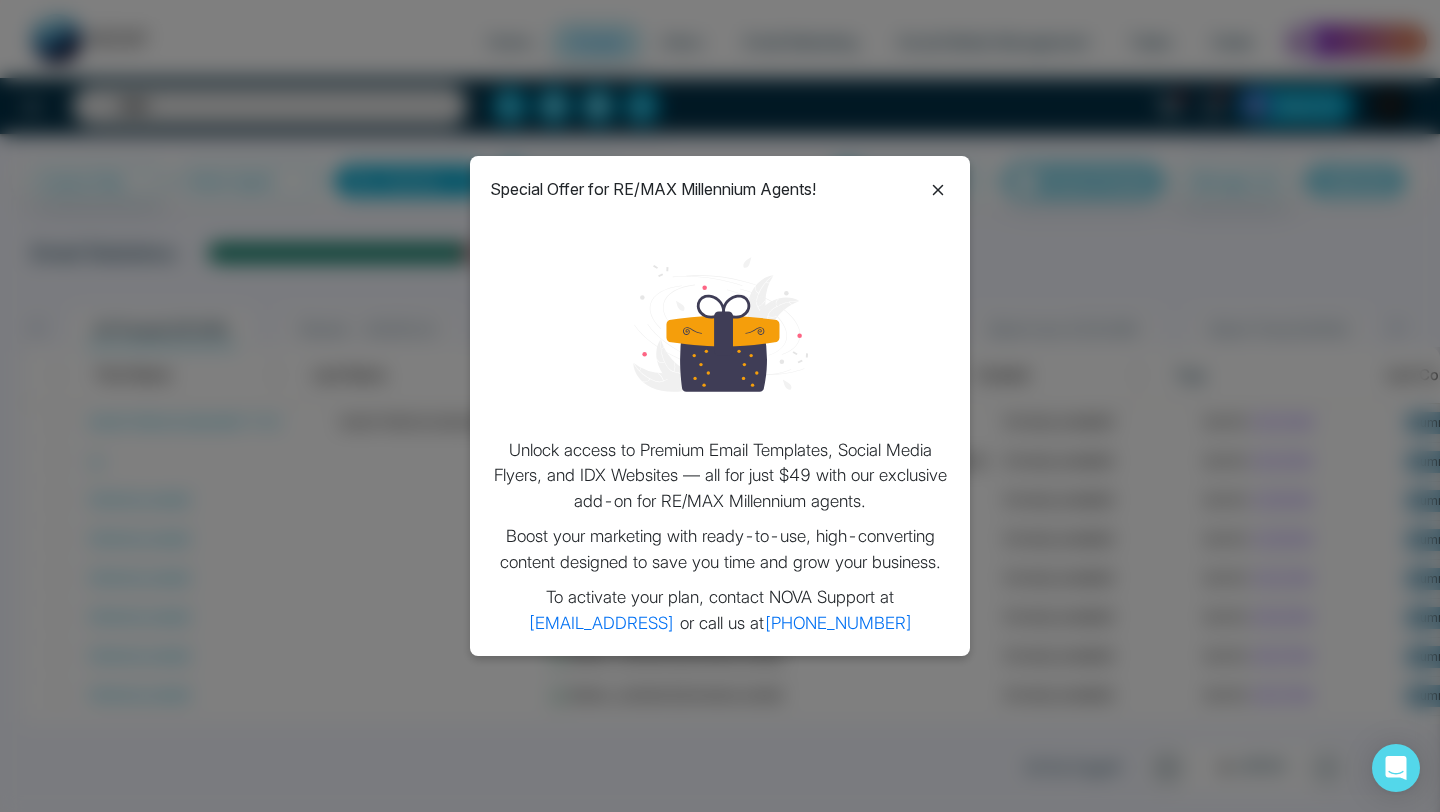 click 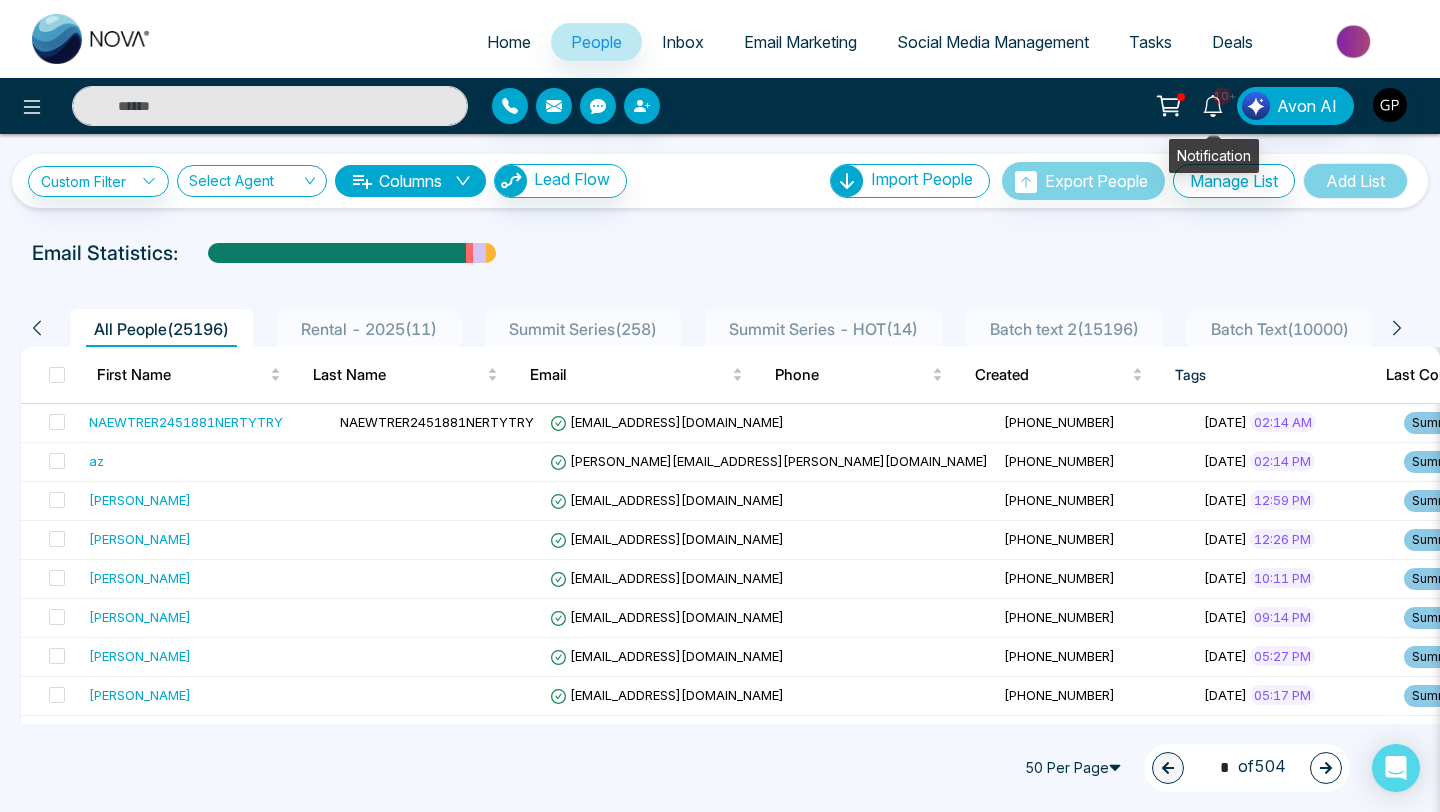 click on "10+" at bounding box center (1222, 96) 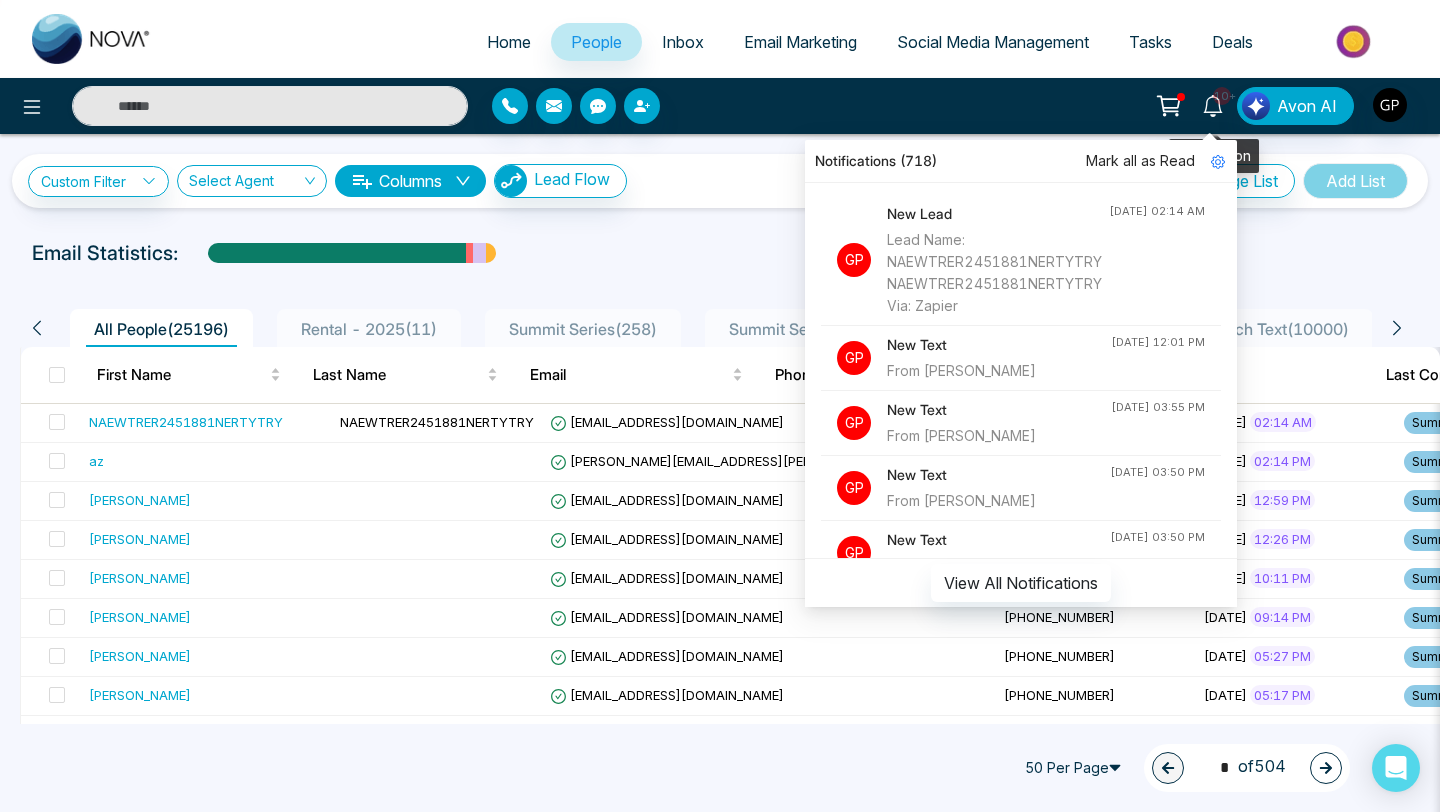 click on "10+" at bounding box center (1222, 96) 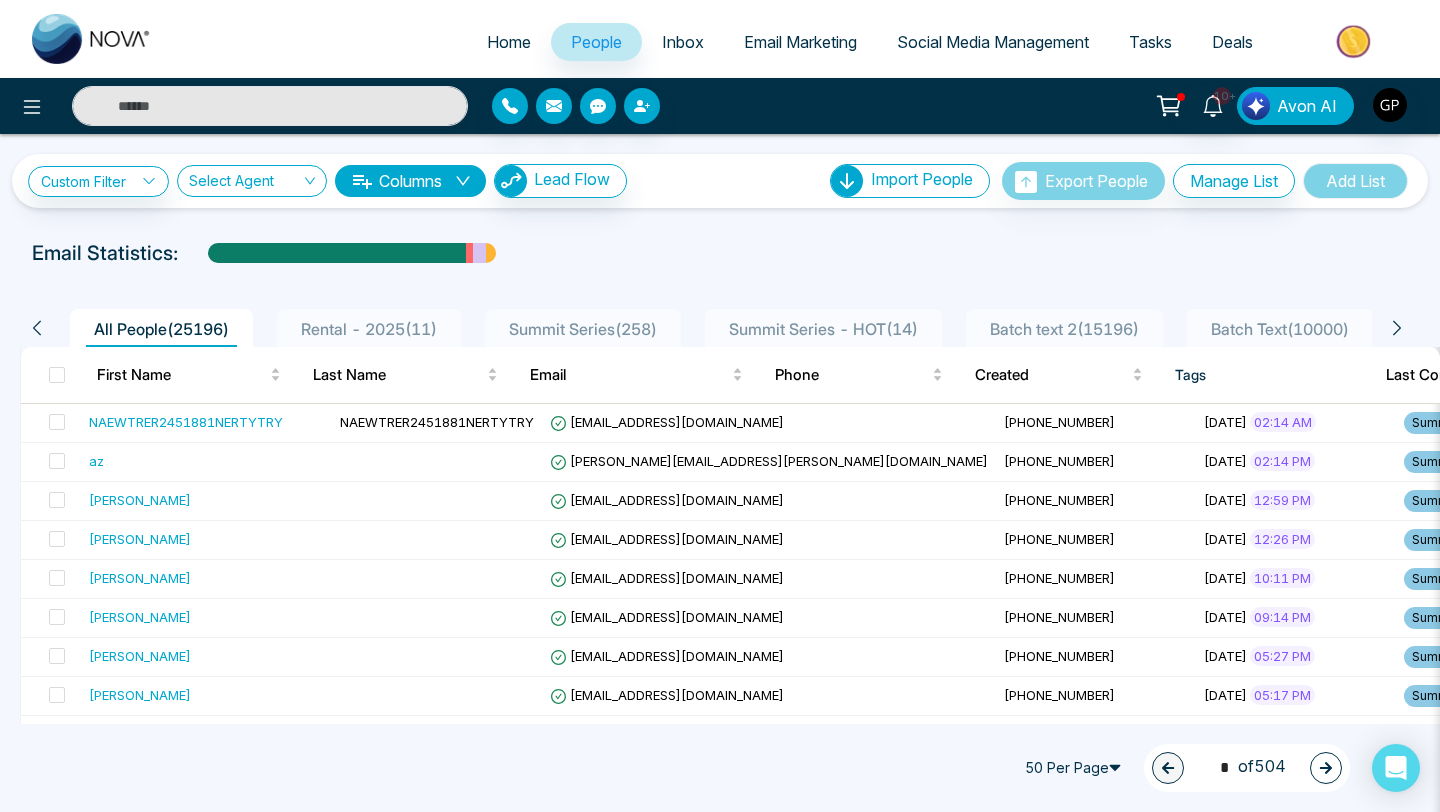 click on "Avon AI" at bounding box center (1295, 106) 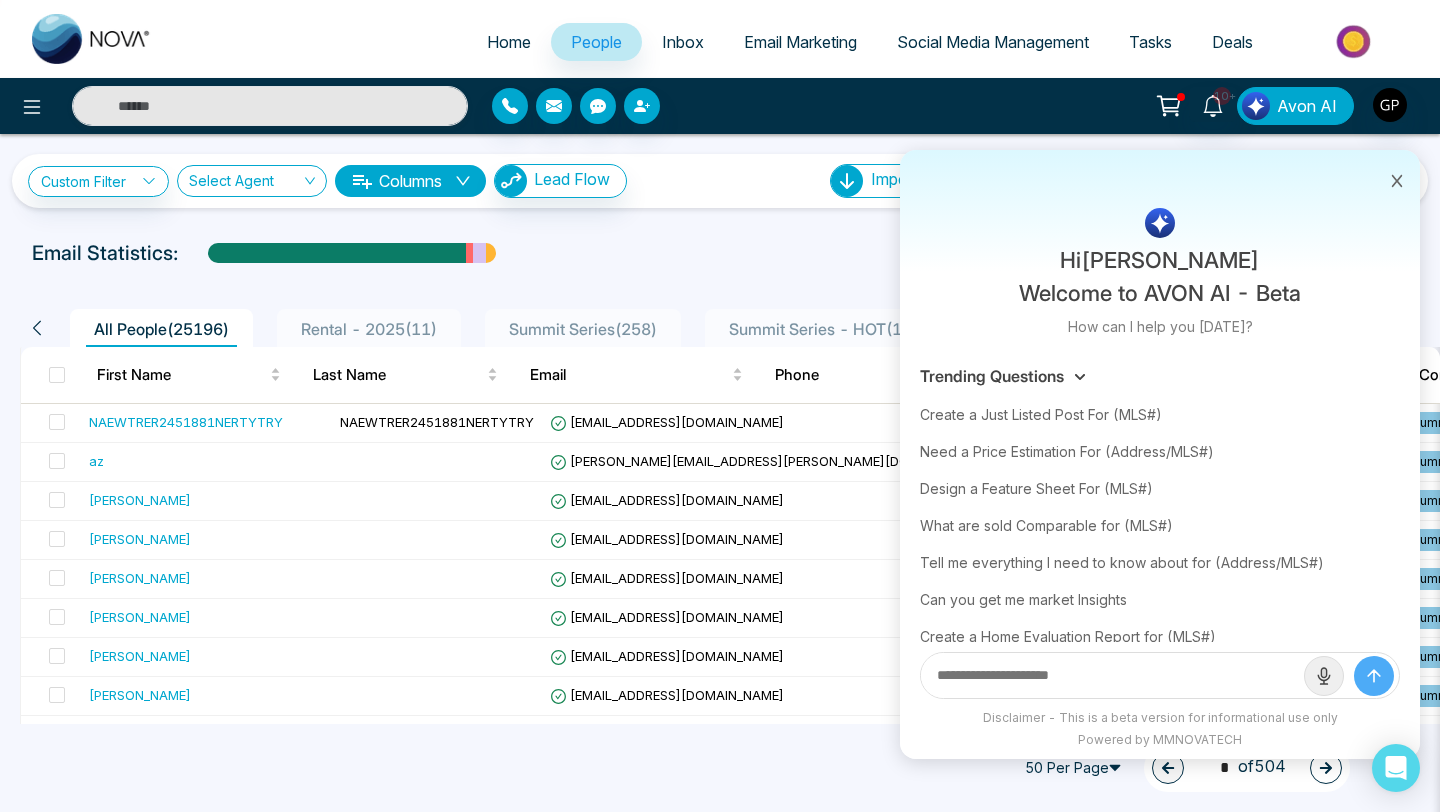 click on "Avon AI" at bounding box center [1307, 106] 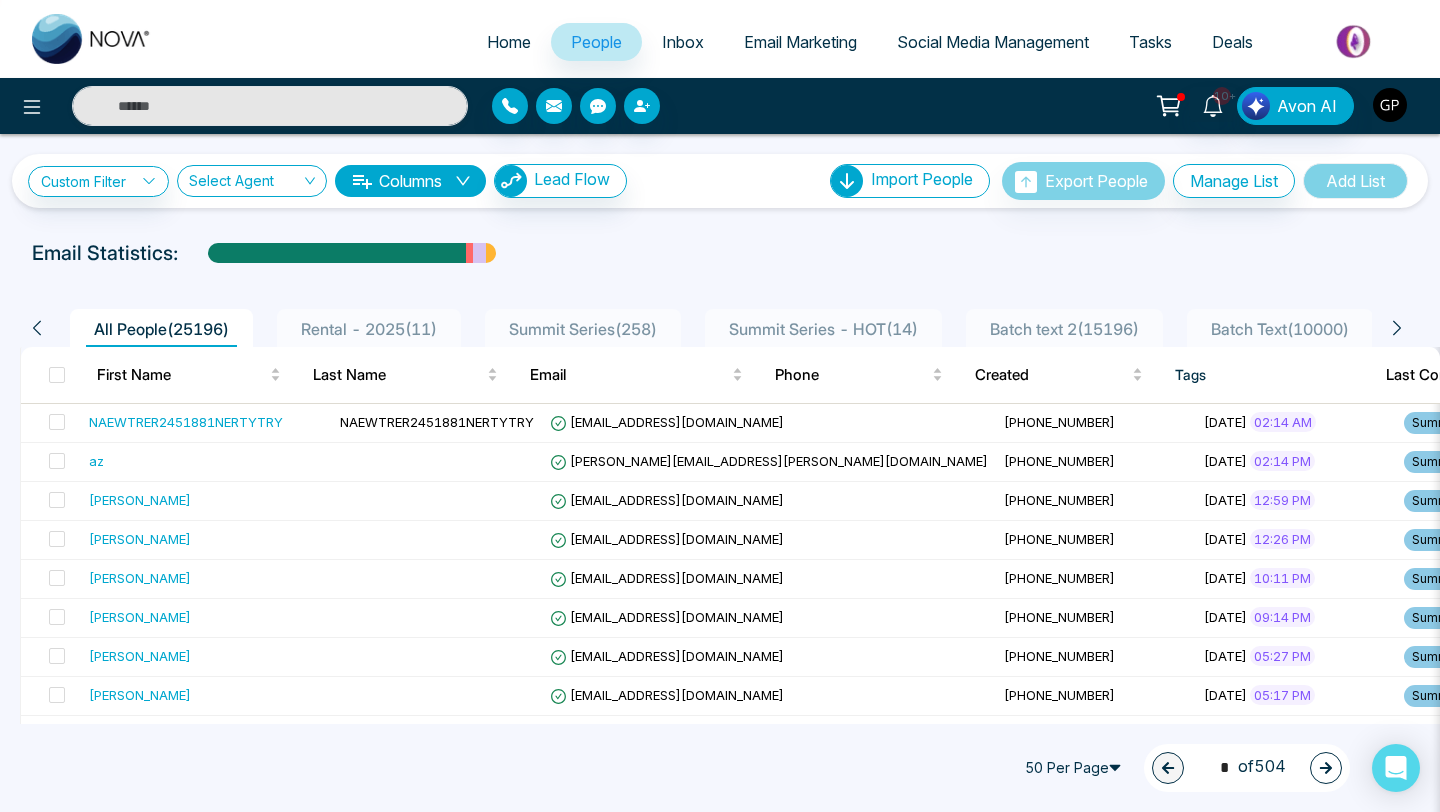 click at bounding box center [1390, 105] 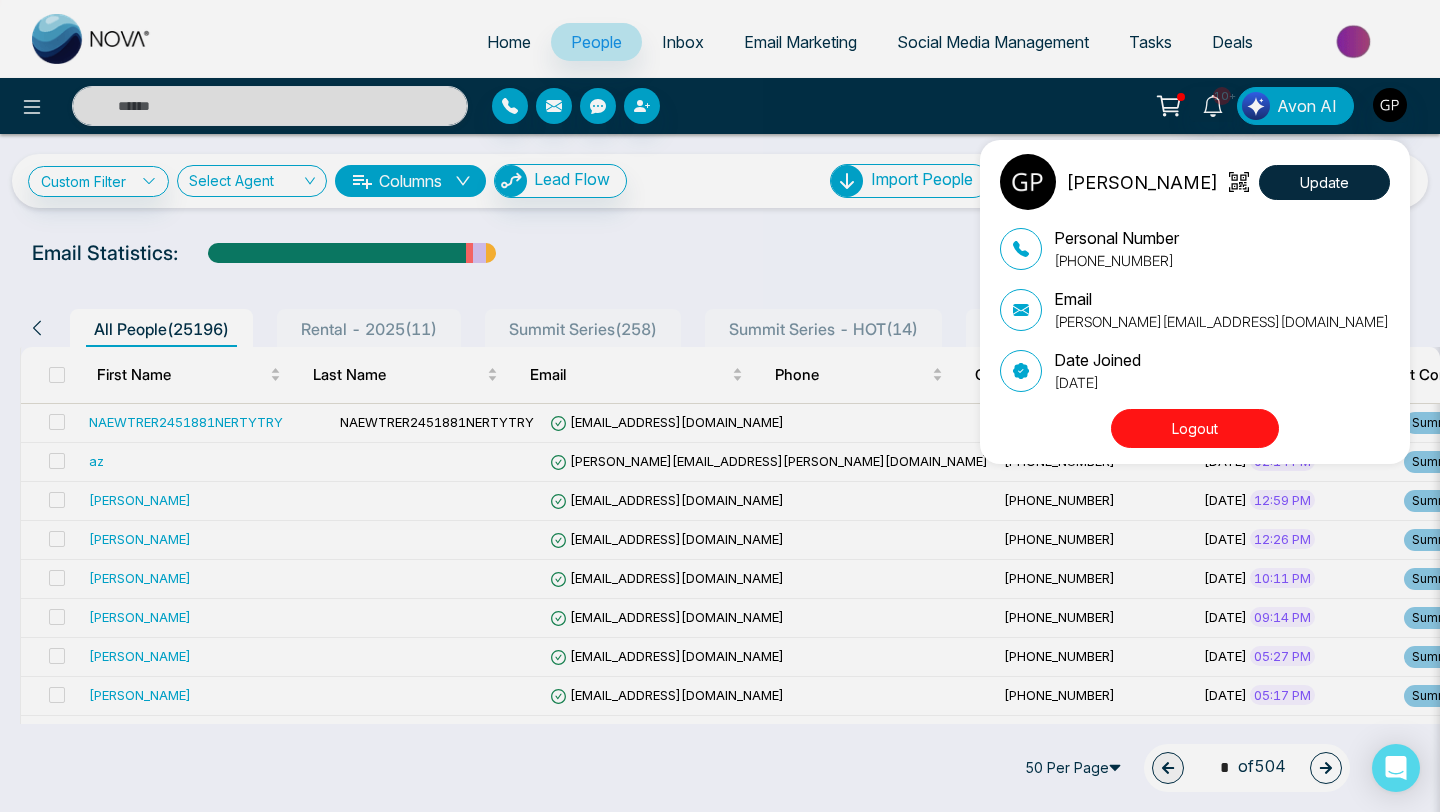 click on "[PERSON_NAME] Update Personal Number [PHONE_NUMBER] Email [PERSON_NAME][EMAIL_ADDRESS][DOMAIN_NAME] Date Joined [DATE] Logout" at bounding box center (720, 406) 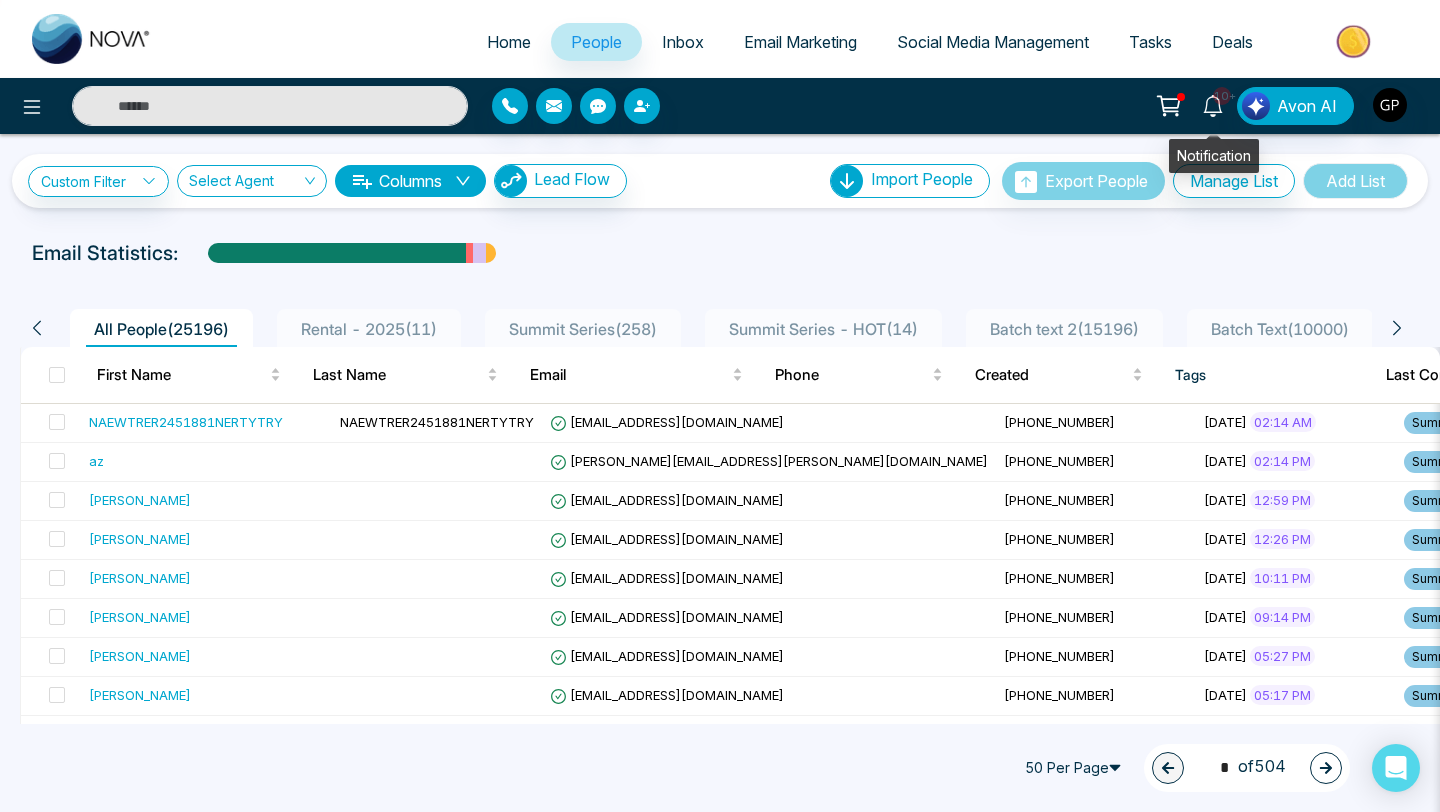 click 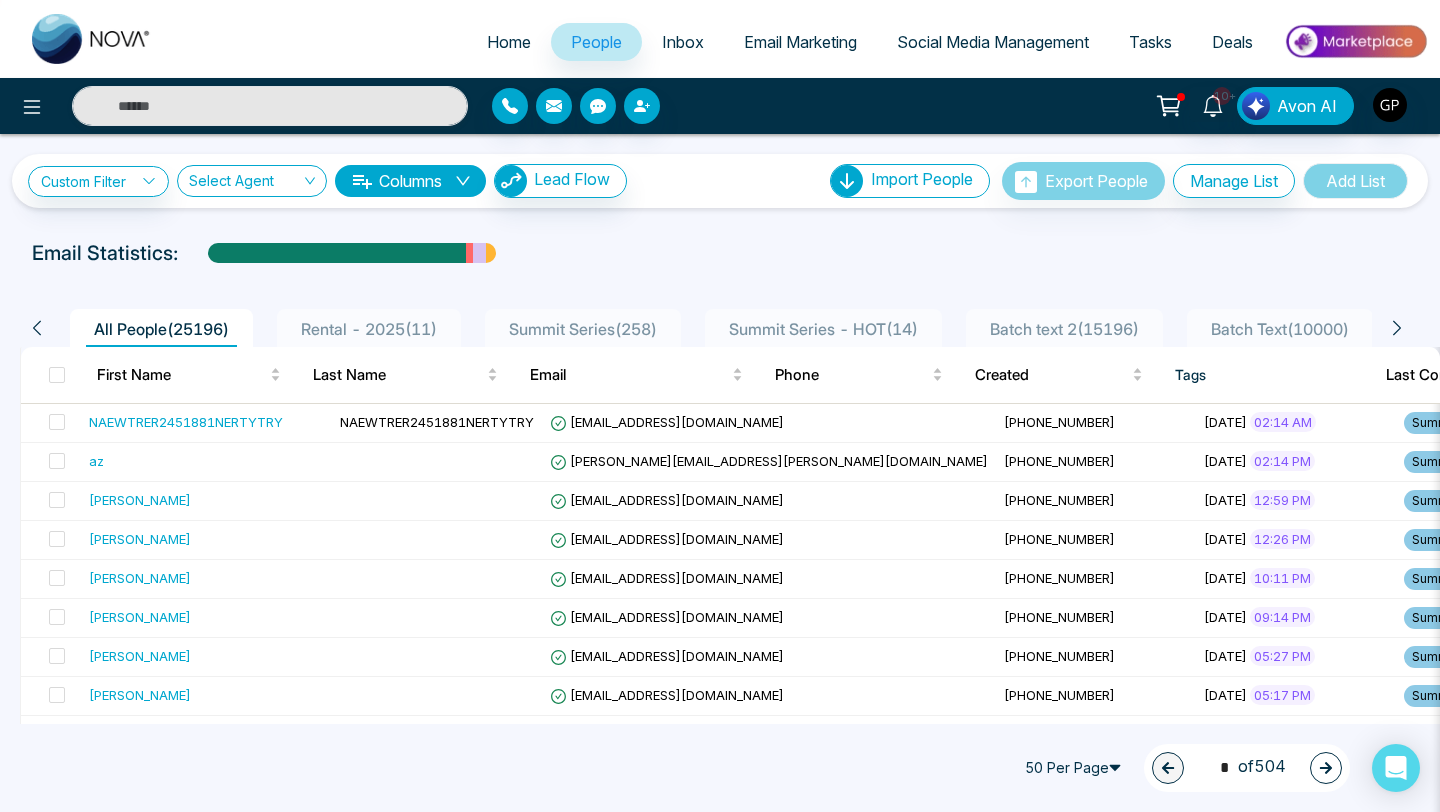 click 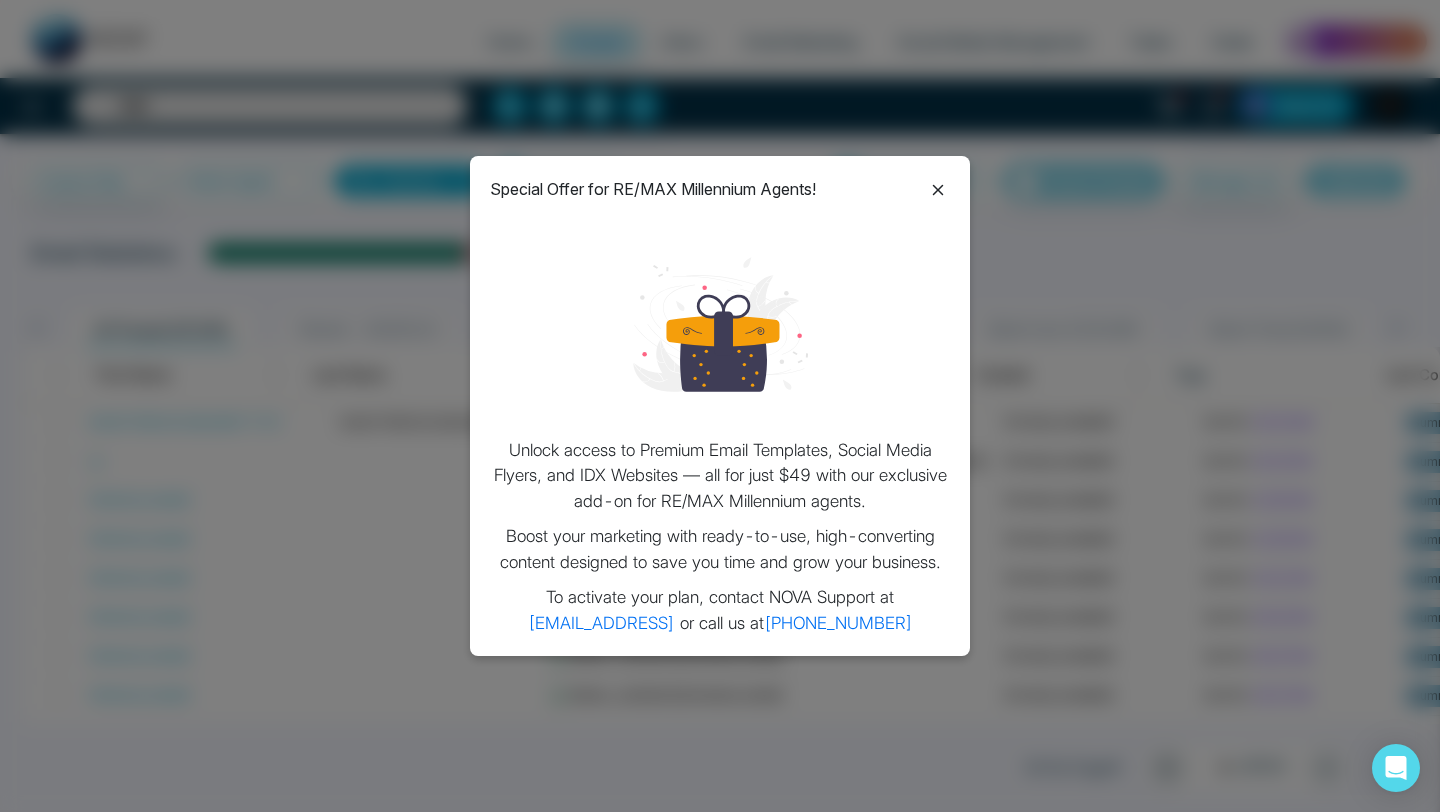 click 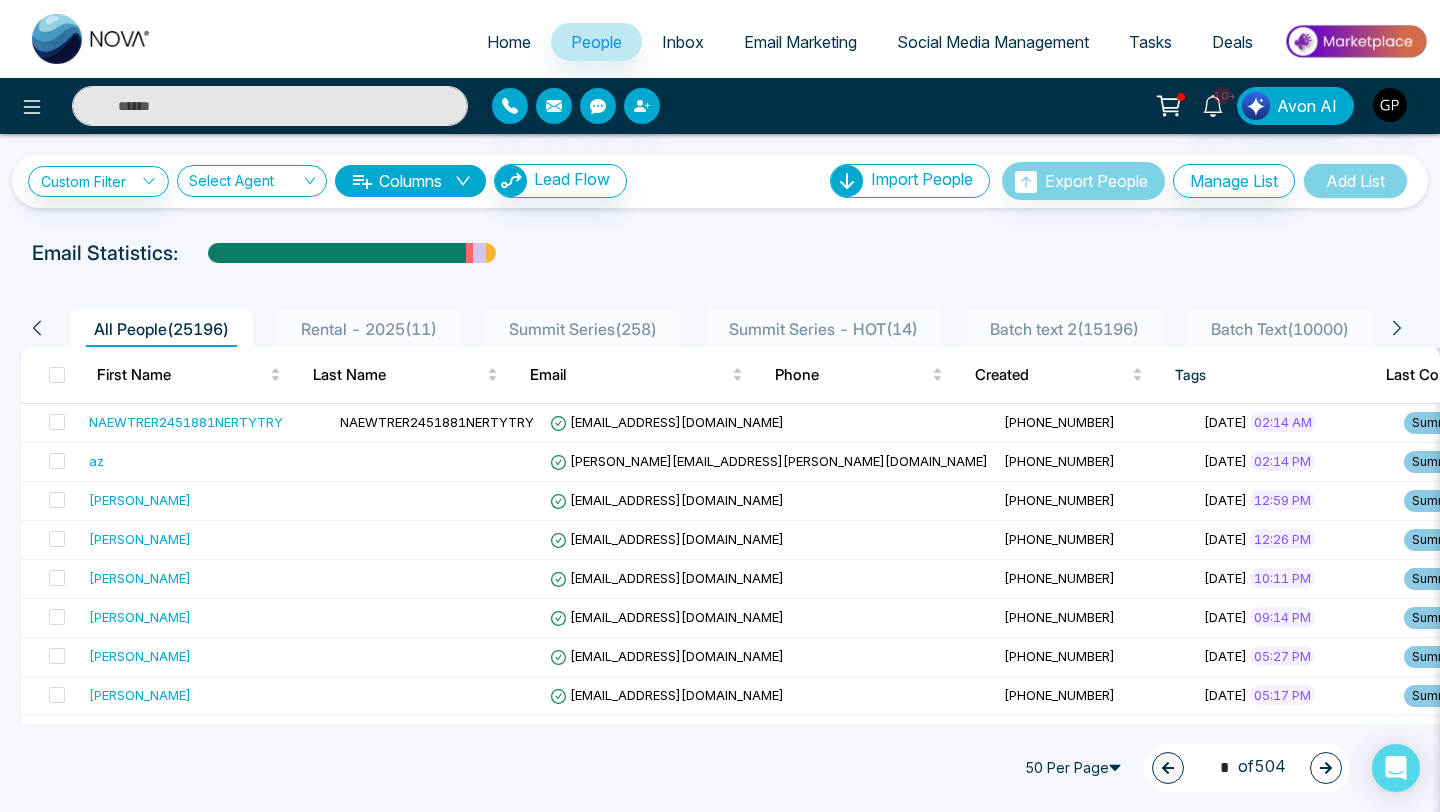click on "Home" at bounding box center (509, 42) 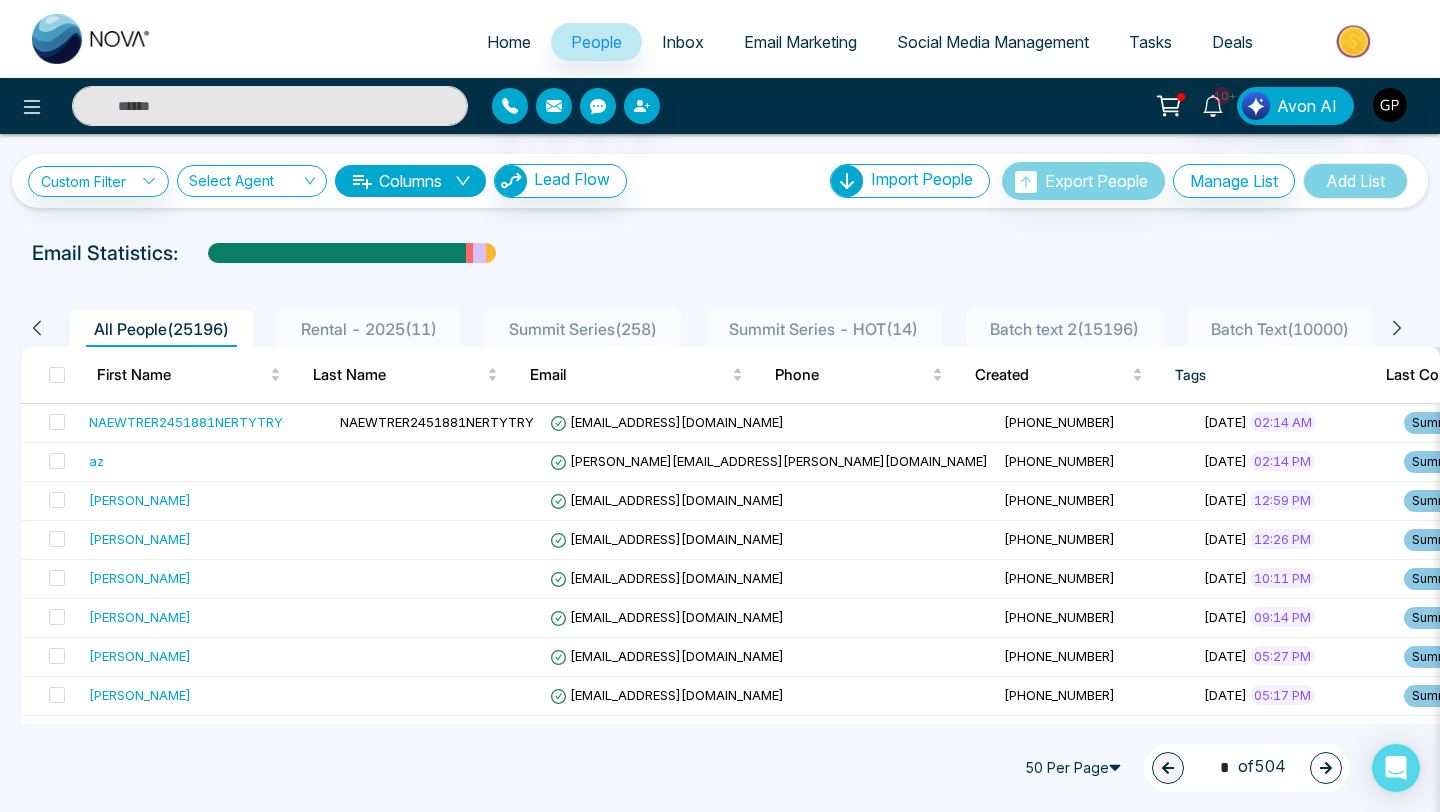 select on "*" 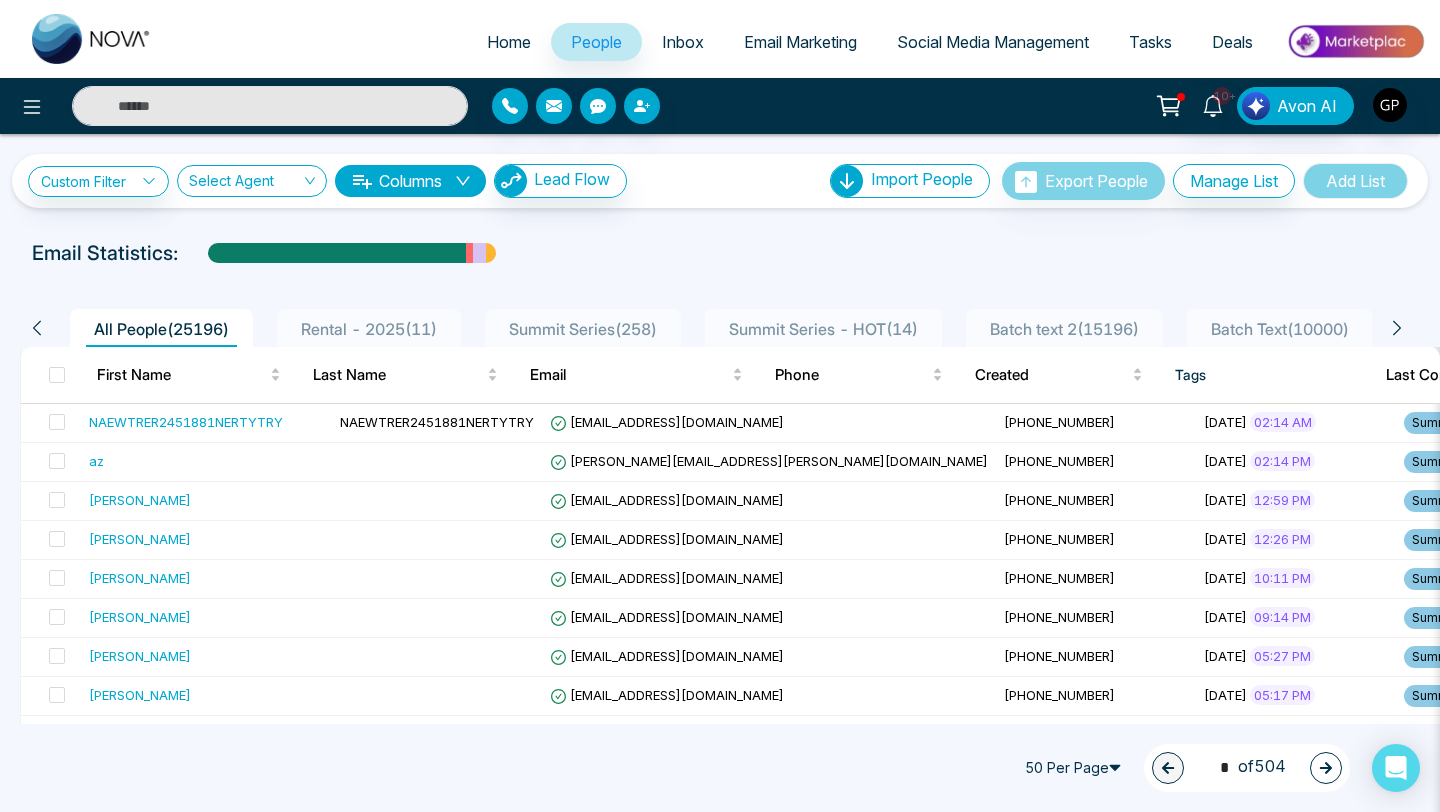 select on "*" 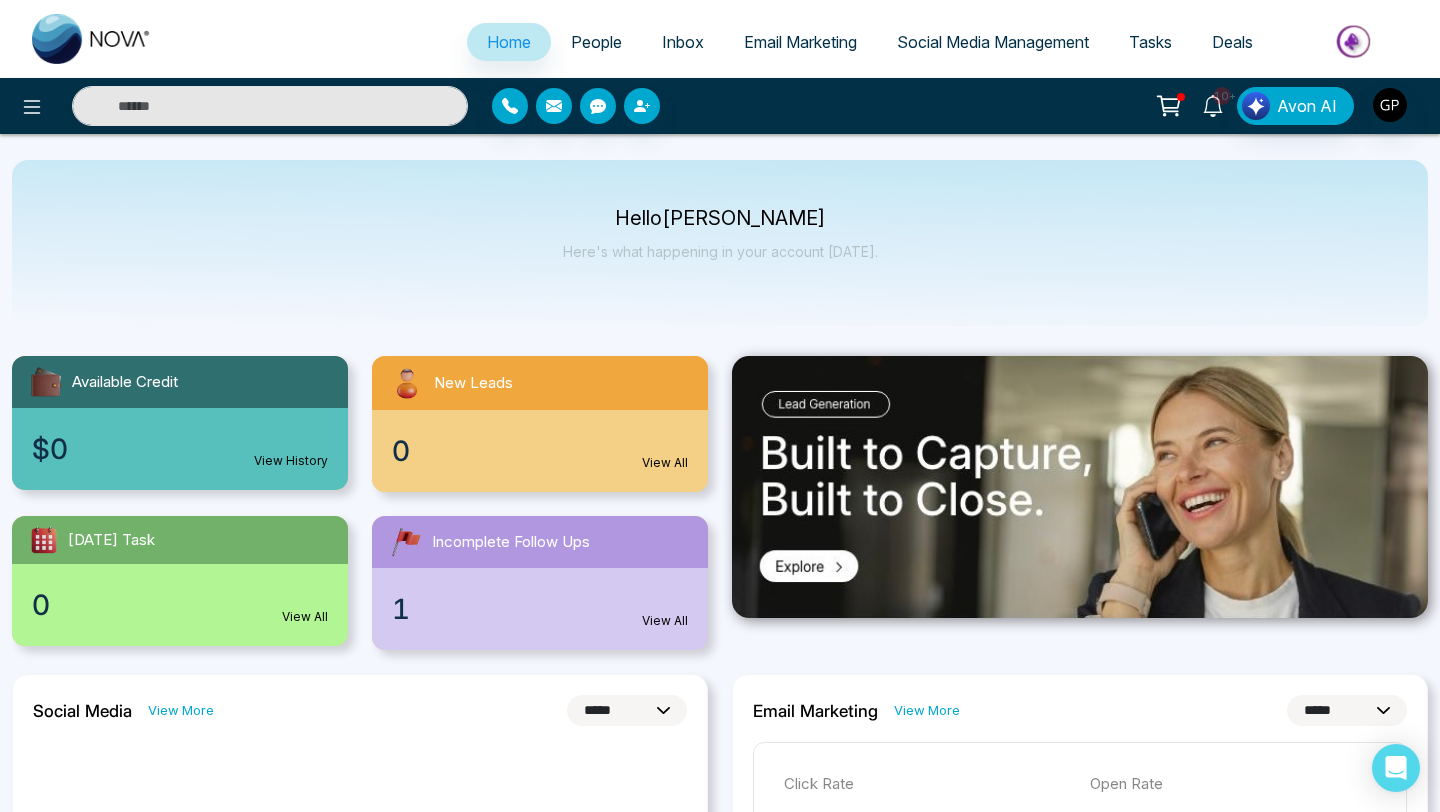 click on "10+" at bounding box center [1213, 104] 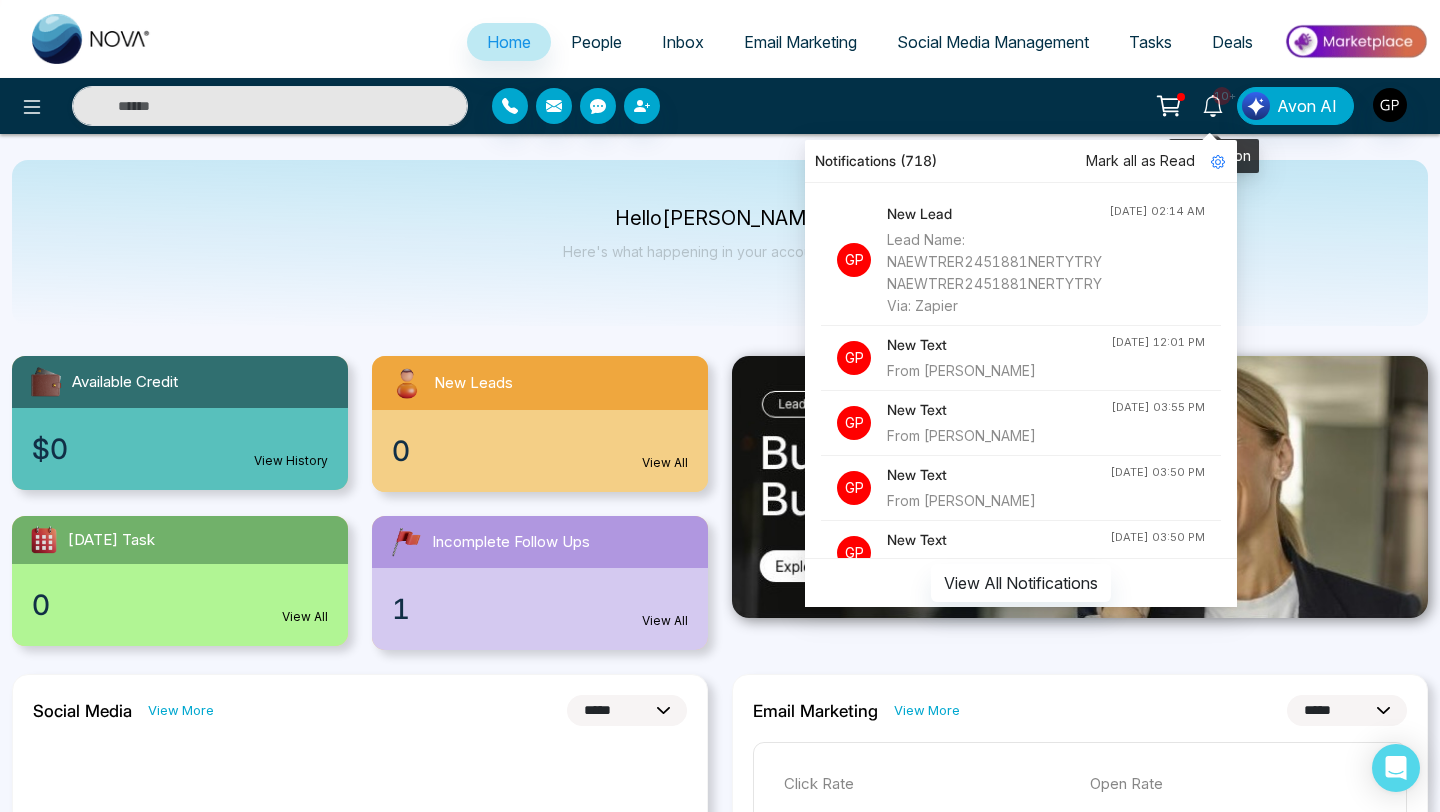click on "10+" at bounding box center [1213, 104] 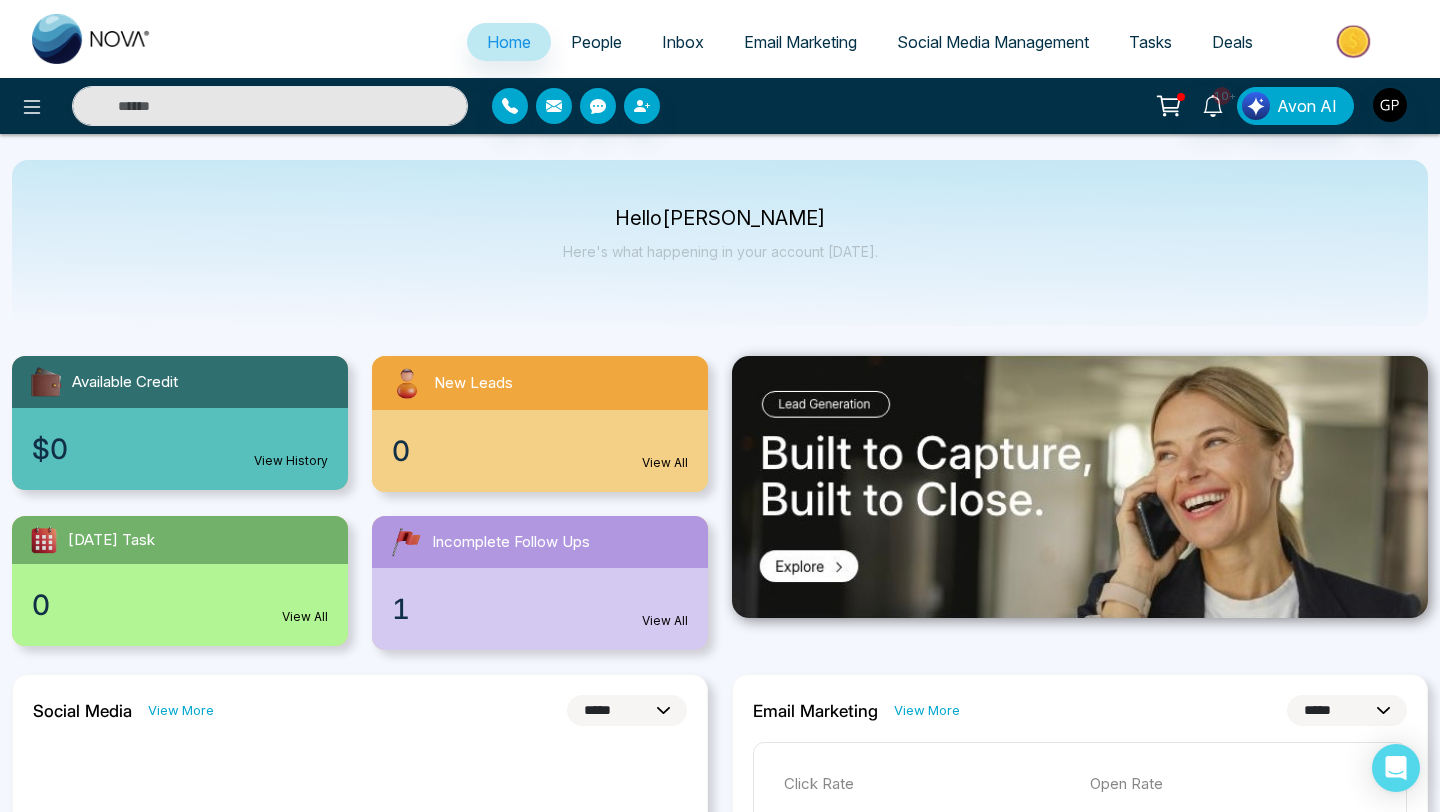 click on "People" at bounding box center (596, 42) 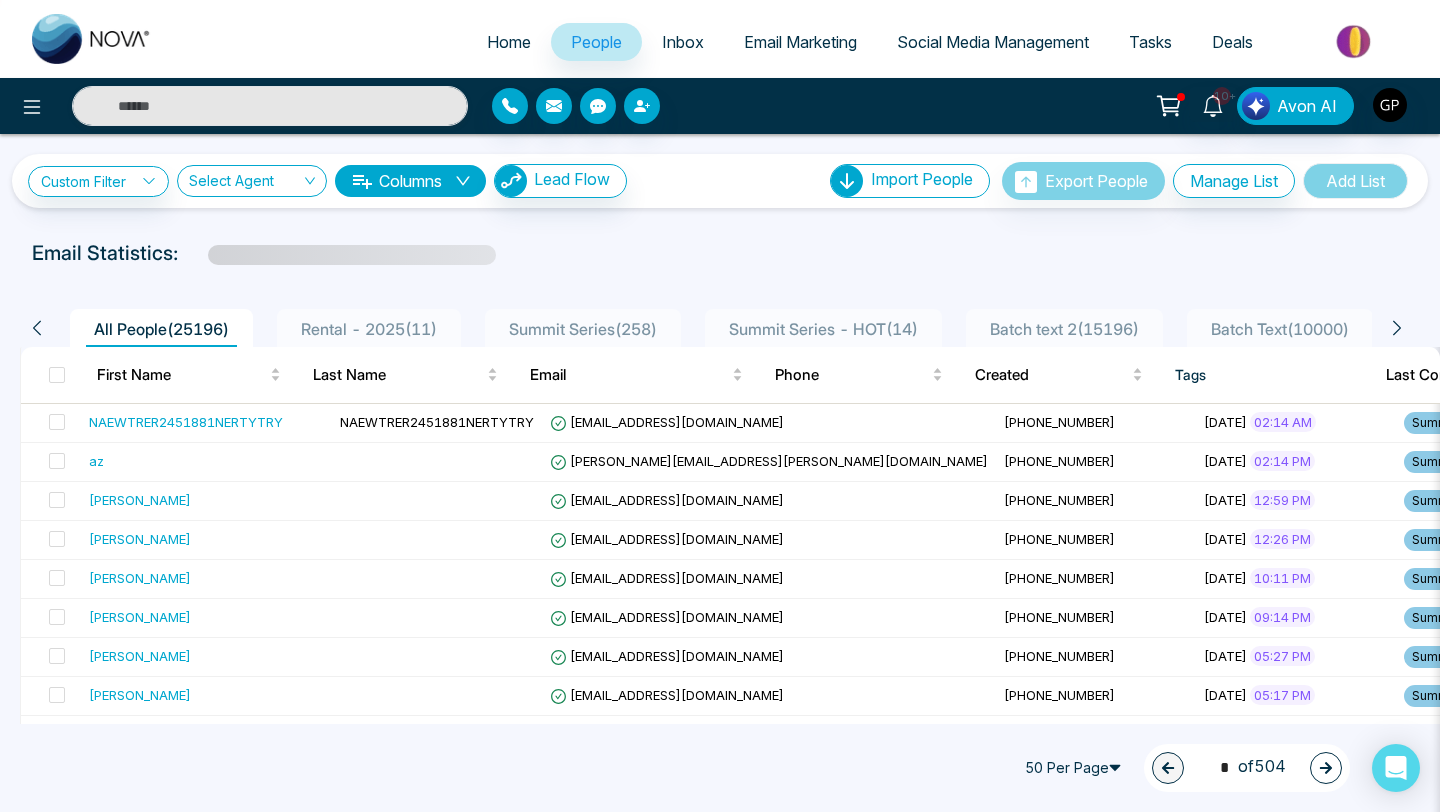 click on "Home" at bounding box center [509, 42] 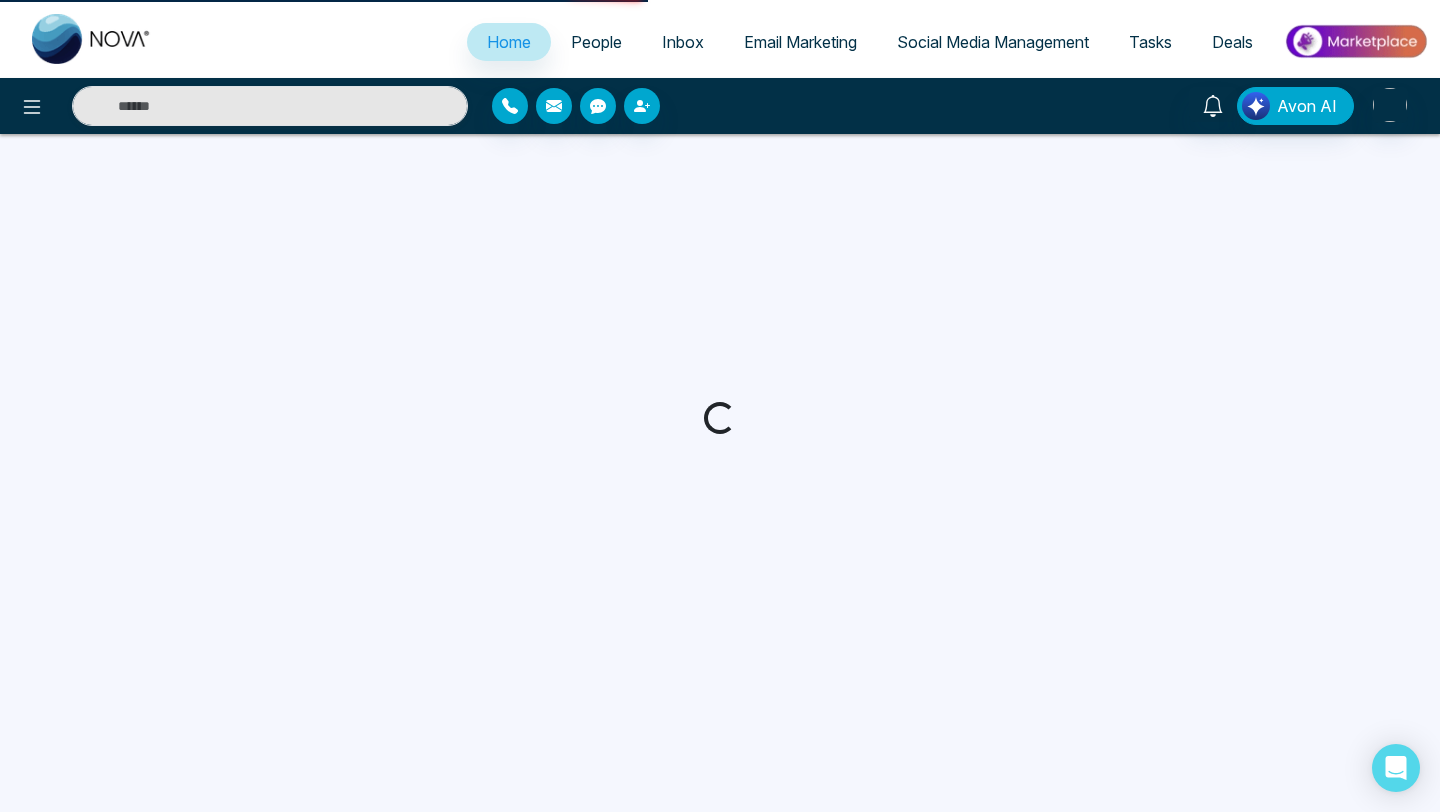 select on "*" 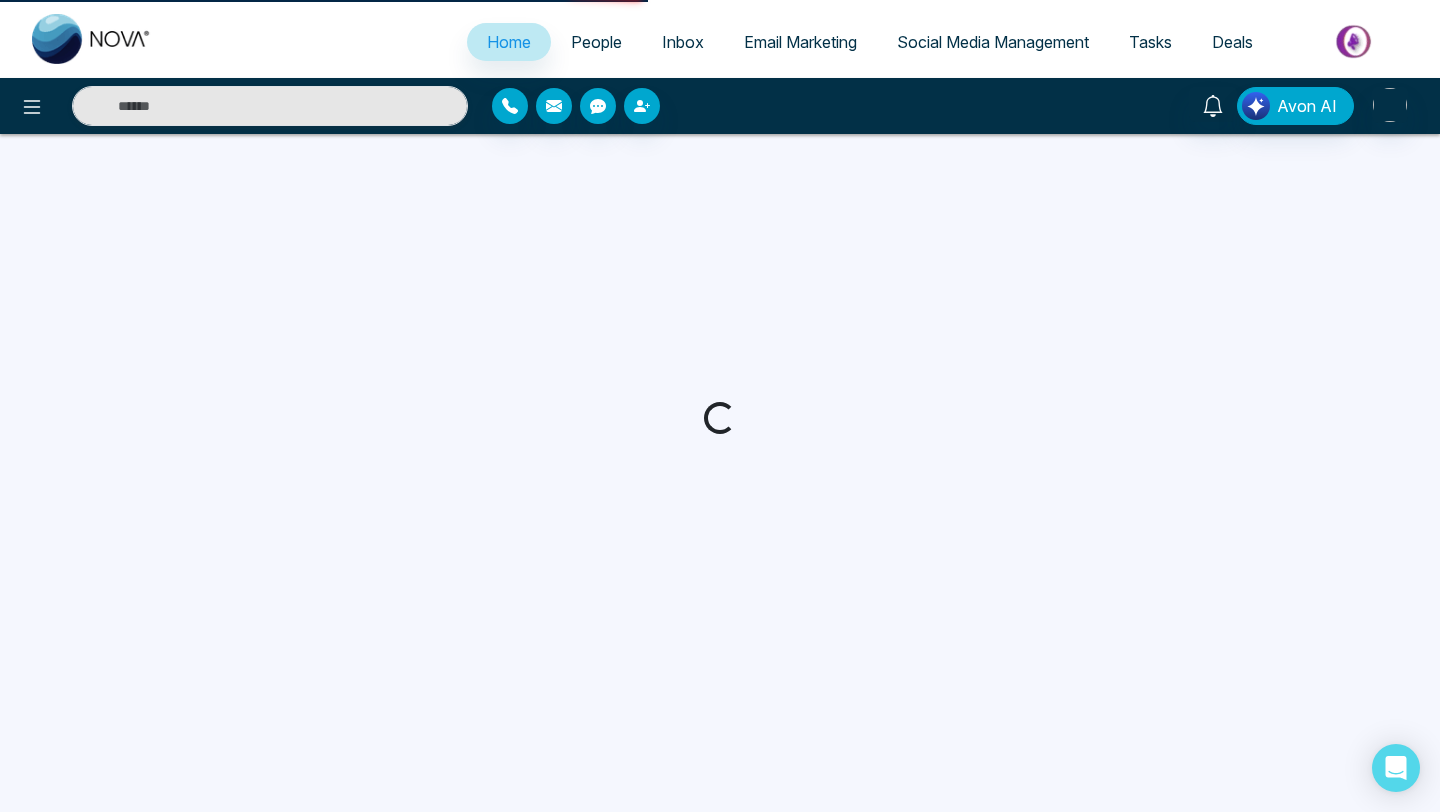 select on "*" 